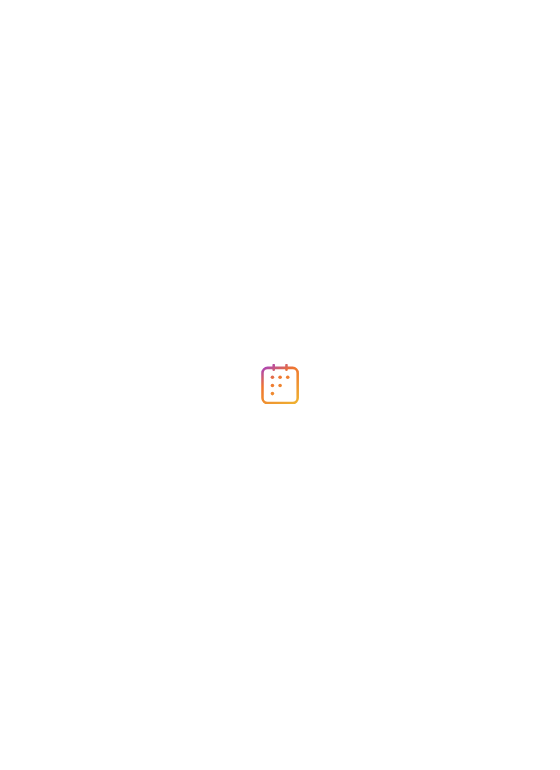 scroll, scrollTop: 0, scrollLeft: 0, axis: both 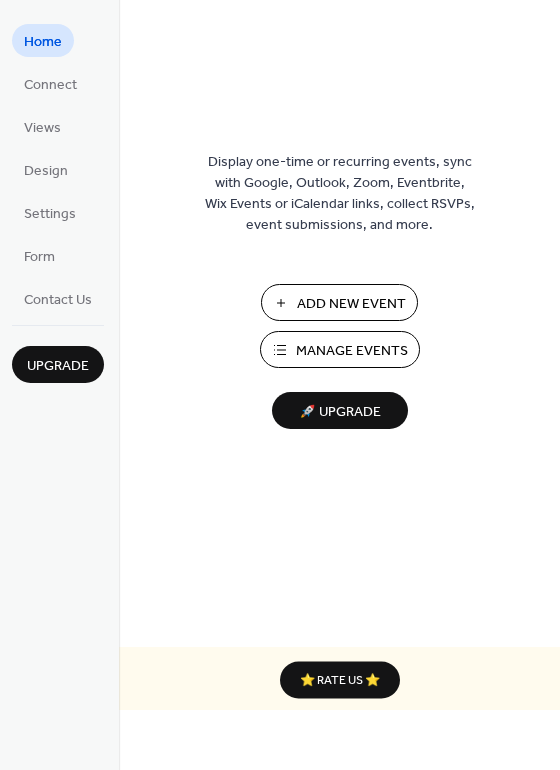 click on "Manage Events" at bounding box center (352, 351) 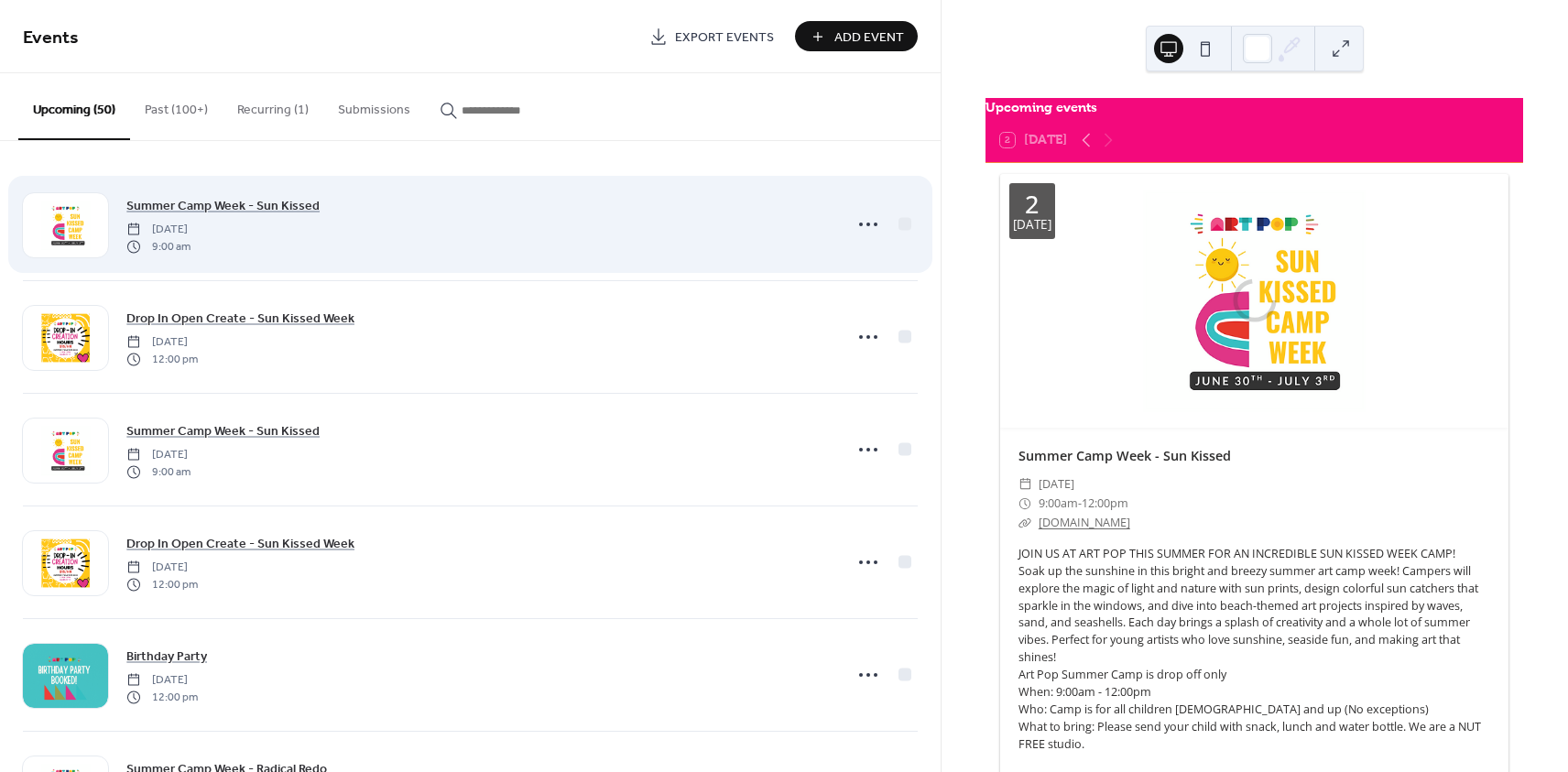 scroll, scrollTop: 0, scrollLeft: 0, axis: both 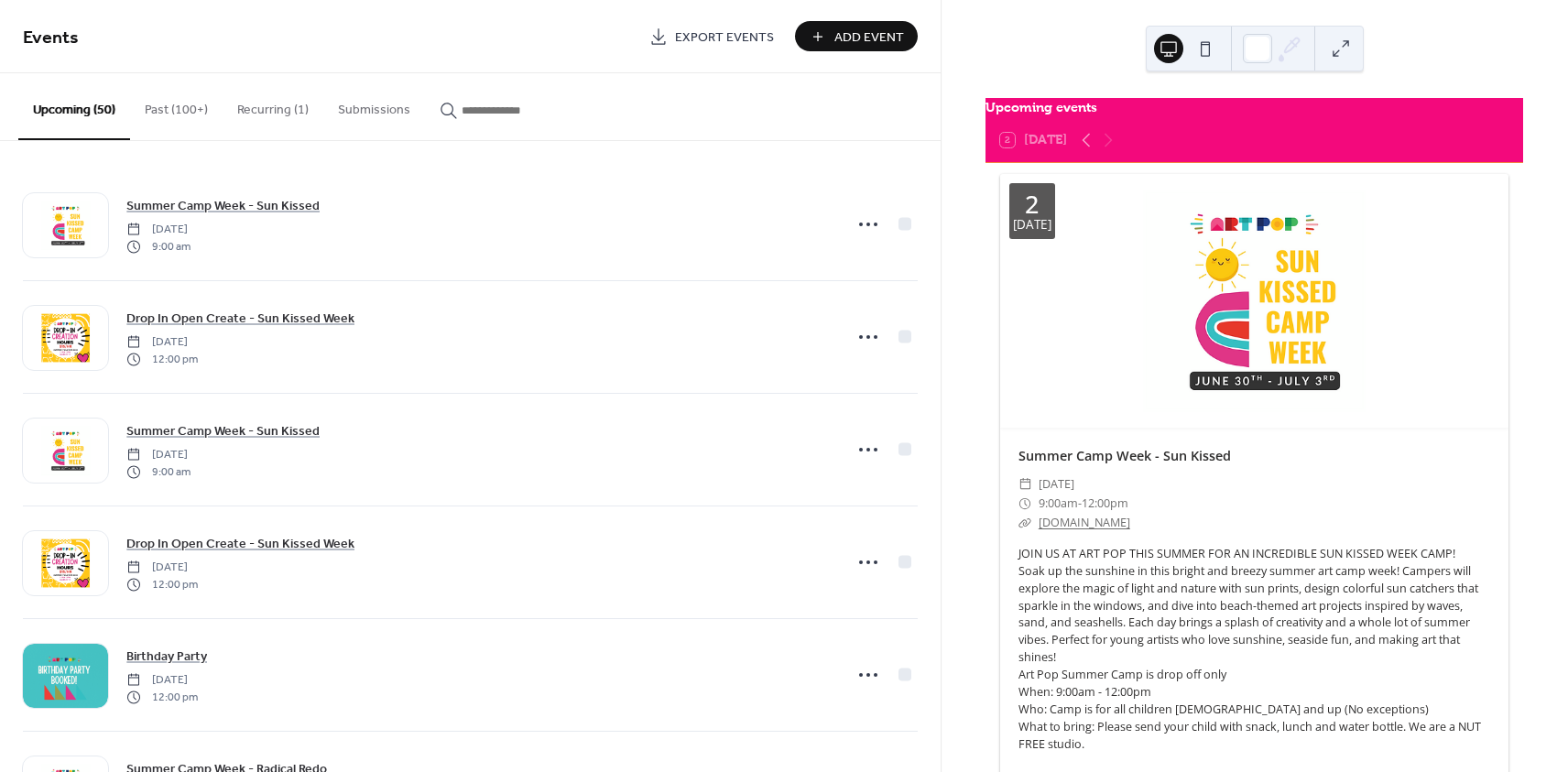 click at bounding box center [507, 110] 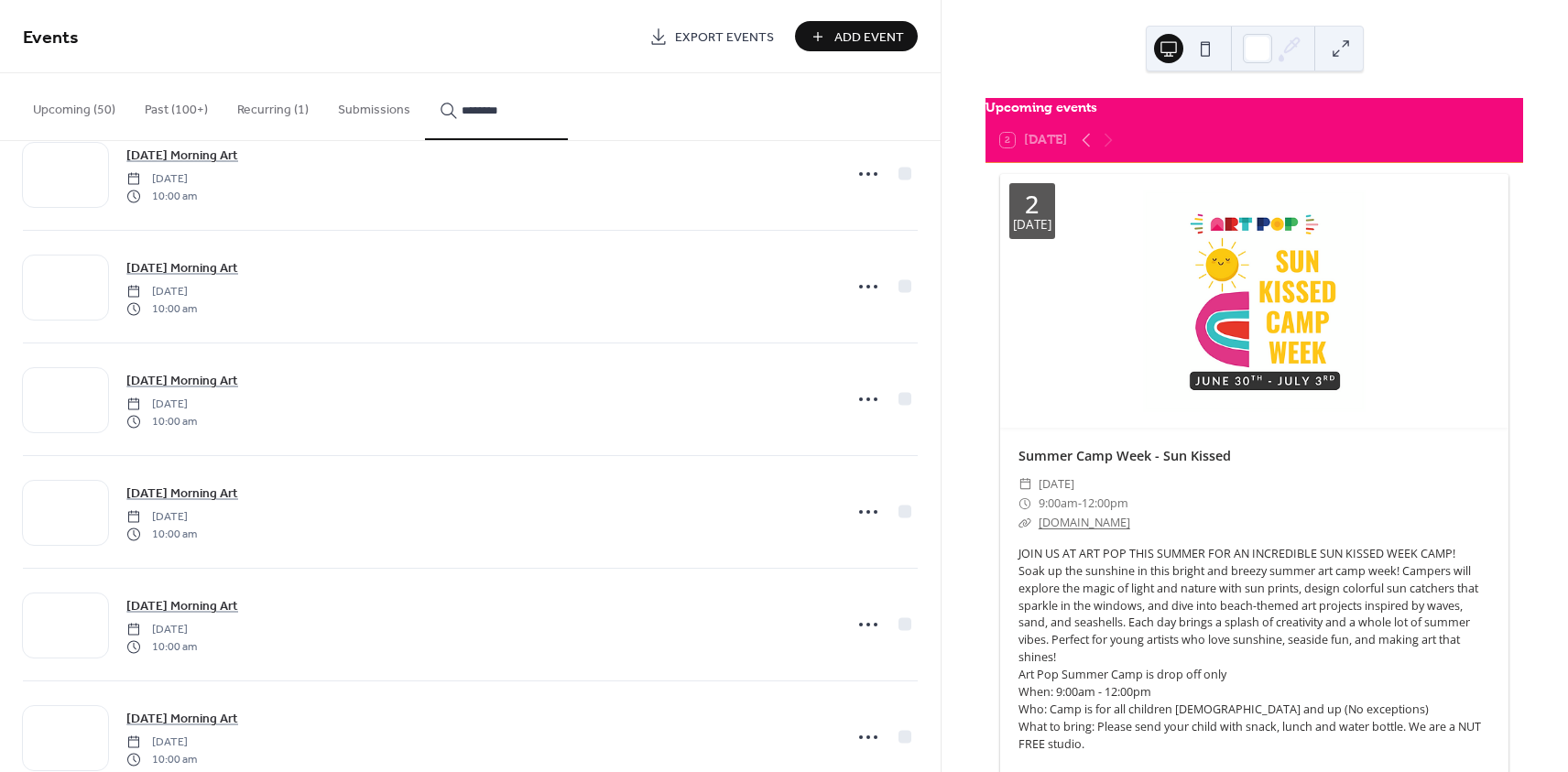 scroll, scrollTop: 7054, scrollLeft: 0, axis: vertical 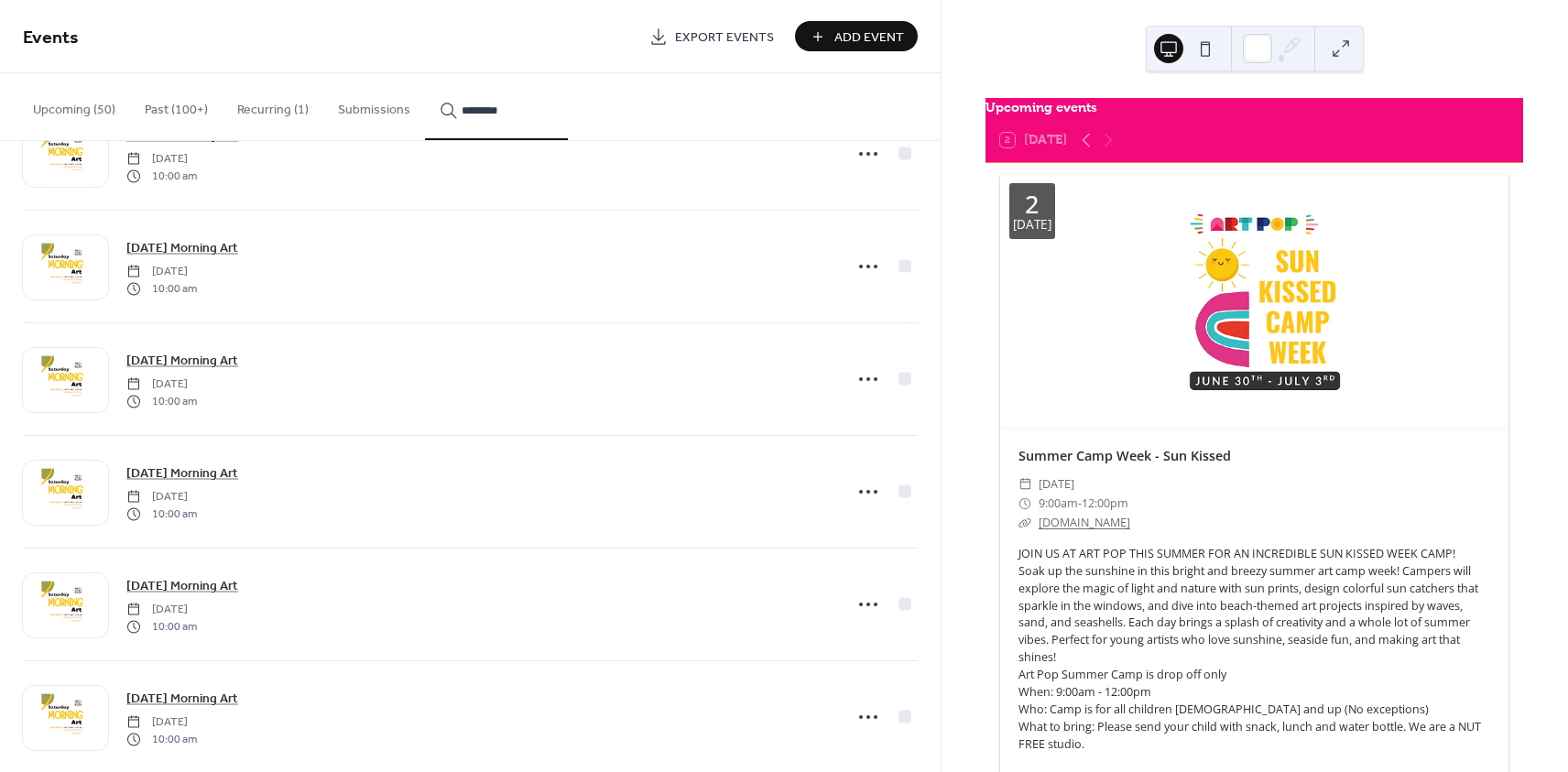 type on "********" 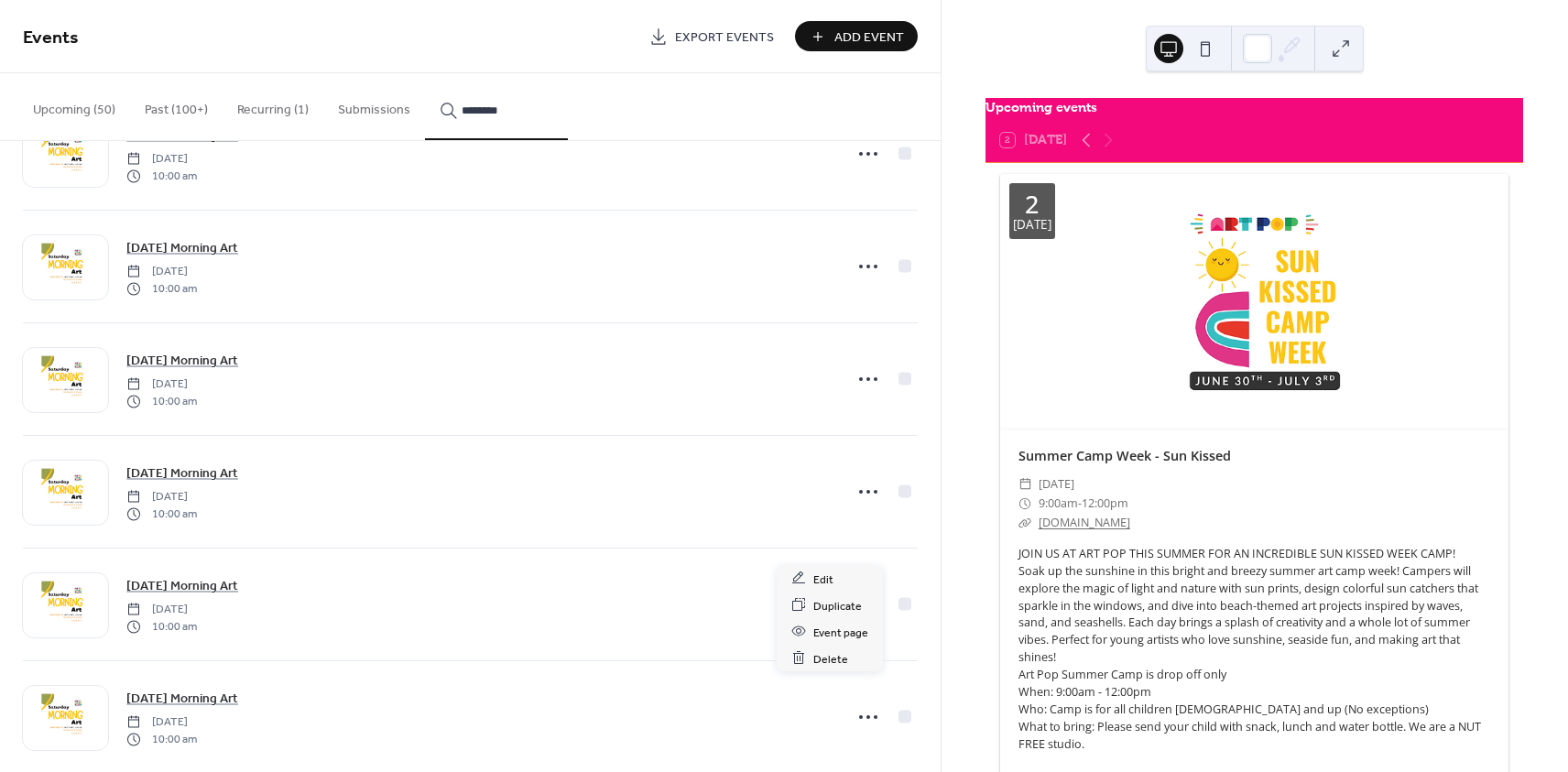click 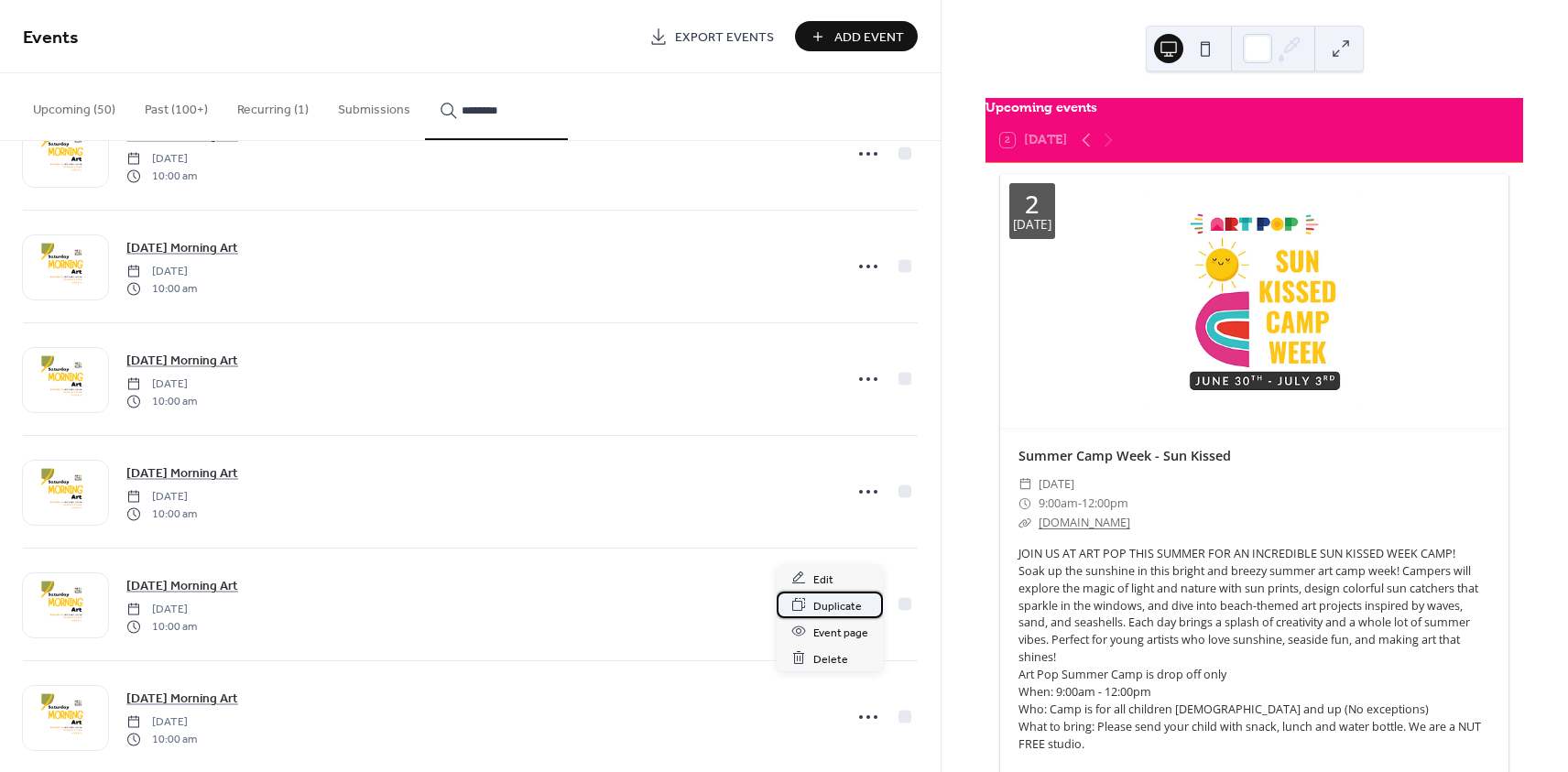 click on "Duplicate" at bounding box center [837, 605] 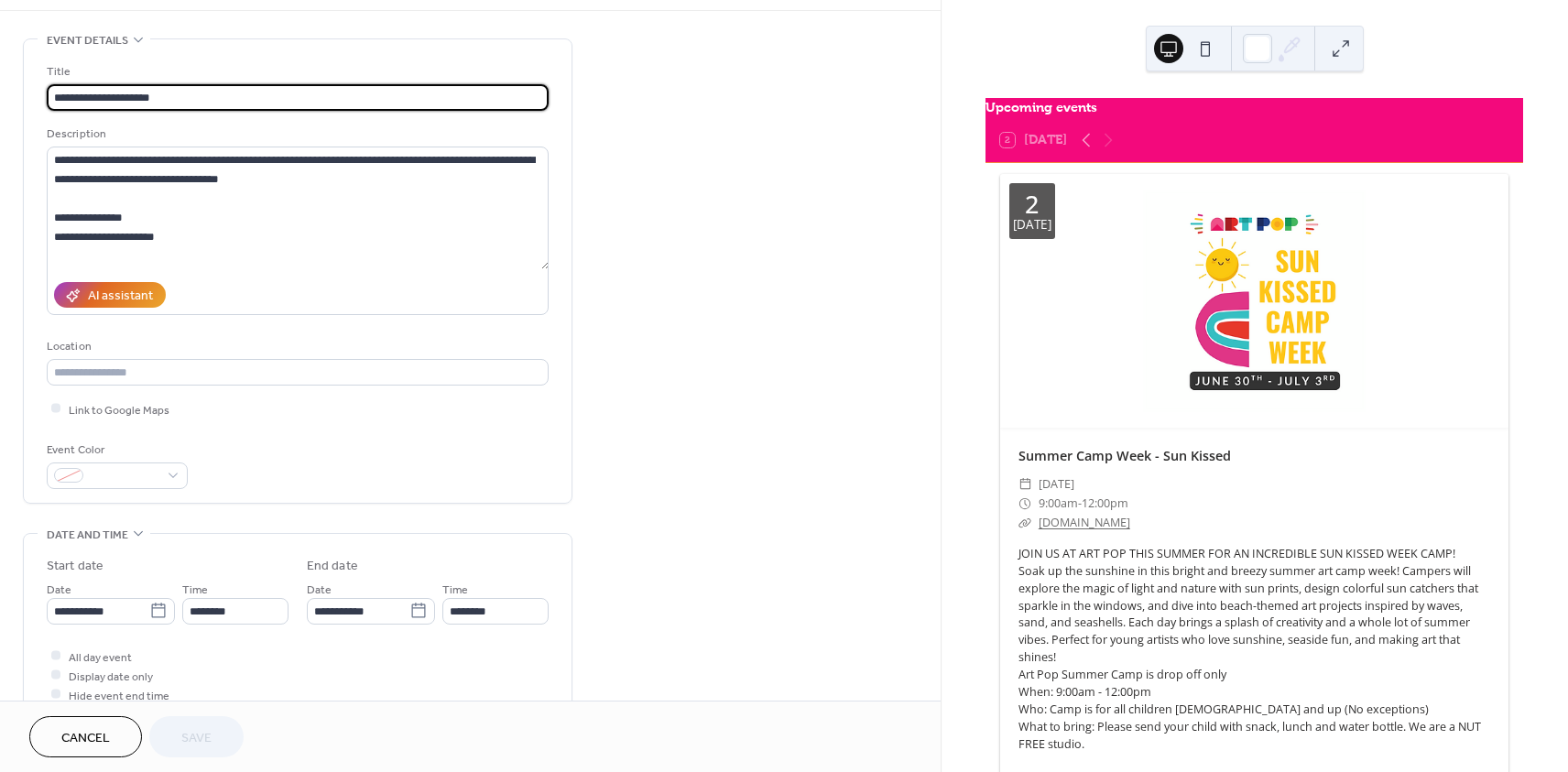 scroll, scrollTop: 94, scrollLeft: 0, axis: vertical 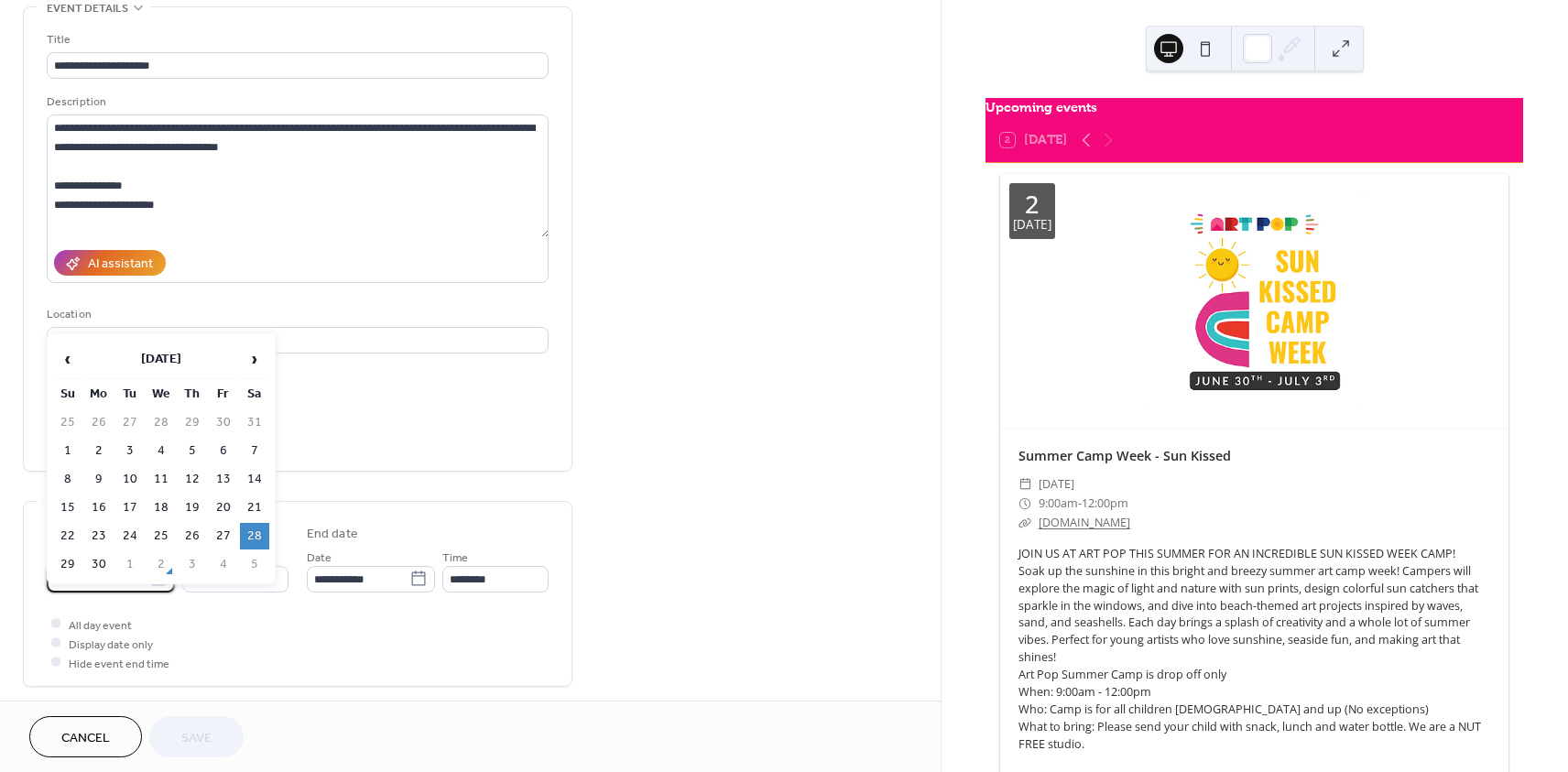 click on "**********" at bounding box center [98, 579] 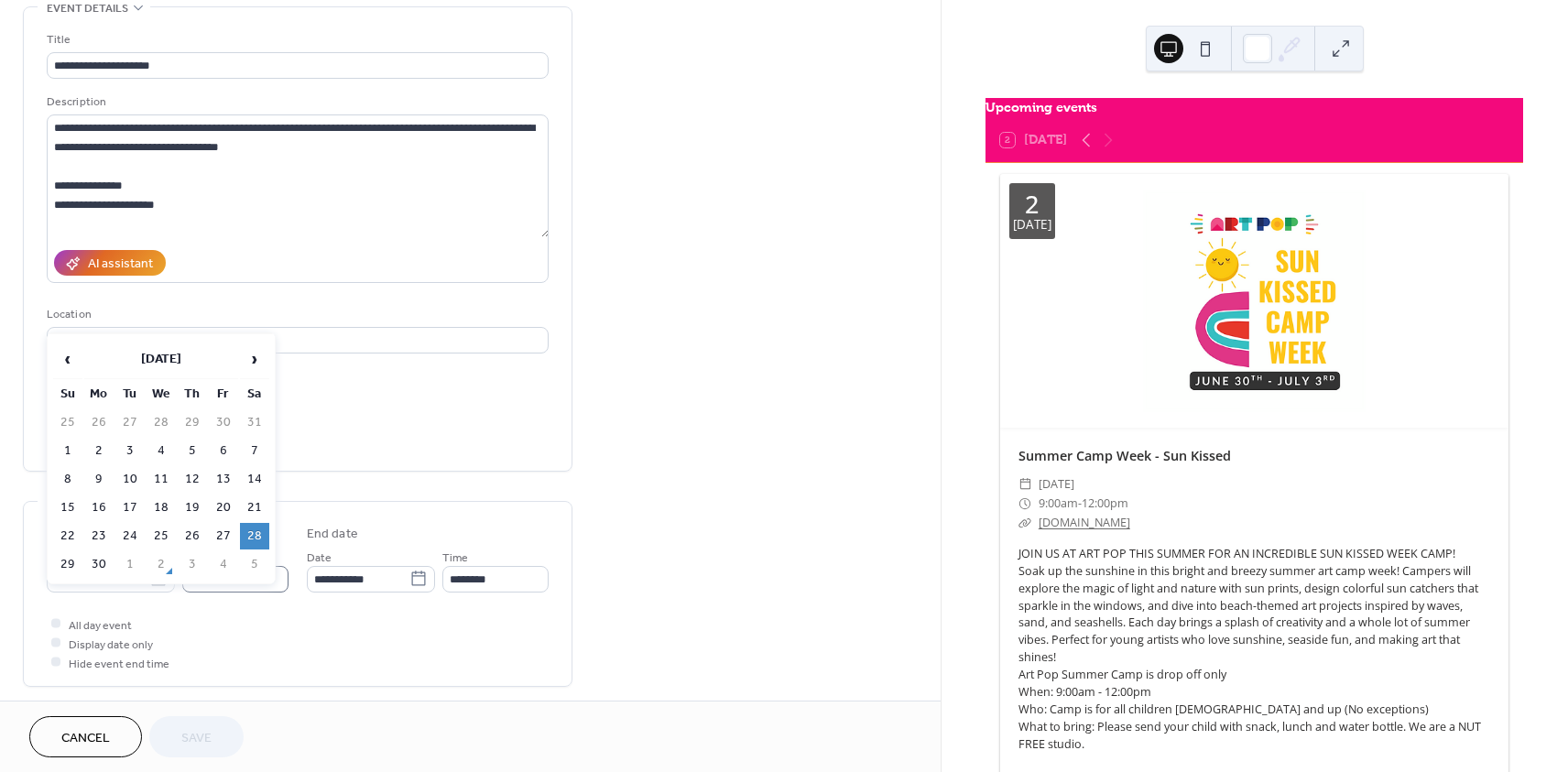 drag, startPoint x: 256, startPoint y: 556, endPoint x: 263, endPoint y: 563, distance: 9.899495 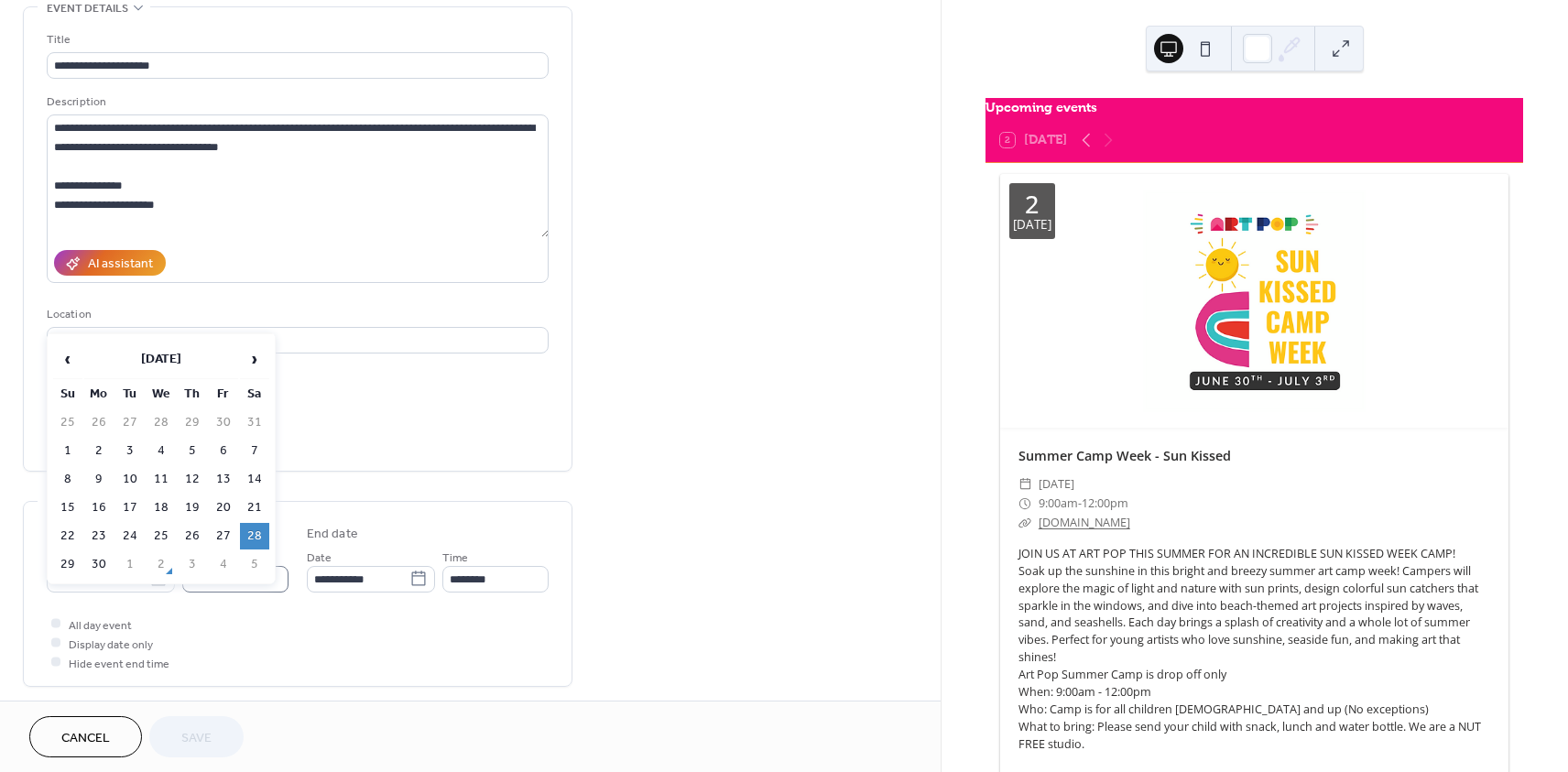 click on "5" at bounding box center (255, 564) 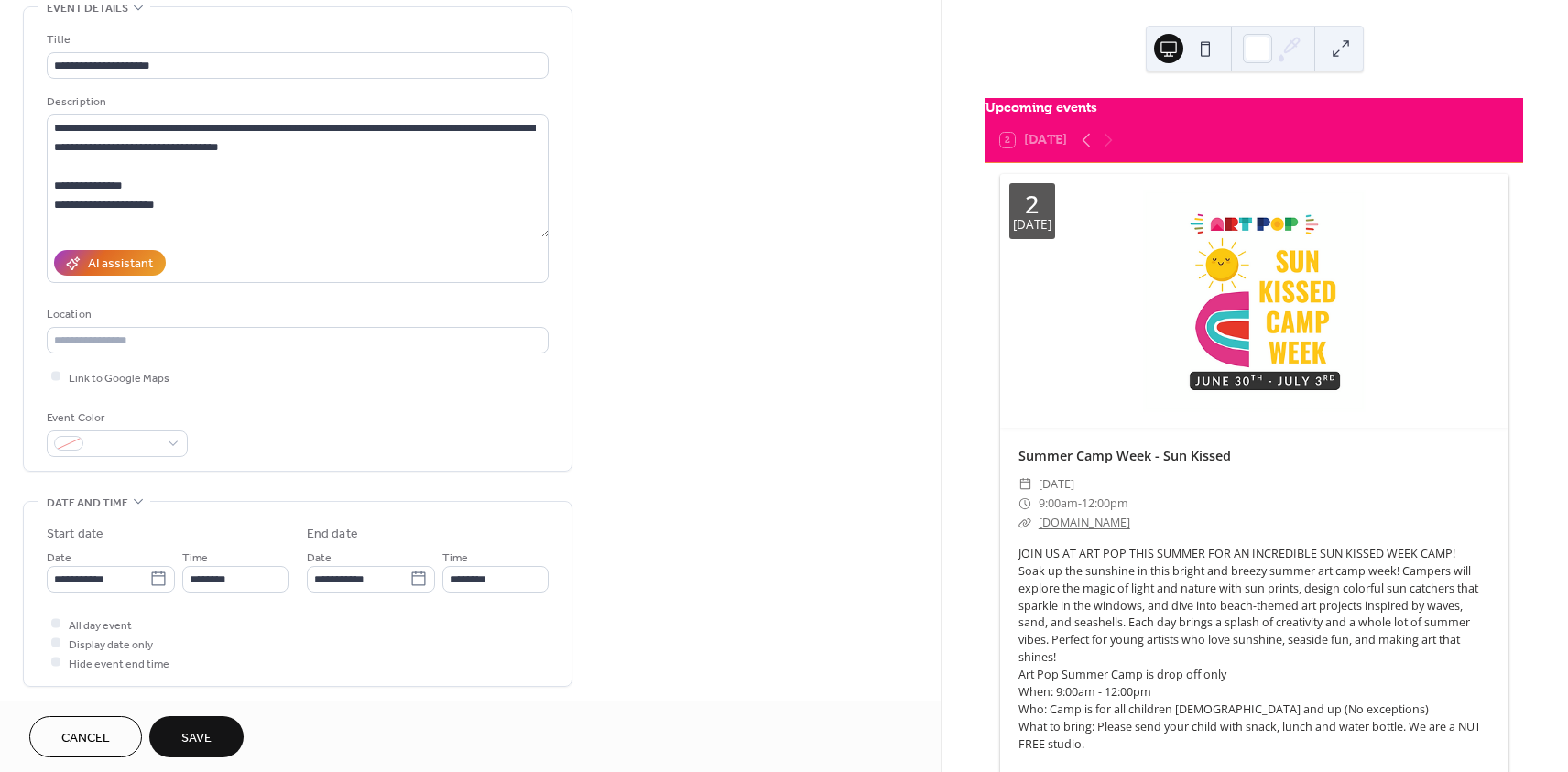 click on "Save" at bounding box center (196, 738) 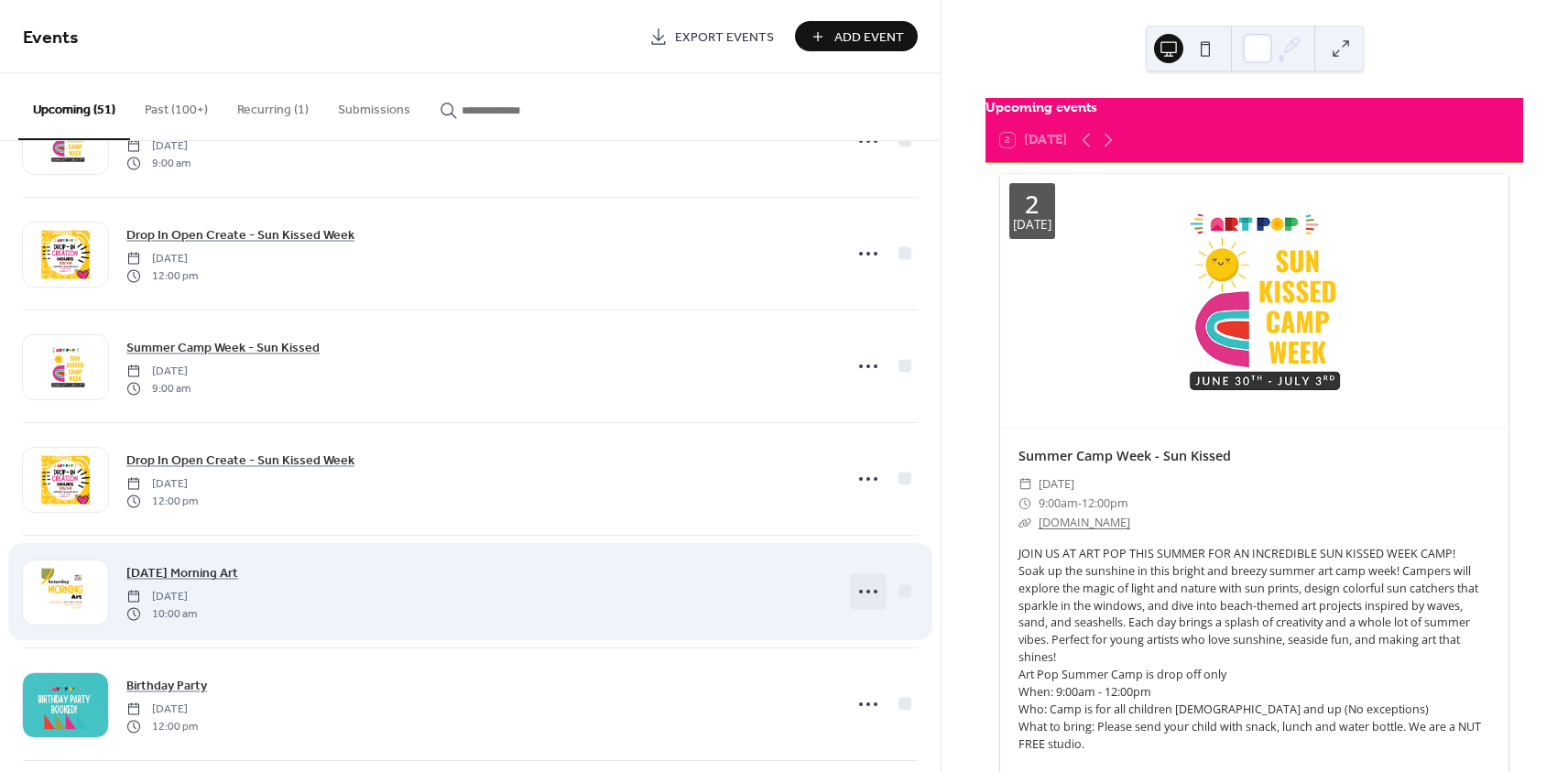 scroll, scrollTop: 97, scrollLeft: 0, axis: vertical 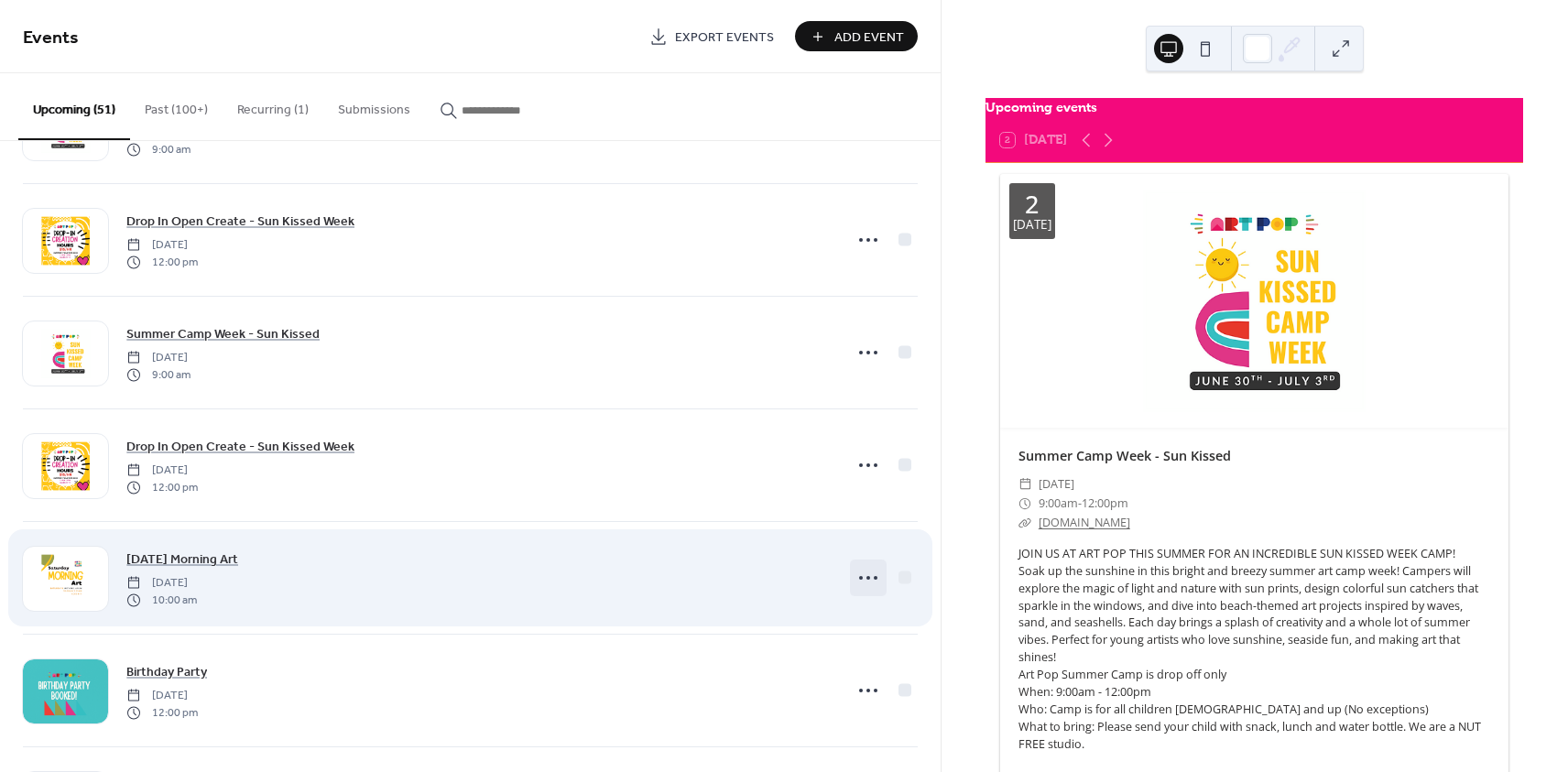click 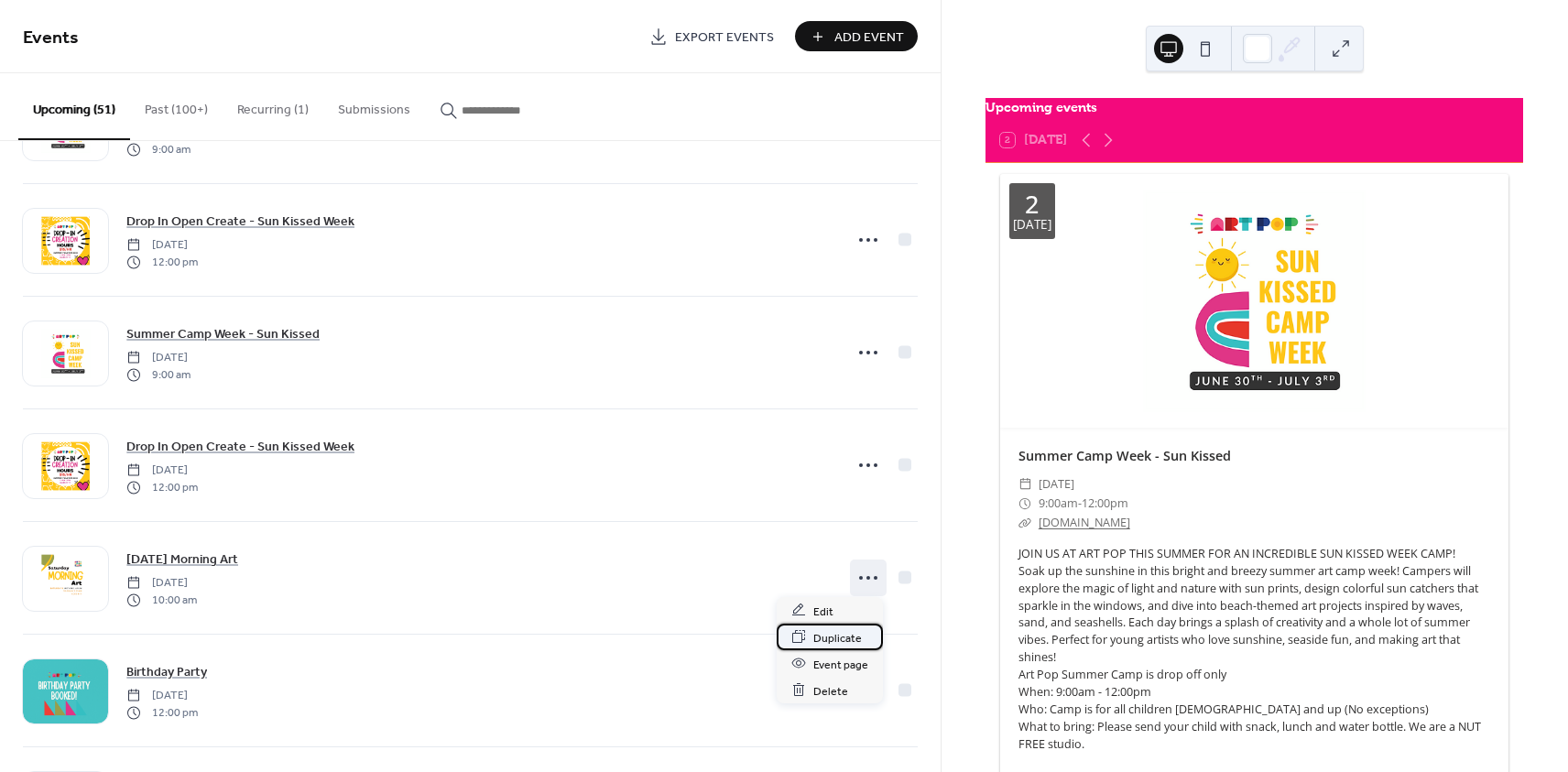 click on "Duplicate" at bounding box center [837, 637] 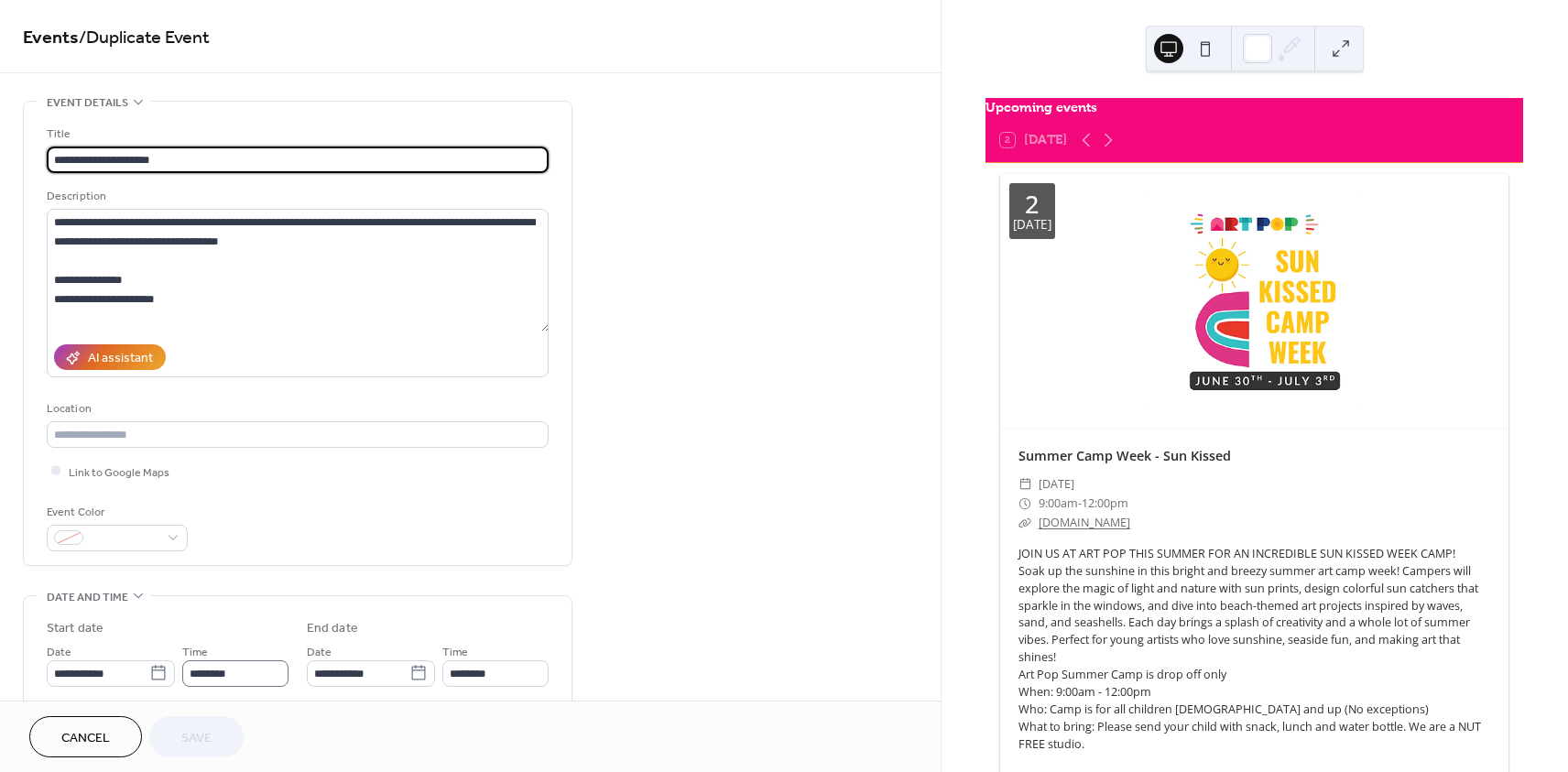 scroll, scrollTop: 0, scrollLeft: 0, axis: both 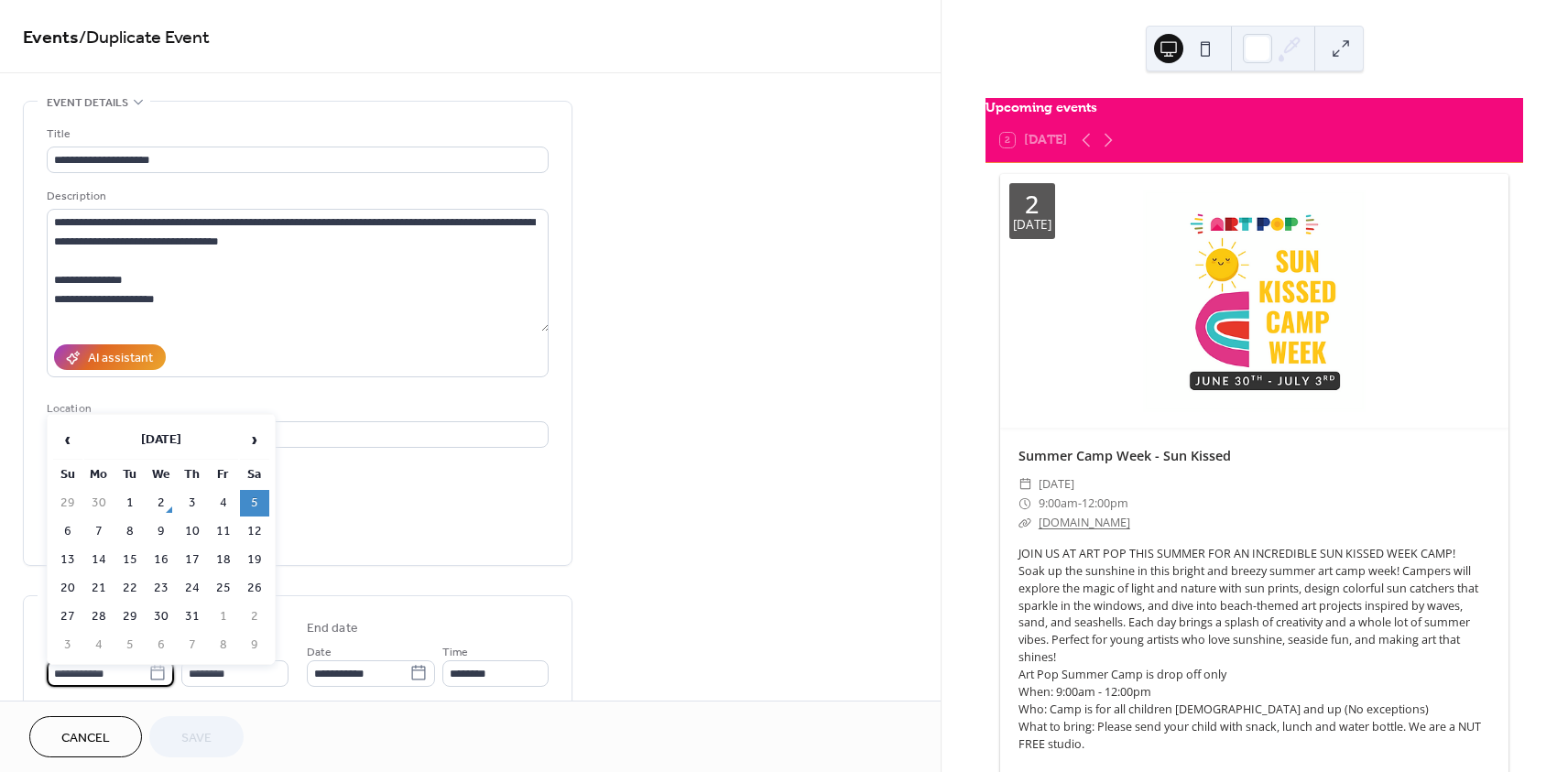 click on "**********" at bounding box center [97, 673] 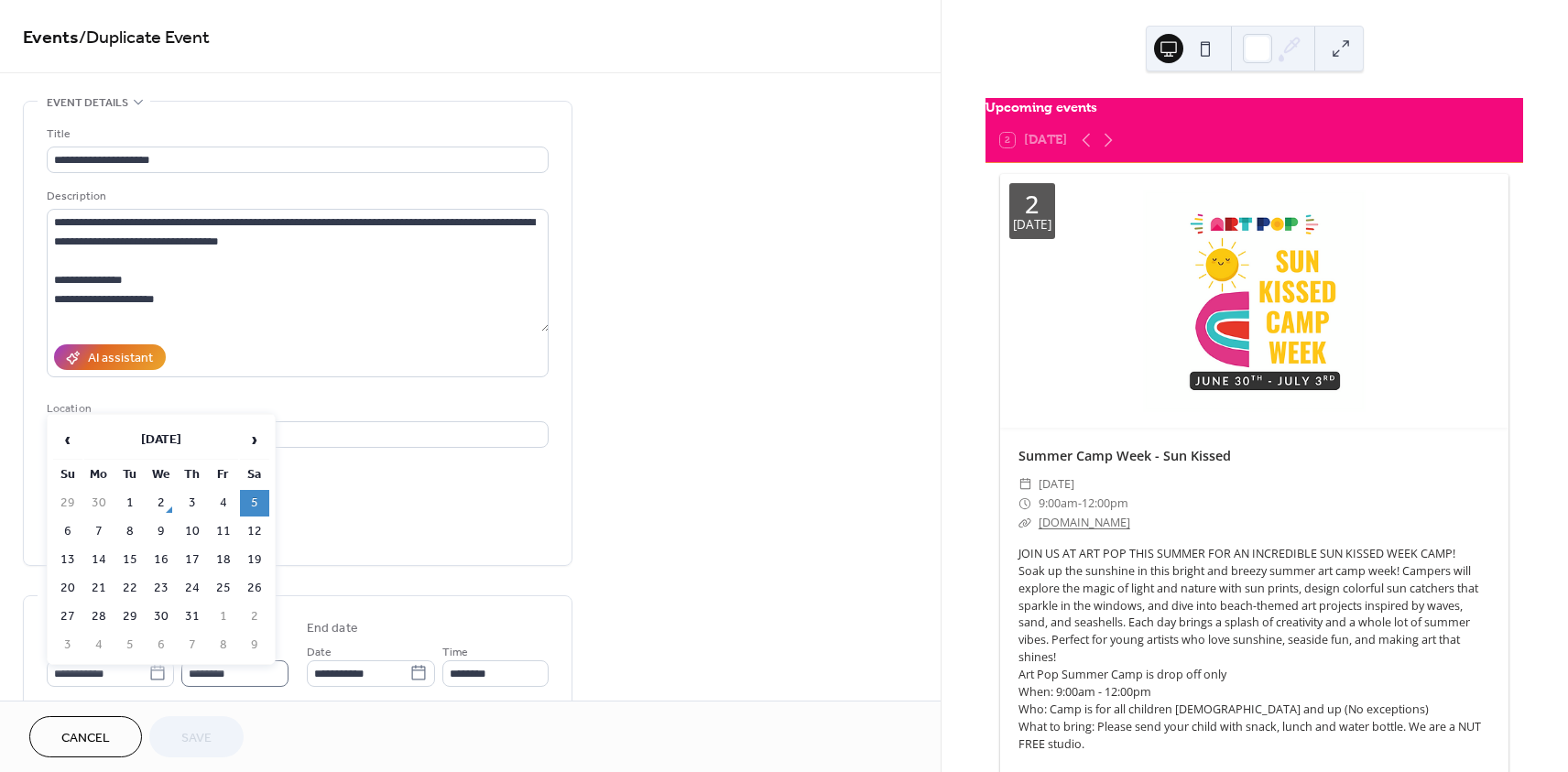 drag, startPoint x: 256, startPoint y: 532, endPoint x: 236, endPoint y: 659, distance: 128.56516 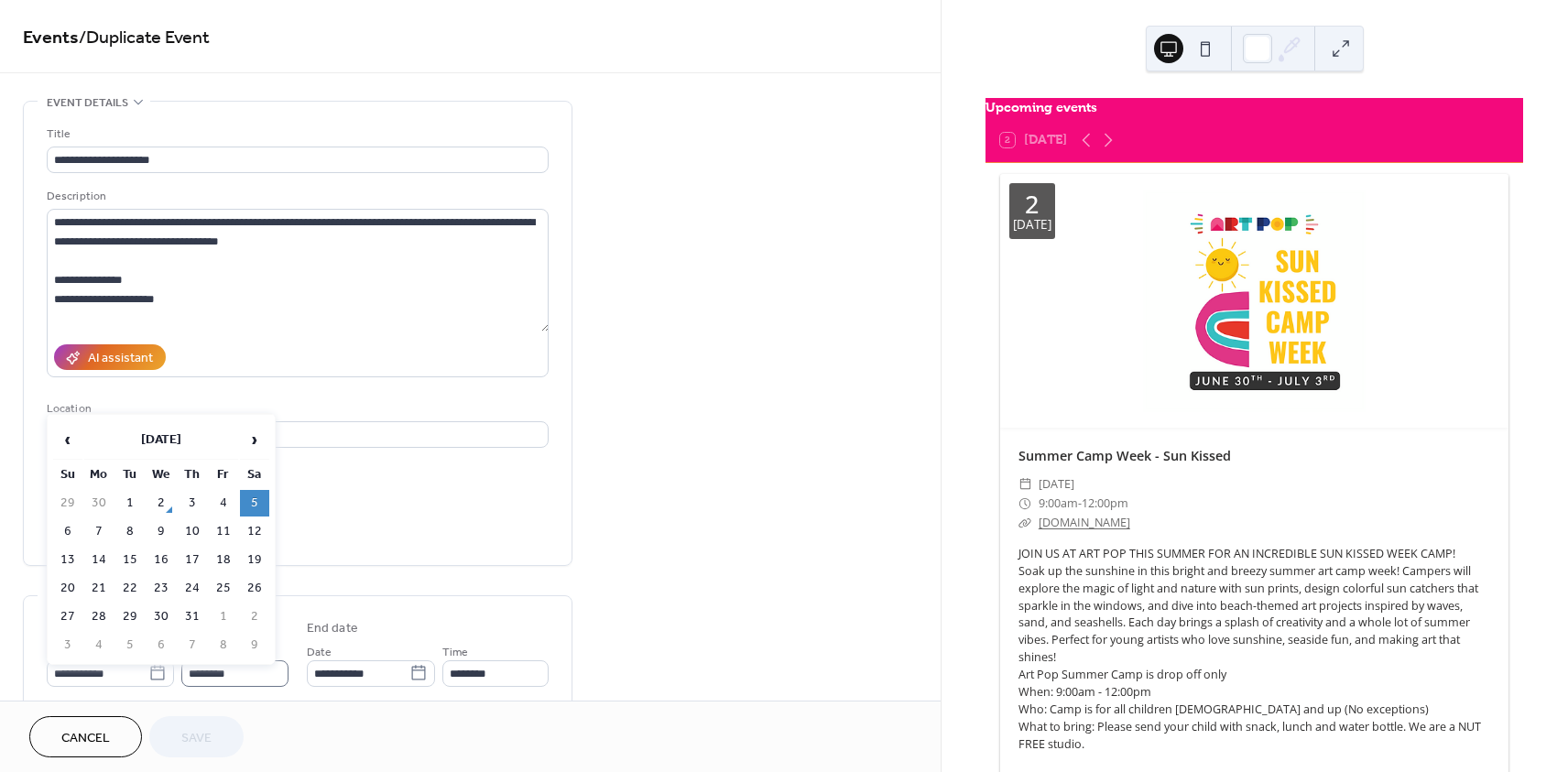 click on "12" at bounding box center [255, 531] 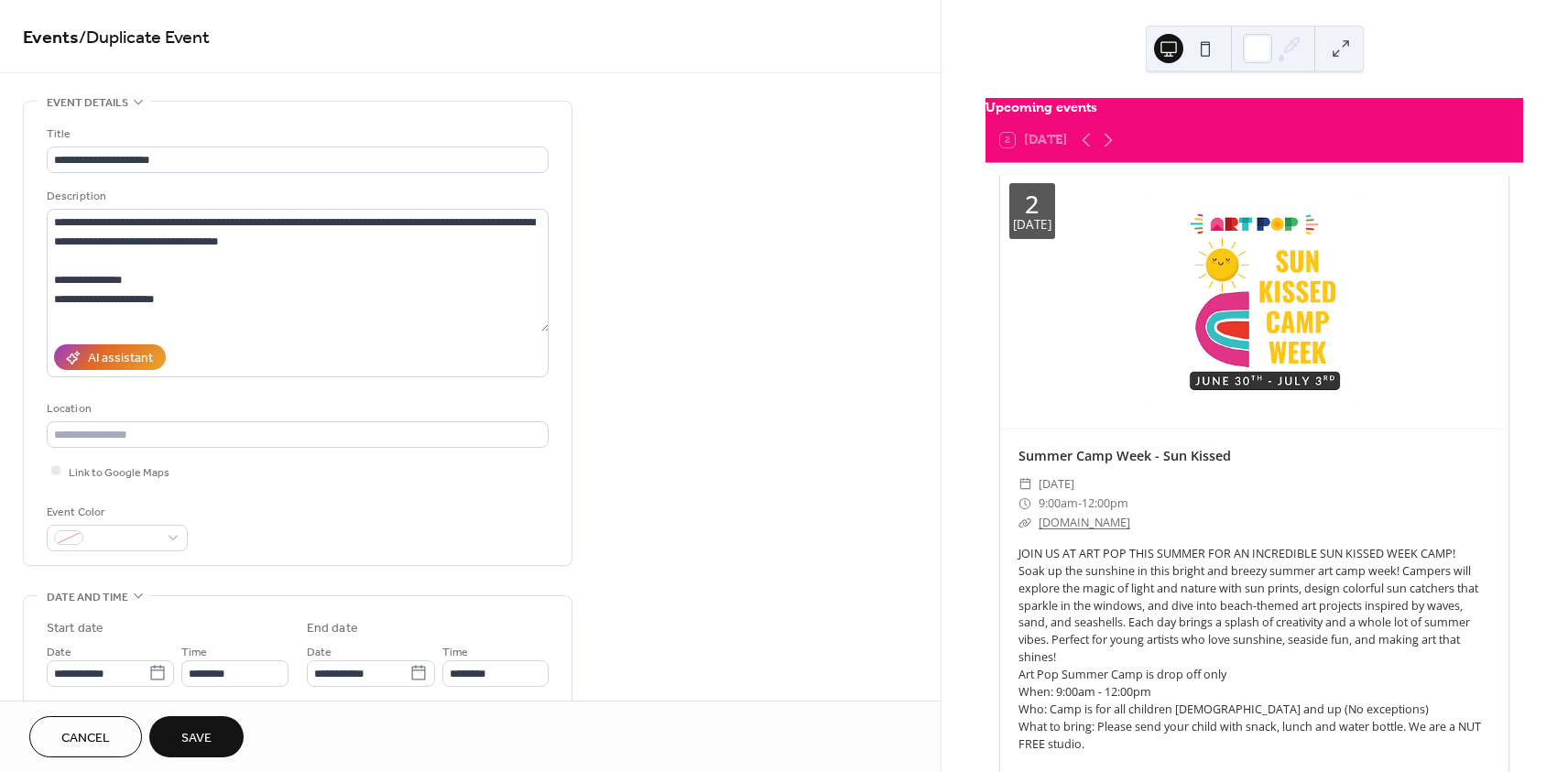 click on "Save" at bounding box center [196, 736] 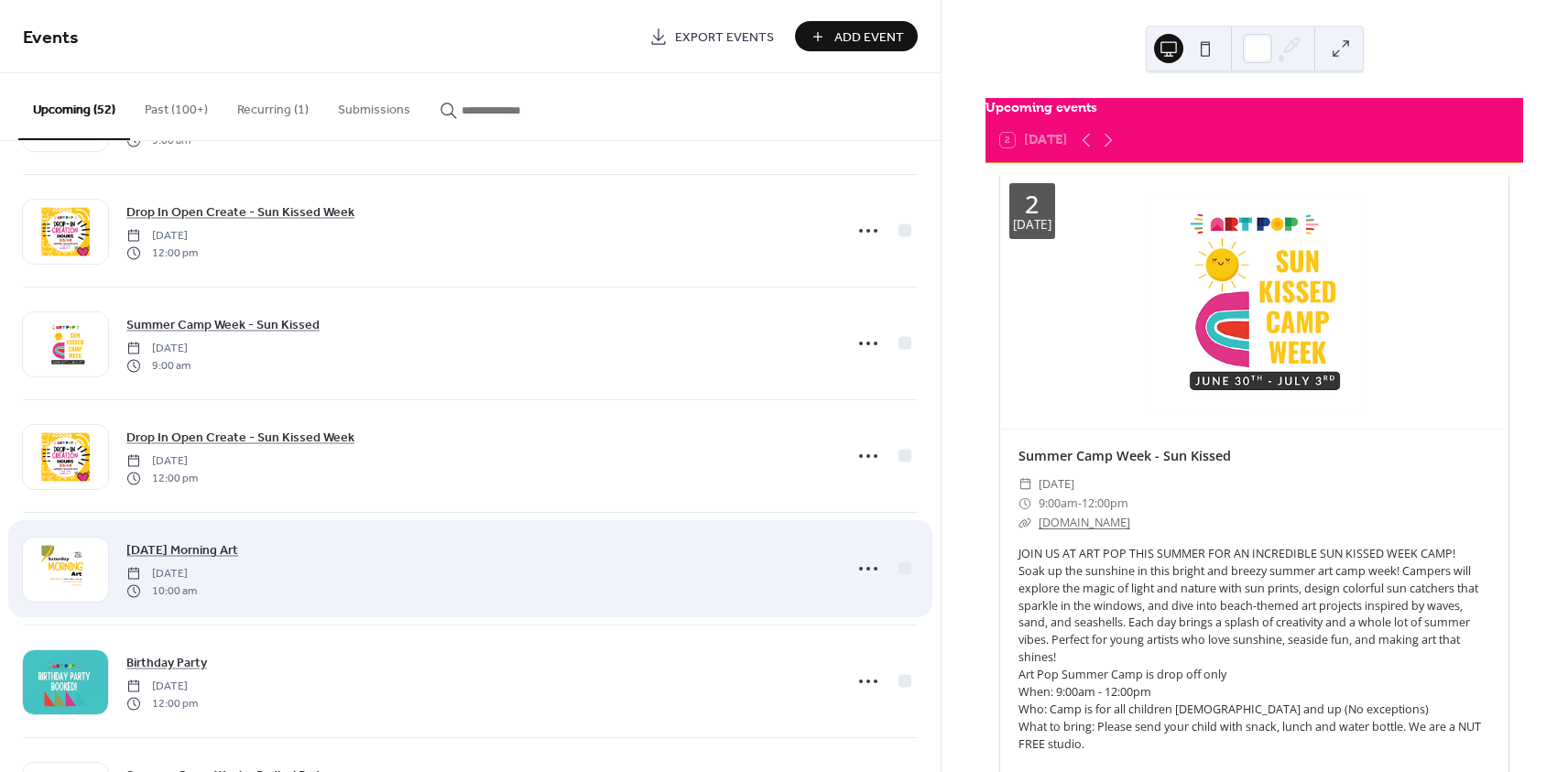 scroll, scrollTop: 114, scrollLeft: 0, axis: vertical 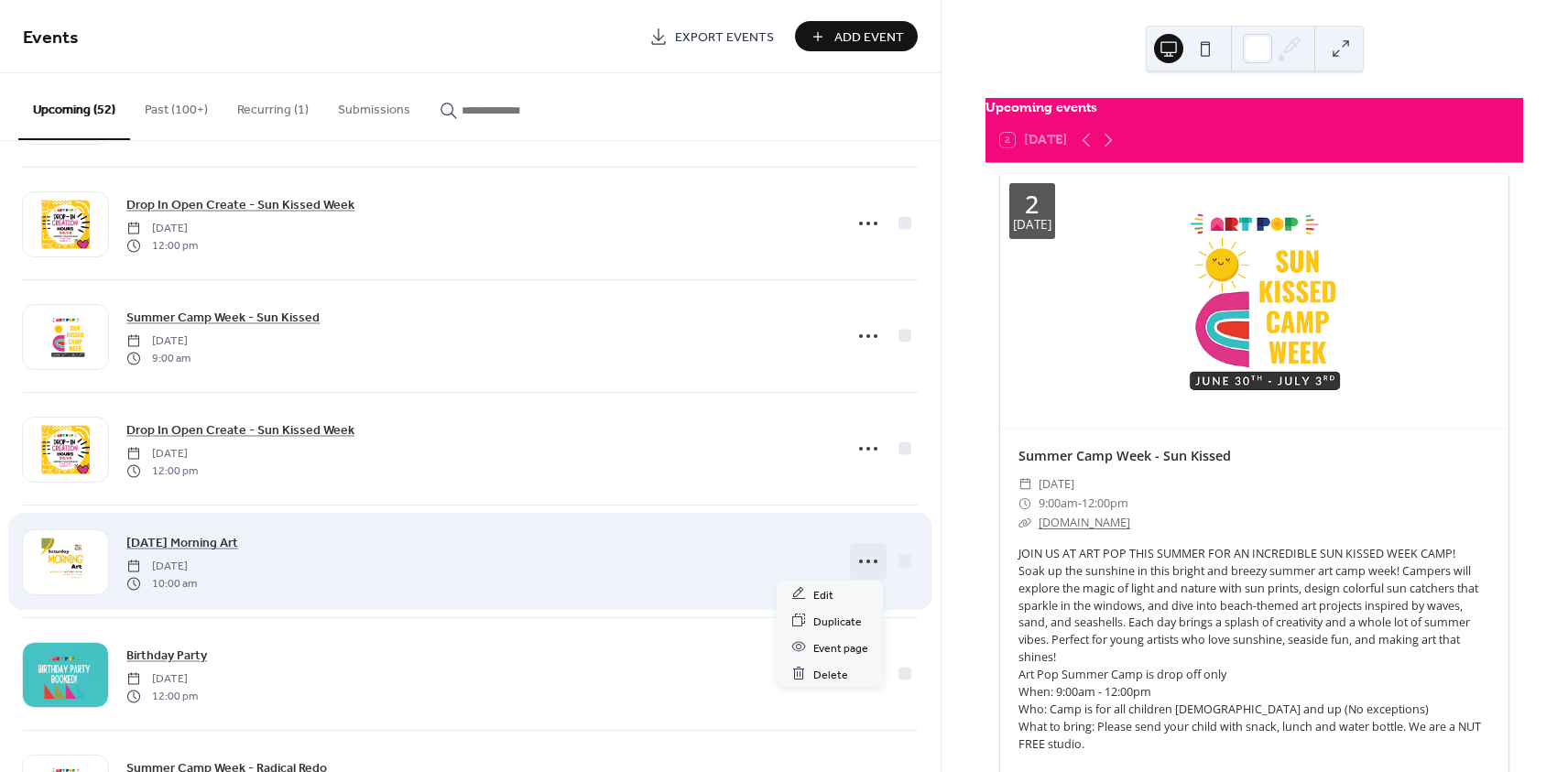 click 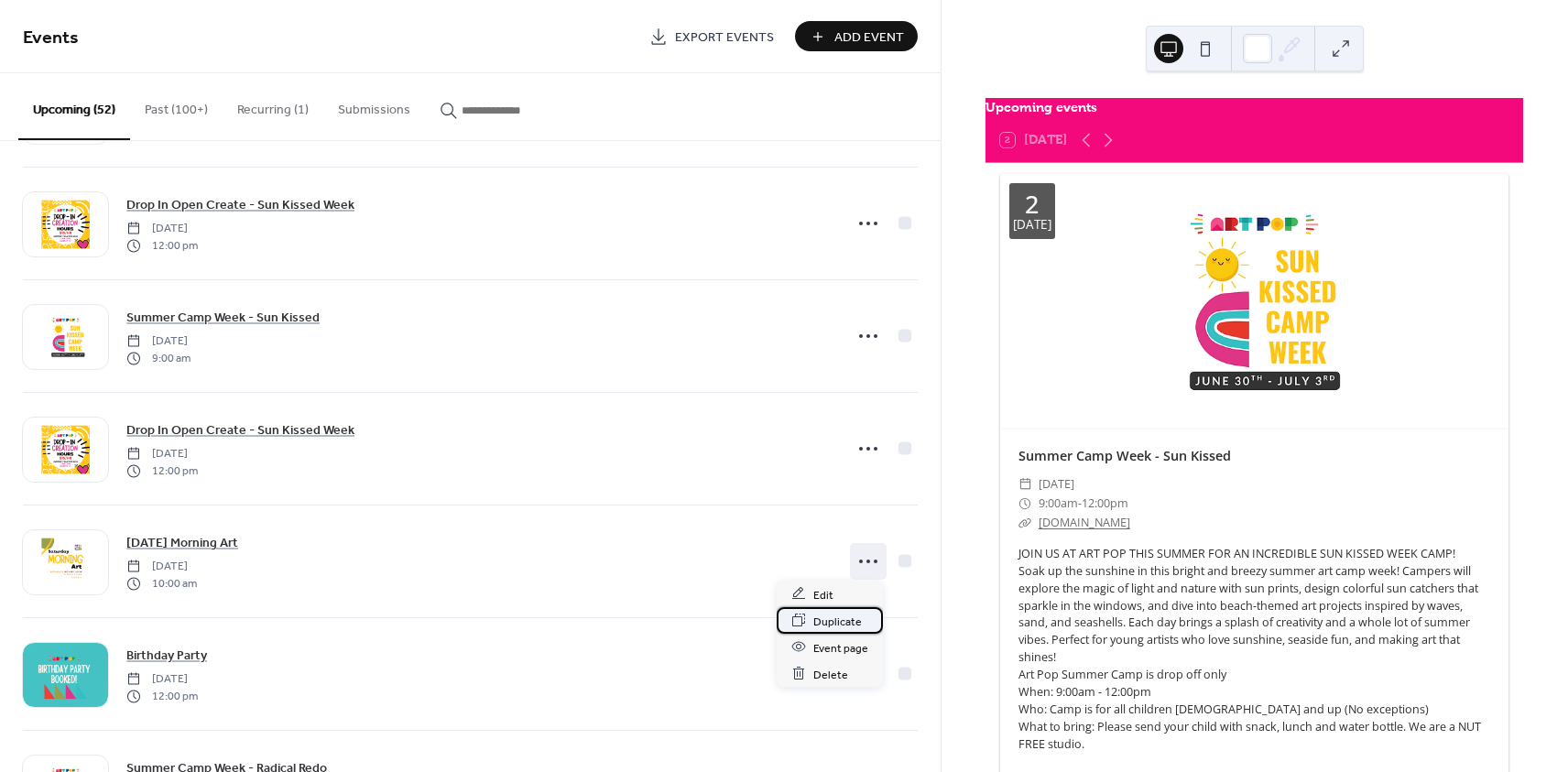 click on "Duplicate" at bounding box center [837, 621] 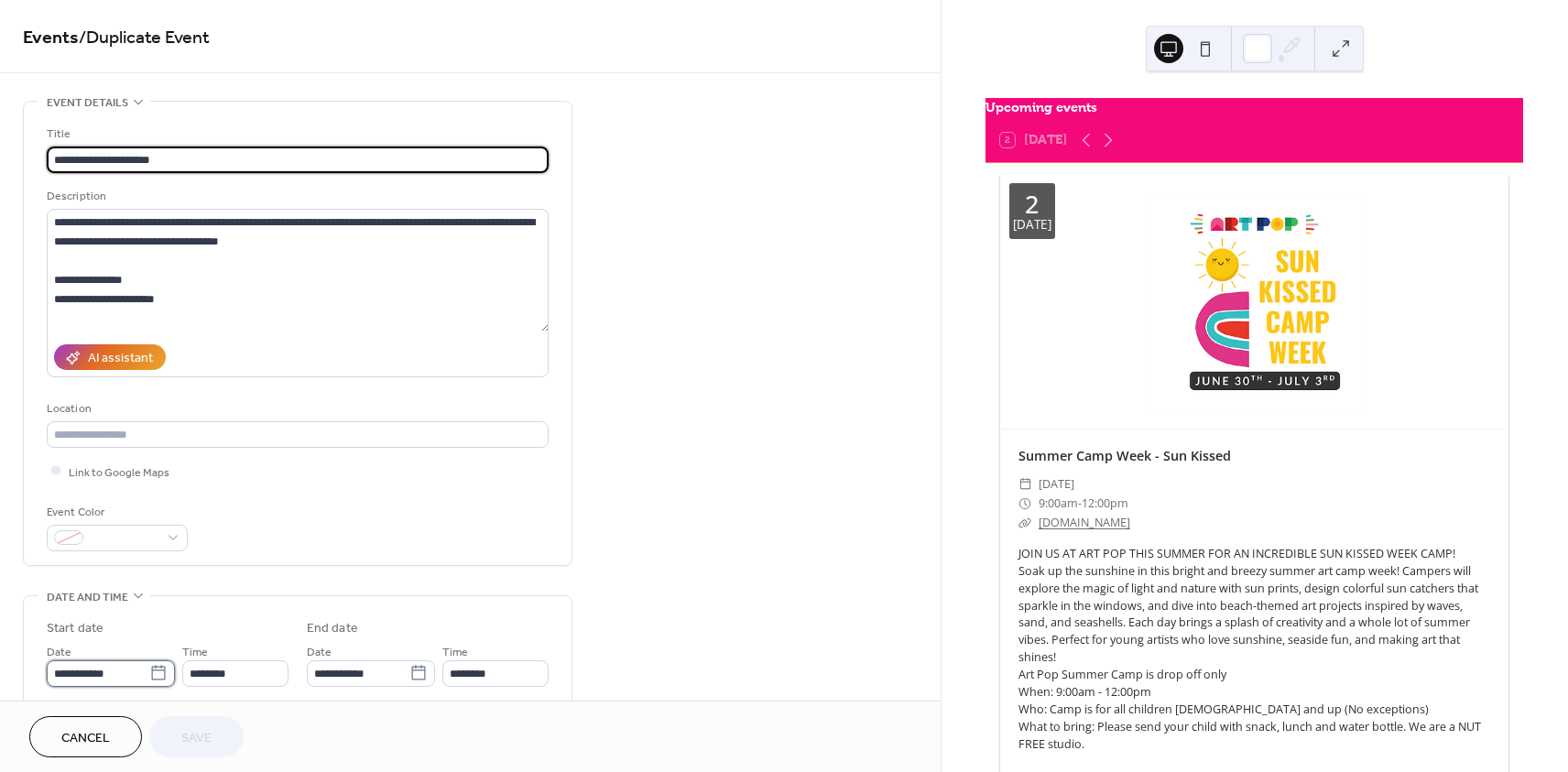 click on "**********" at bounding box center [98, 673] 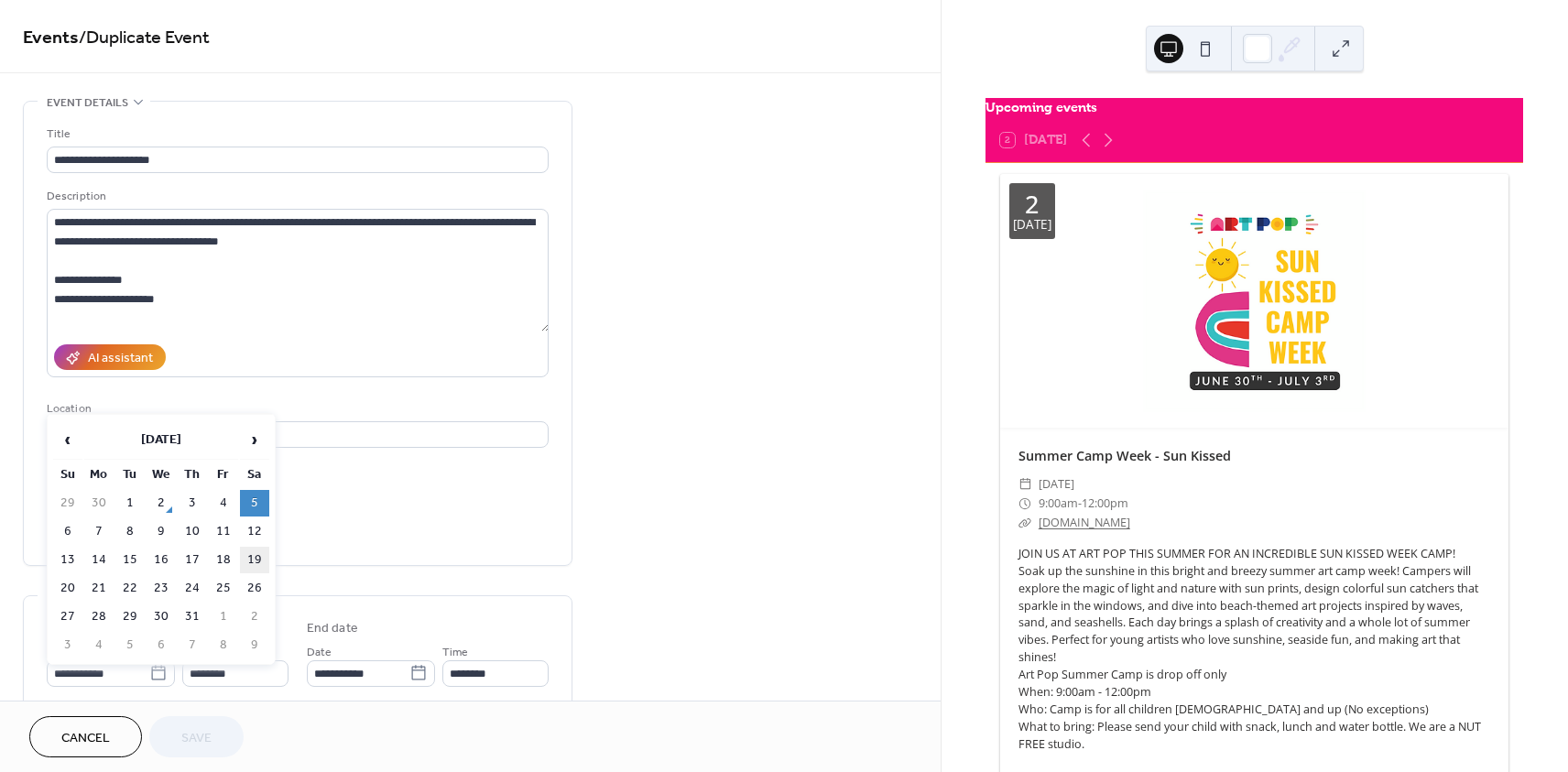 click on "19" at bounding box center (255, 560) 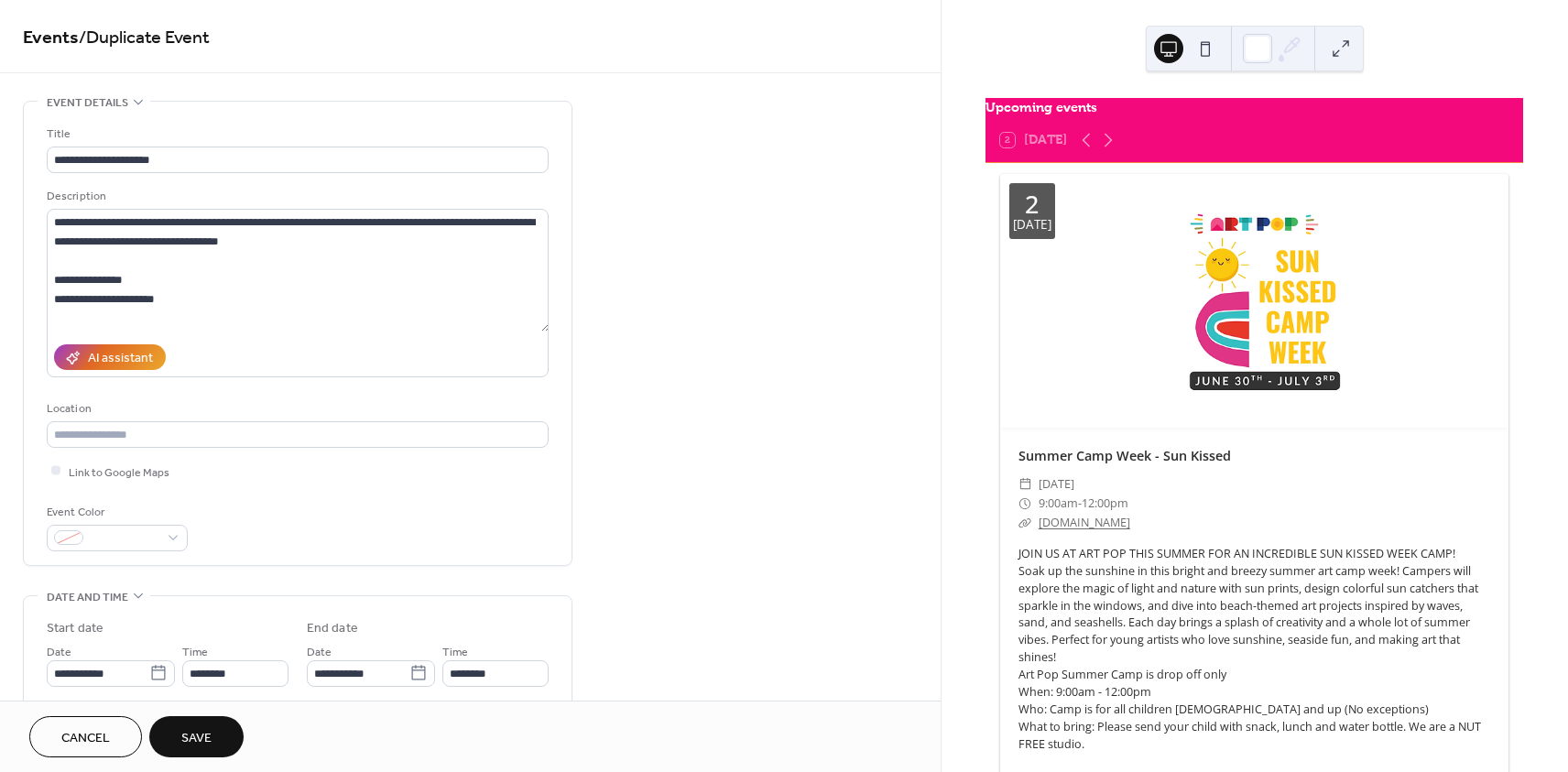 click on "Save" at bounding box center [196, 738] 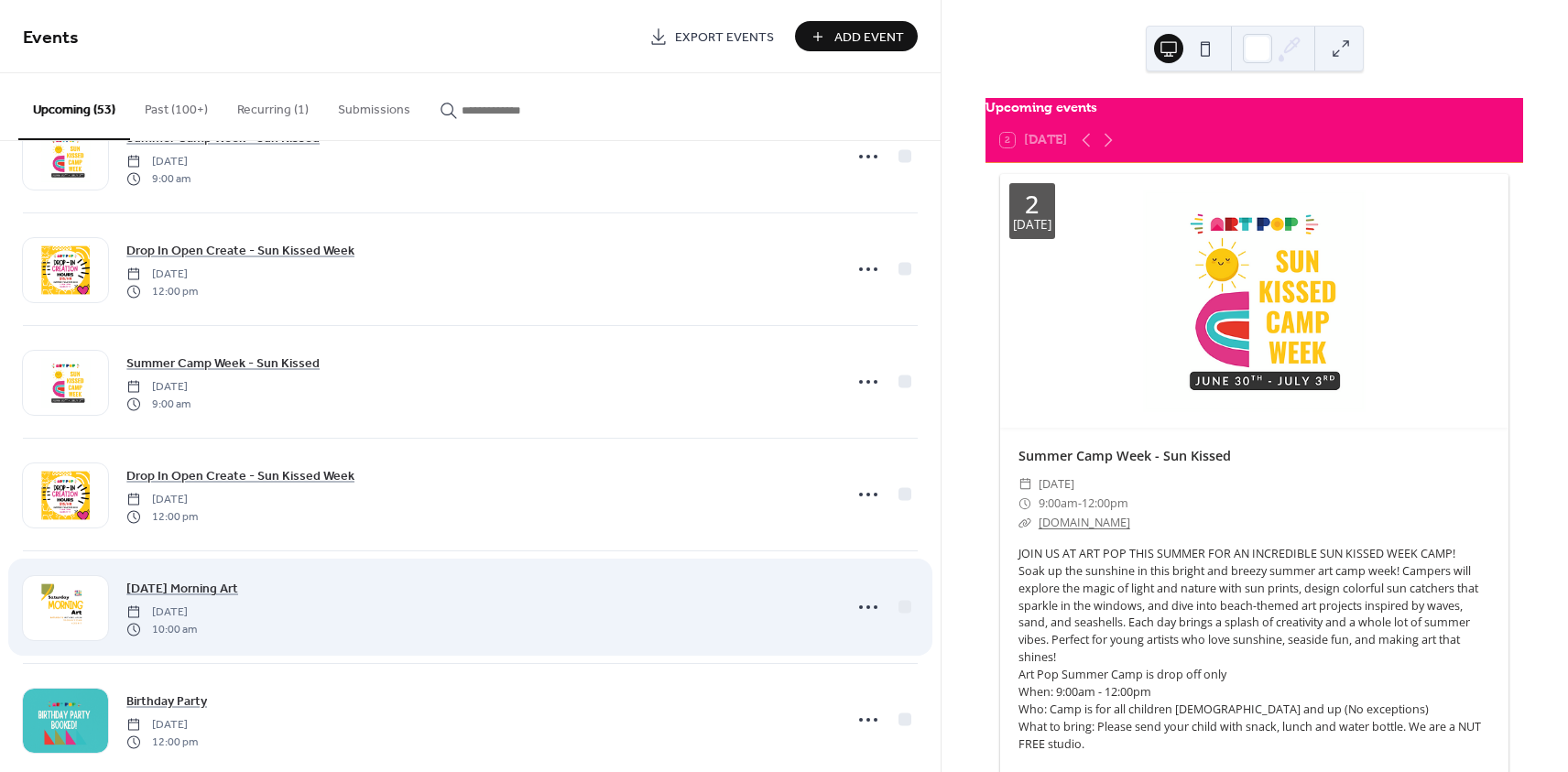 scroll, scrollTop: 65, scrollLeft: 0, axis: vertical 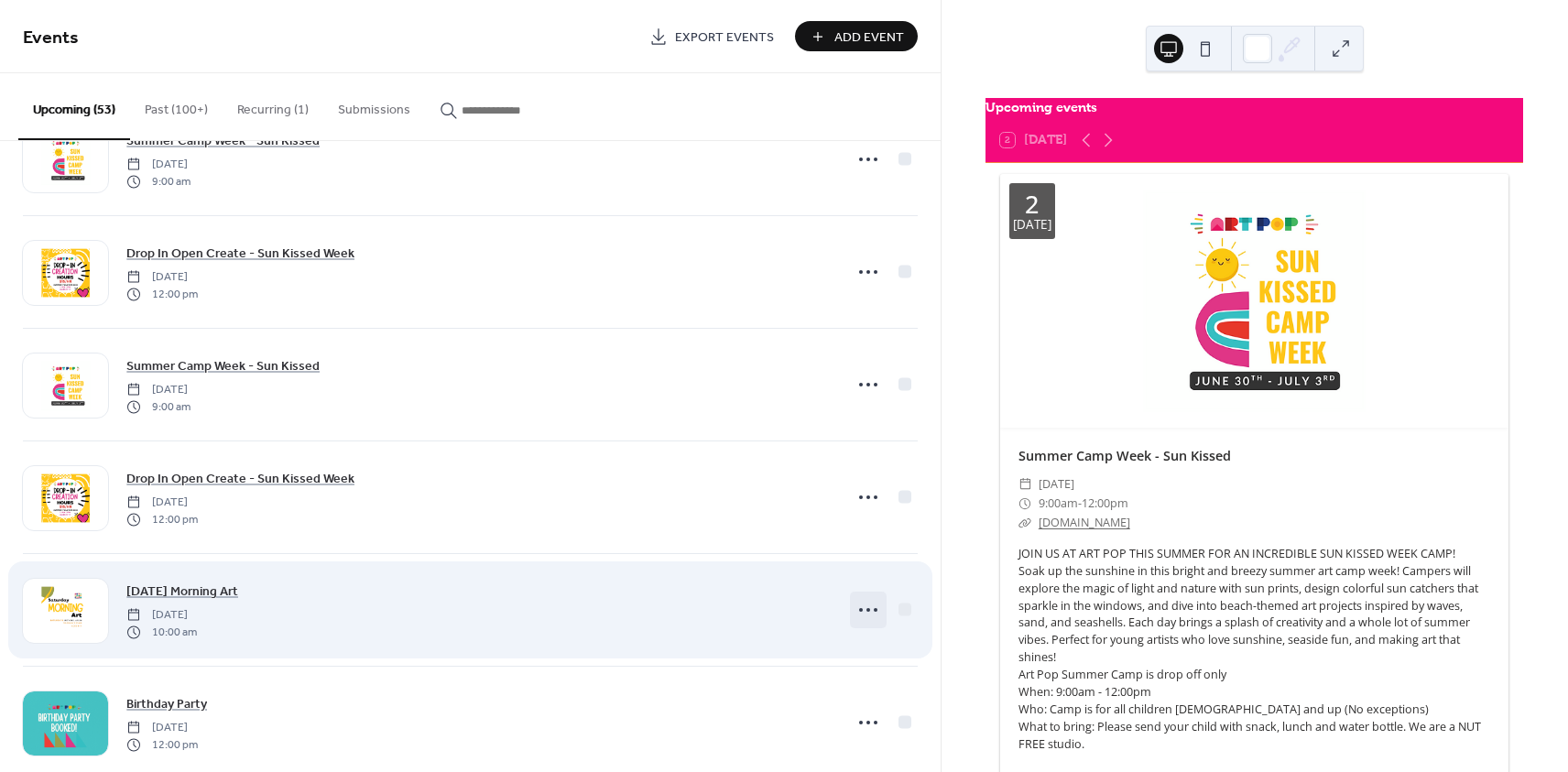 click 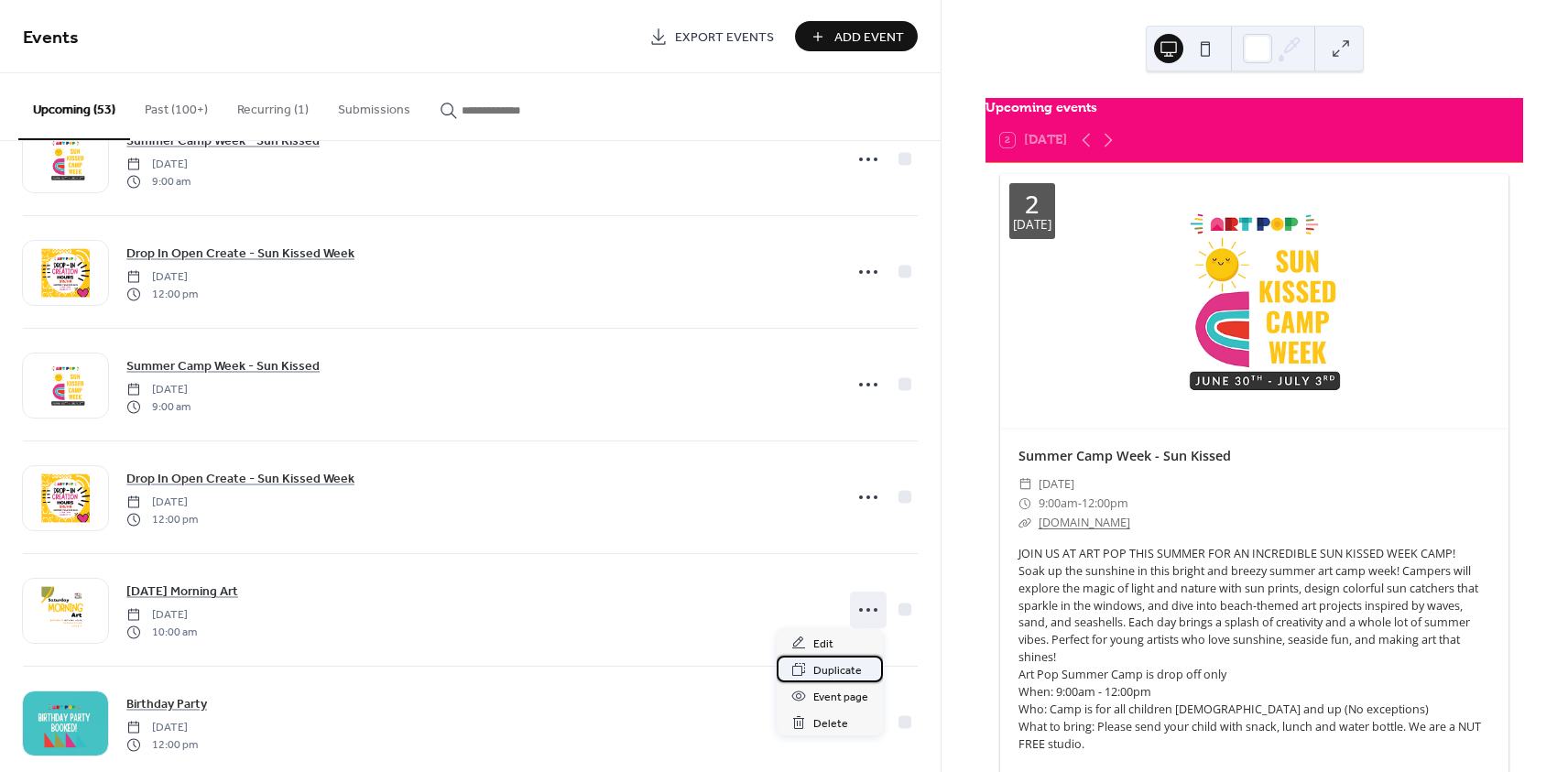 click on "Duplicate" at bounding box center (837, 670) 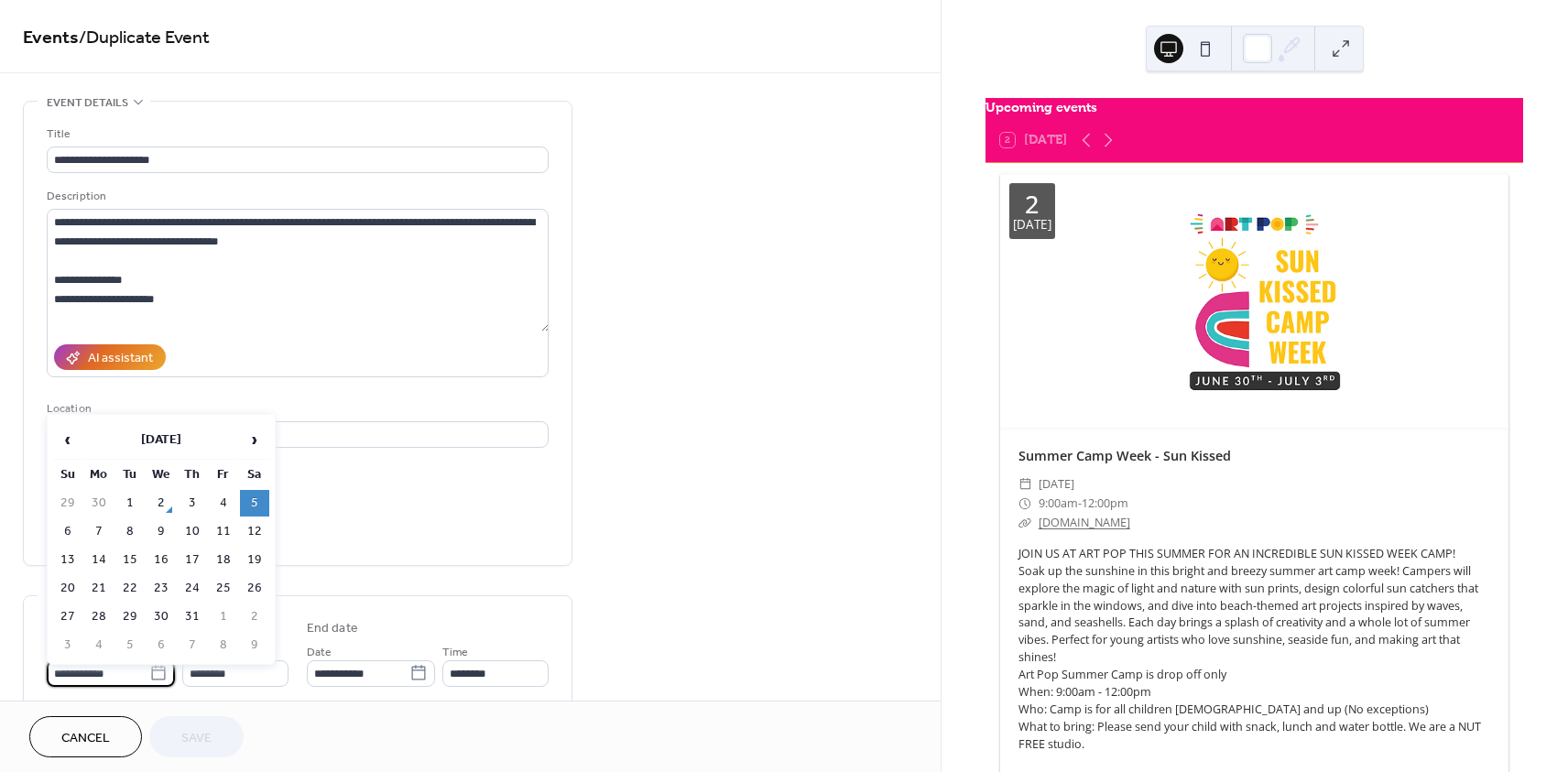 click on "**********" at bounding box center [98, 673] 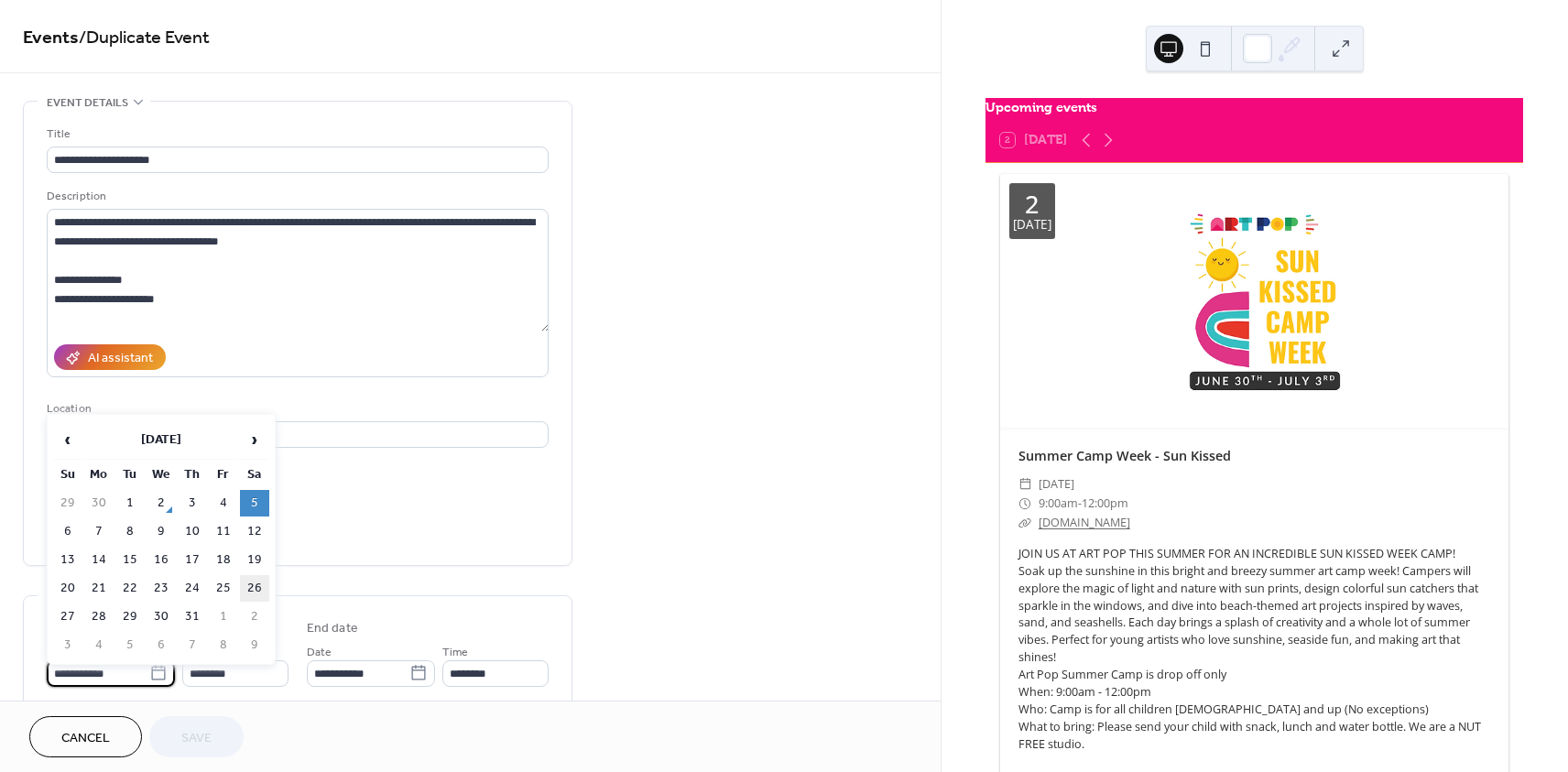 click on "26" at bounding box center [255, 588] 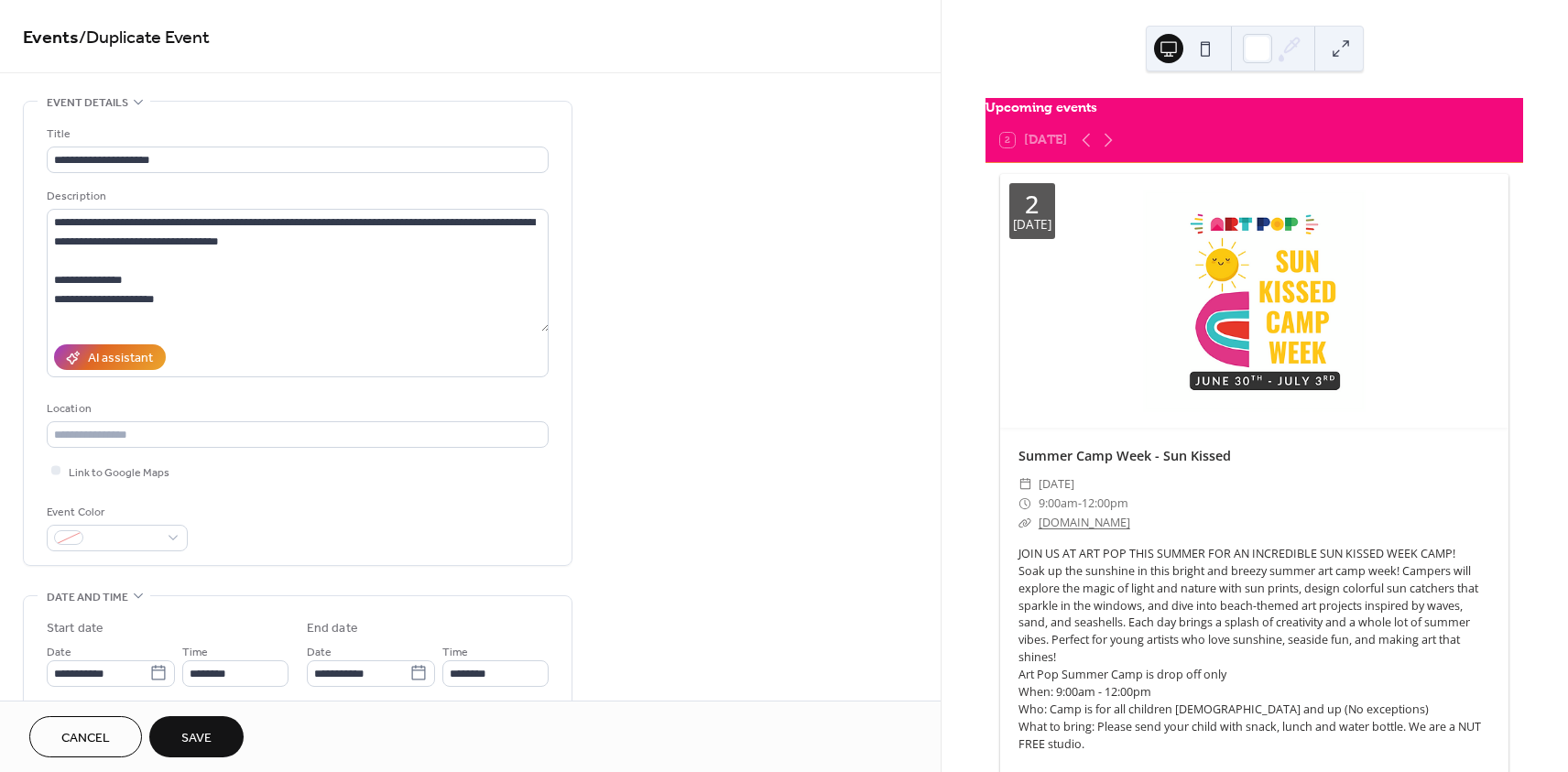 click on "Save" at bounding box center [196, 736] 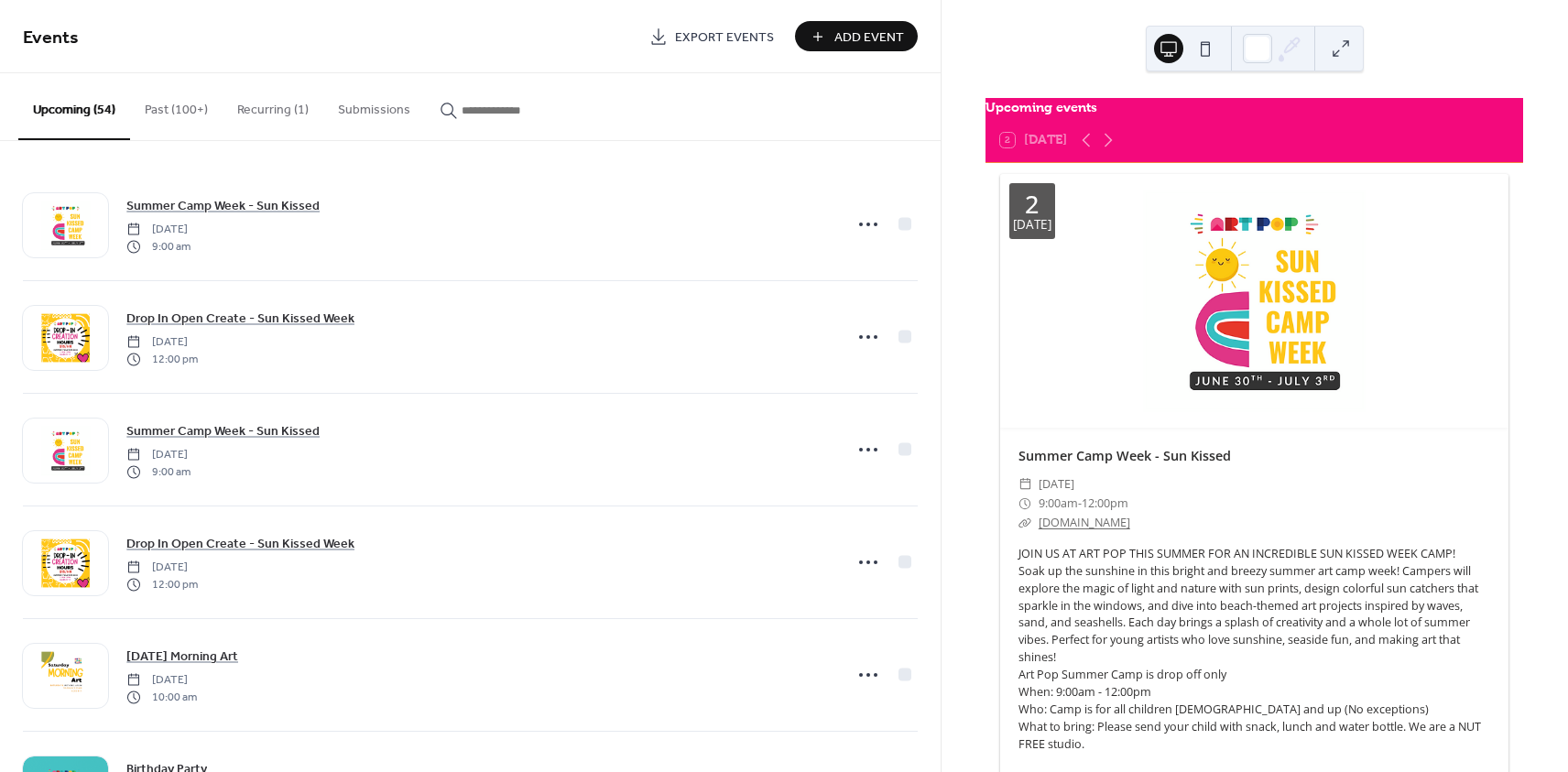click at bounding box center [507, 110] 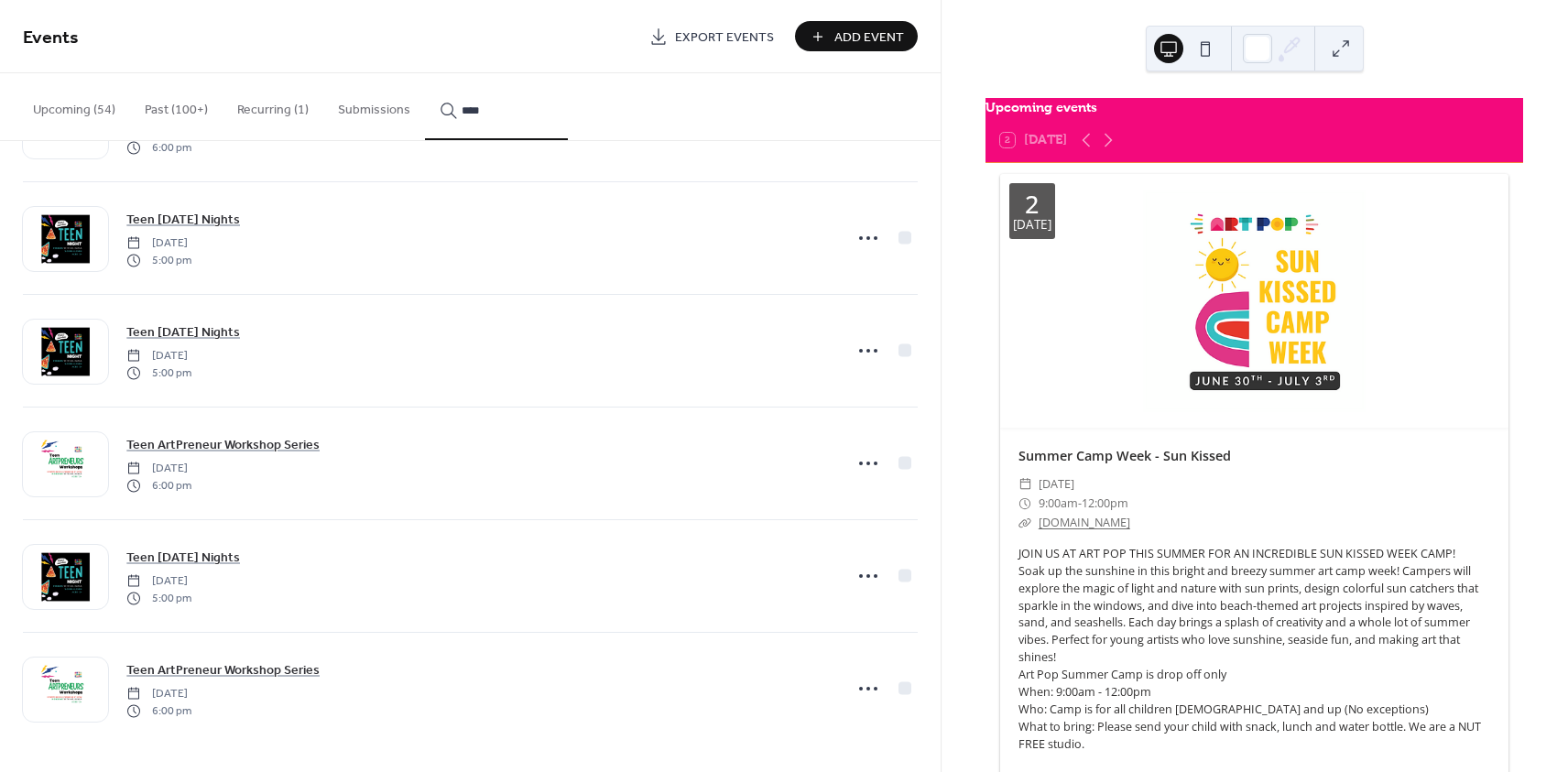 scroll, scrollTop: 4810, scrollLeft: 0, axis: vertical 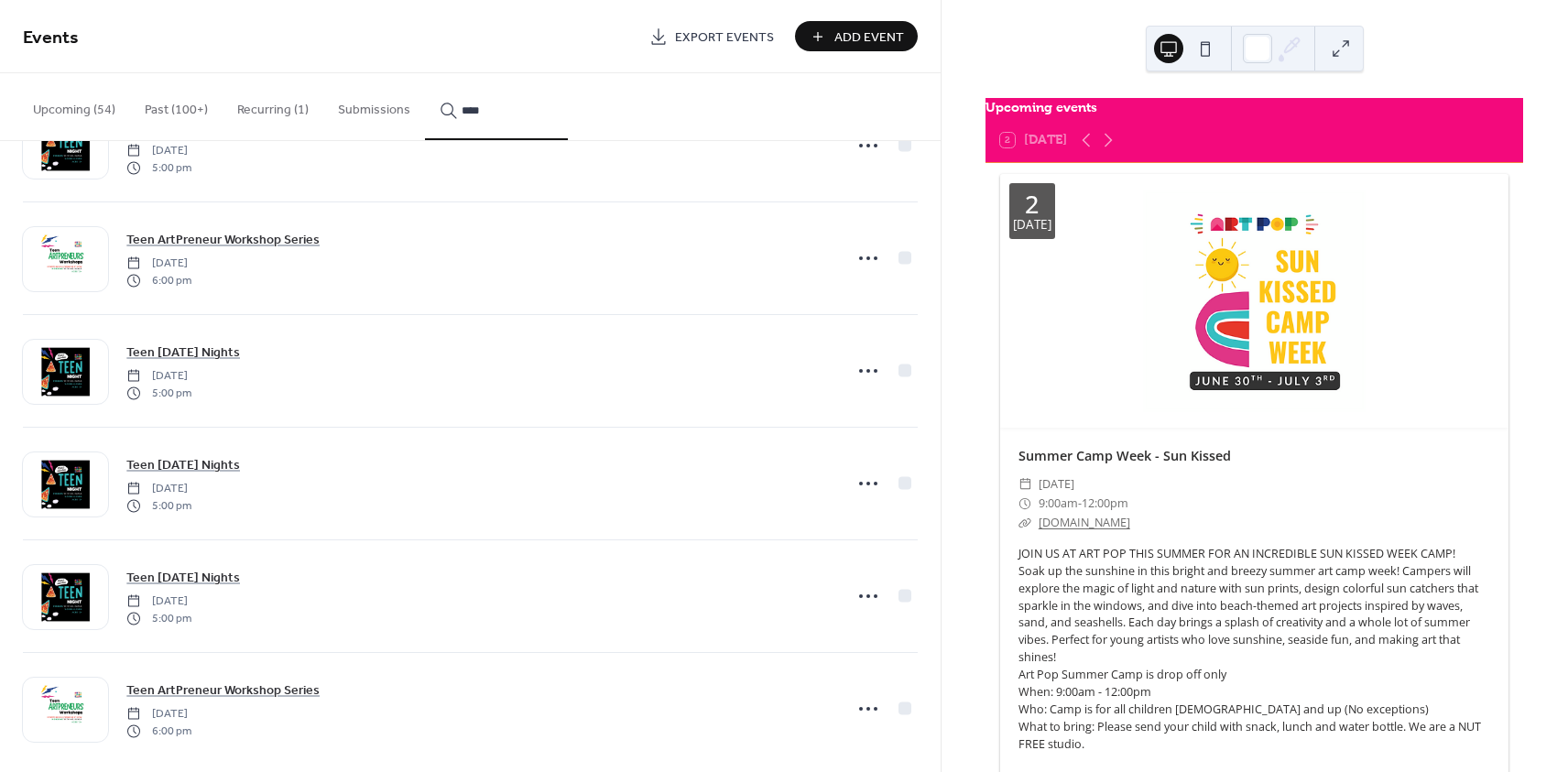 type on "****" 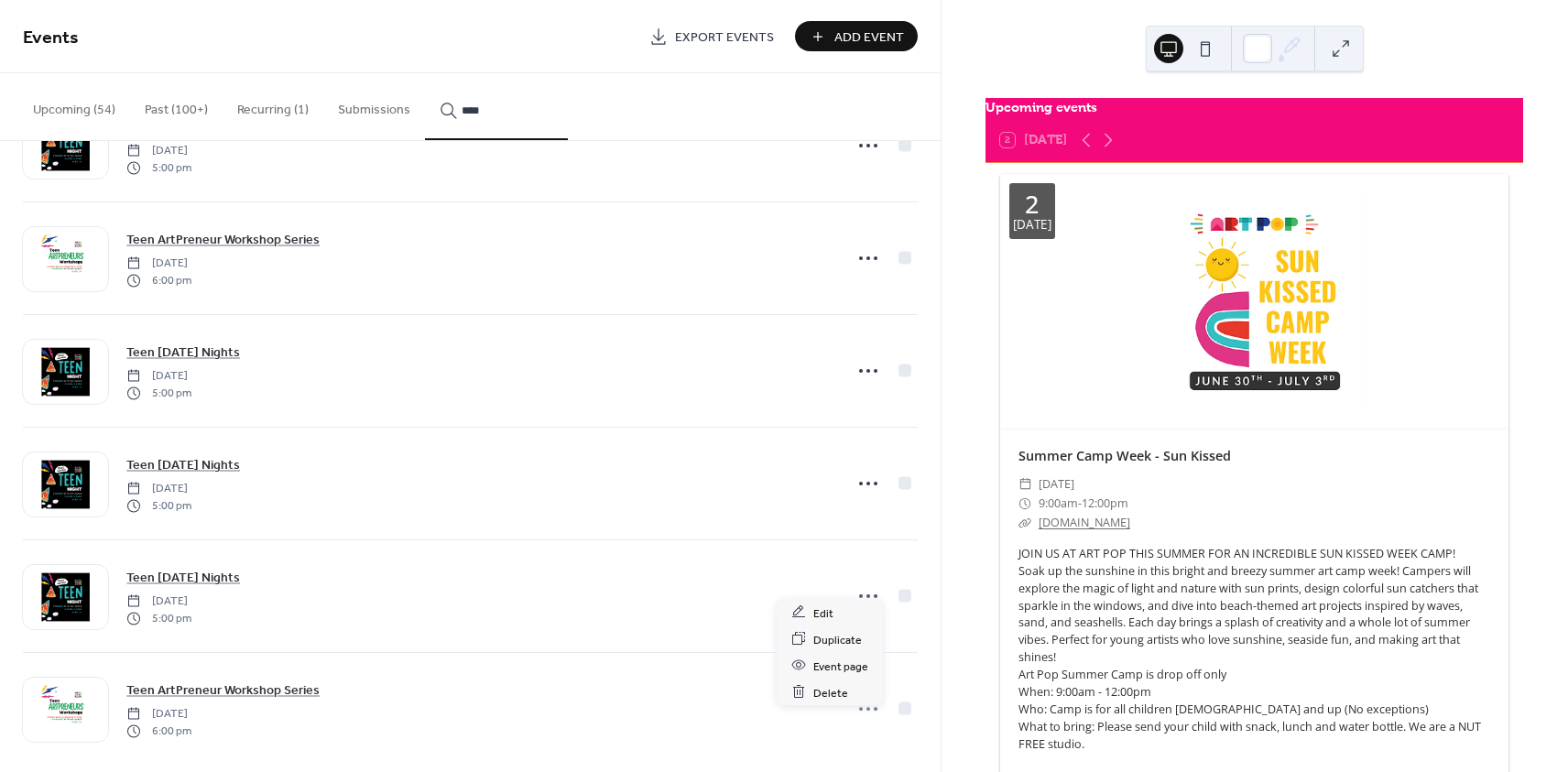 click 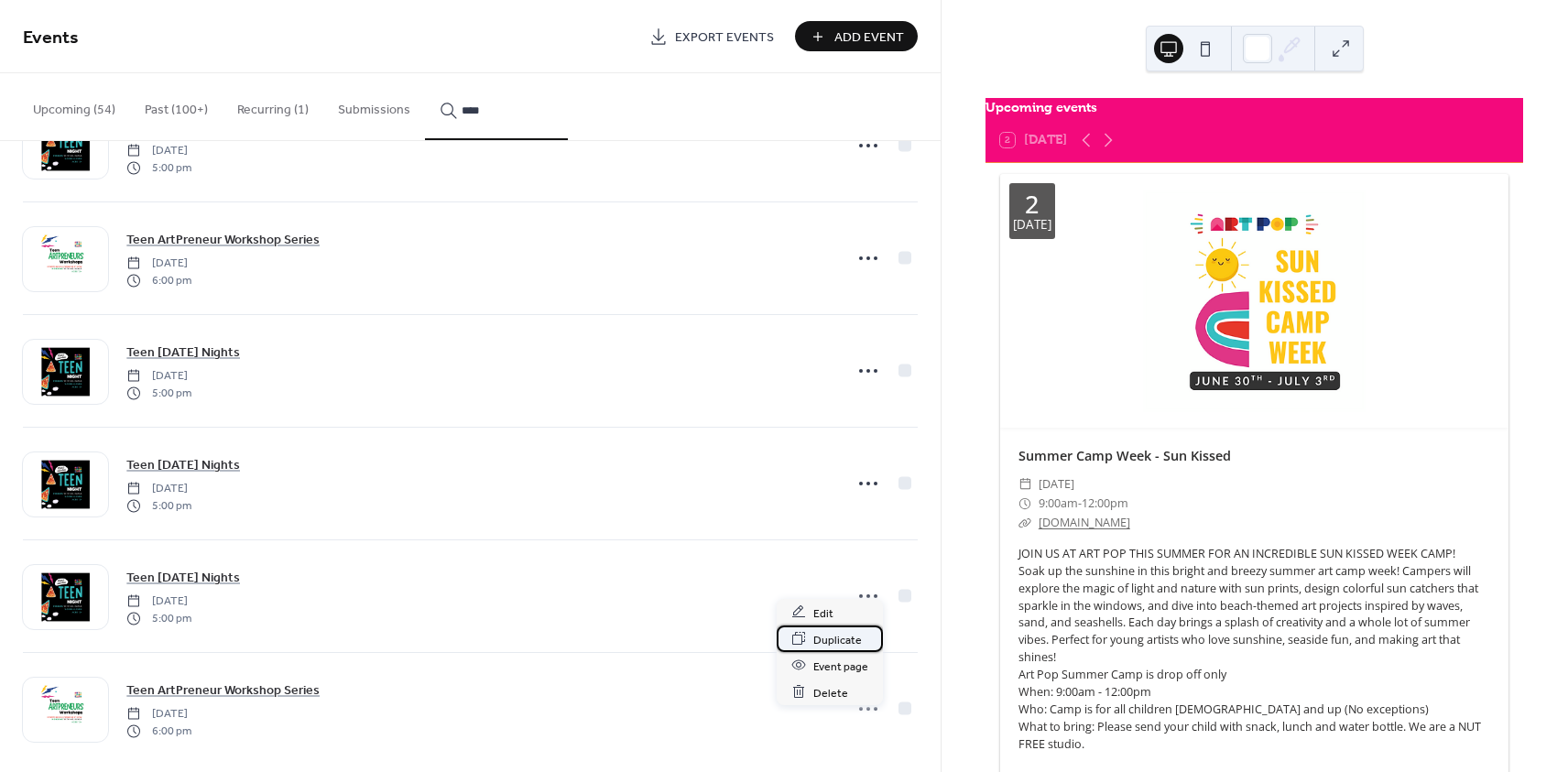 click on "Duplicate" at bounding box center (837, 639) 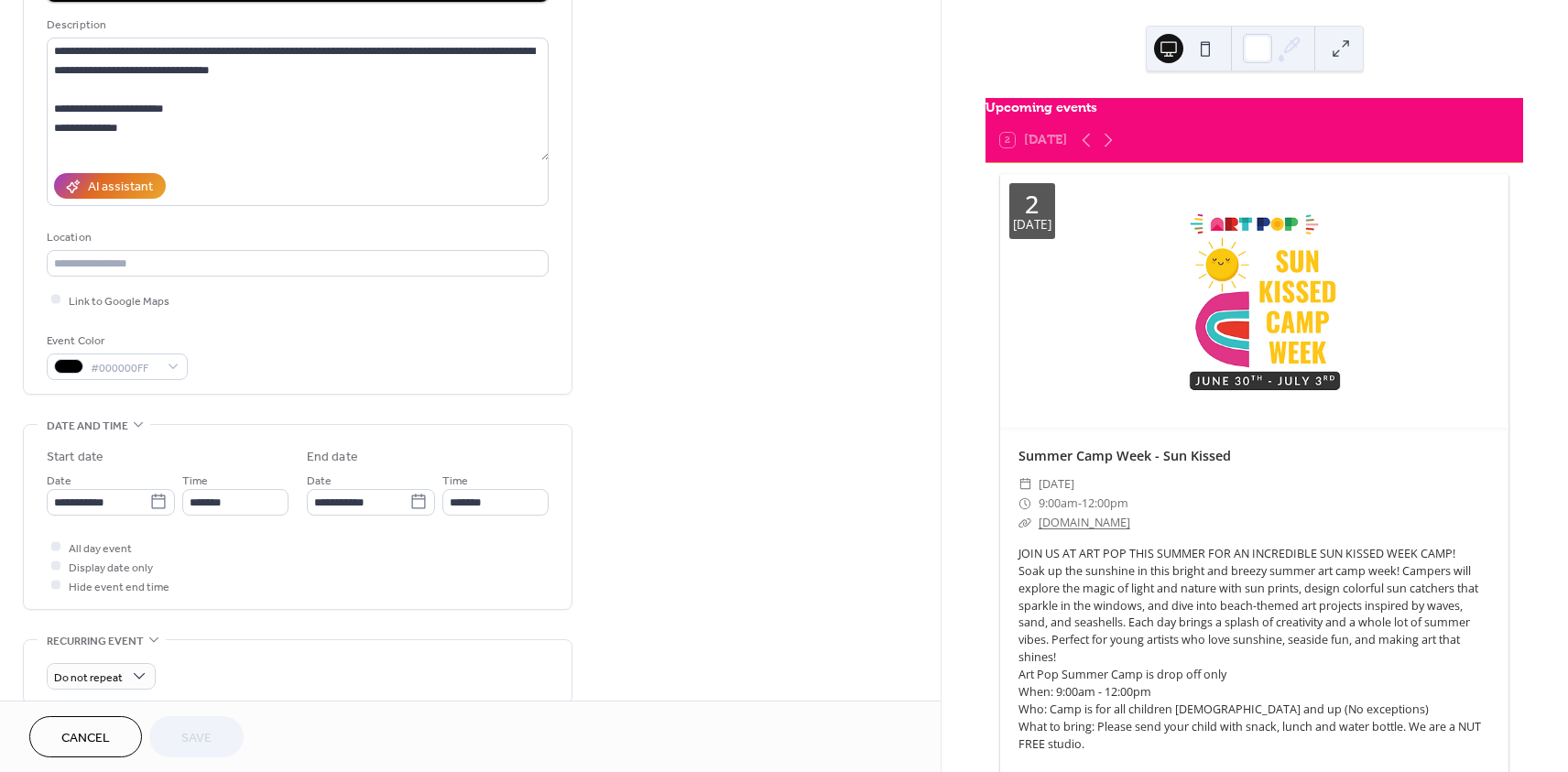 scroll, scrollTop: 198, scrollLeft: 0, axis: vertical 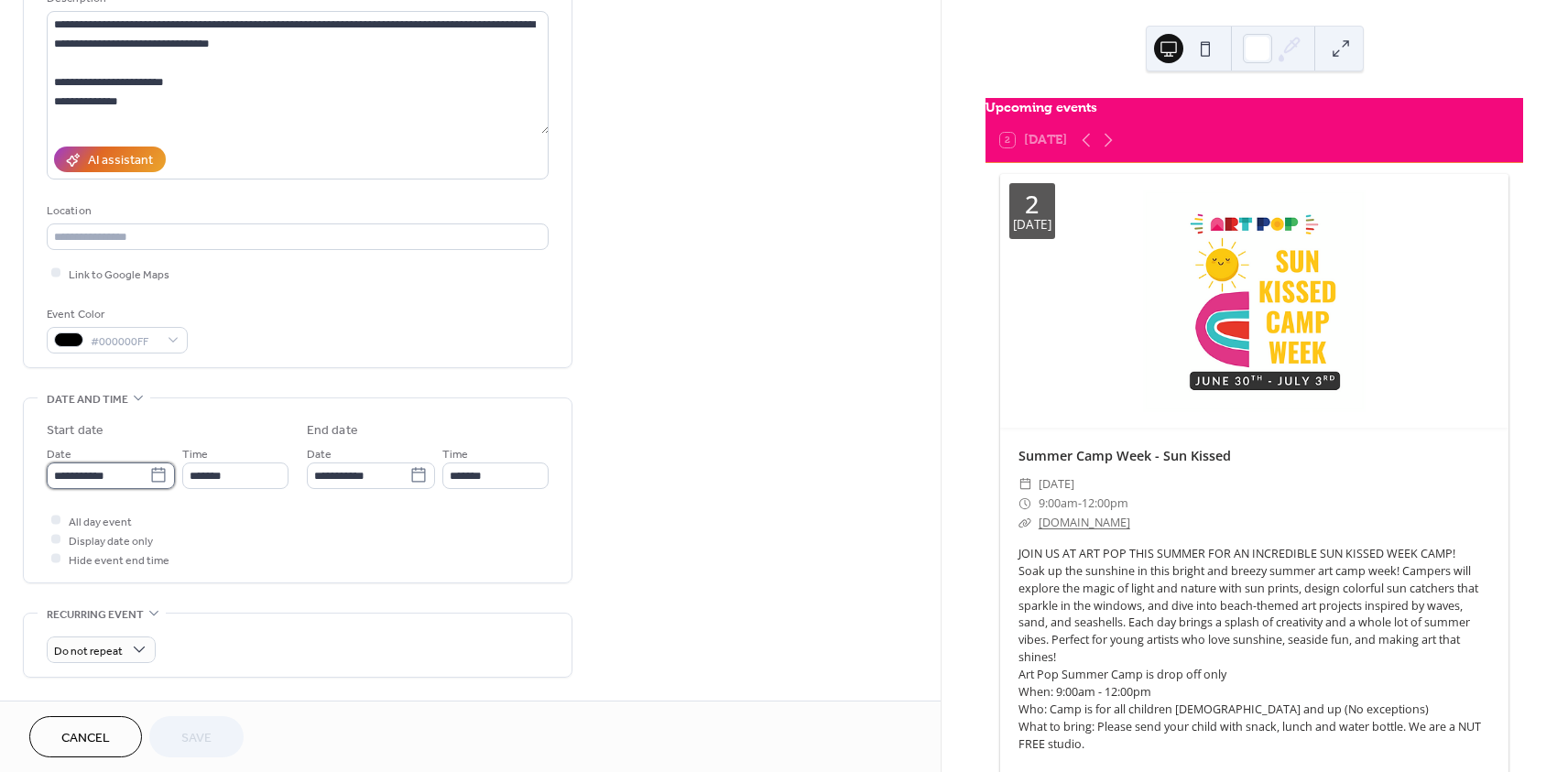 click on "**********" at bounding box center [98, 475] 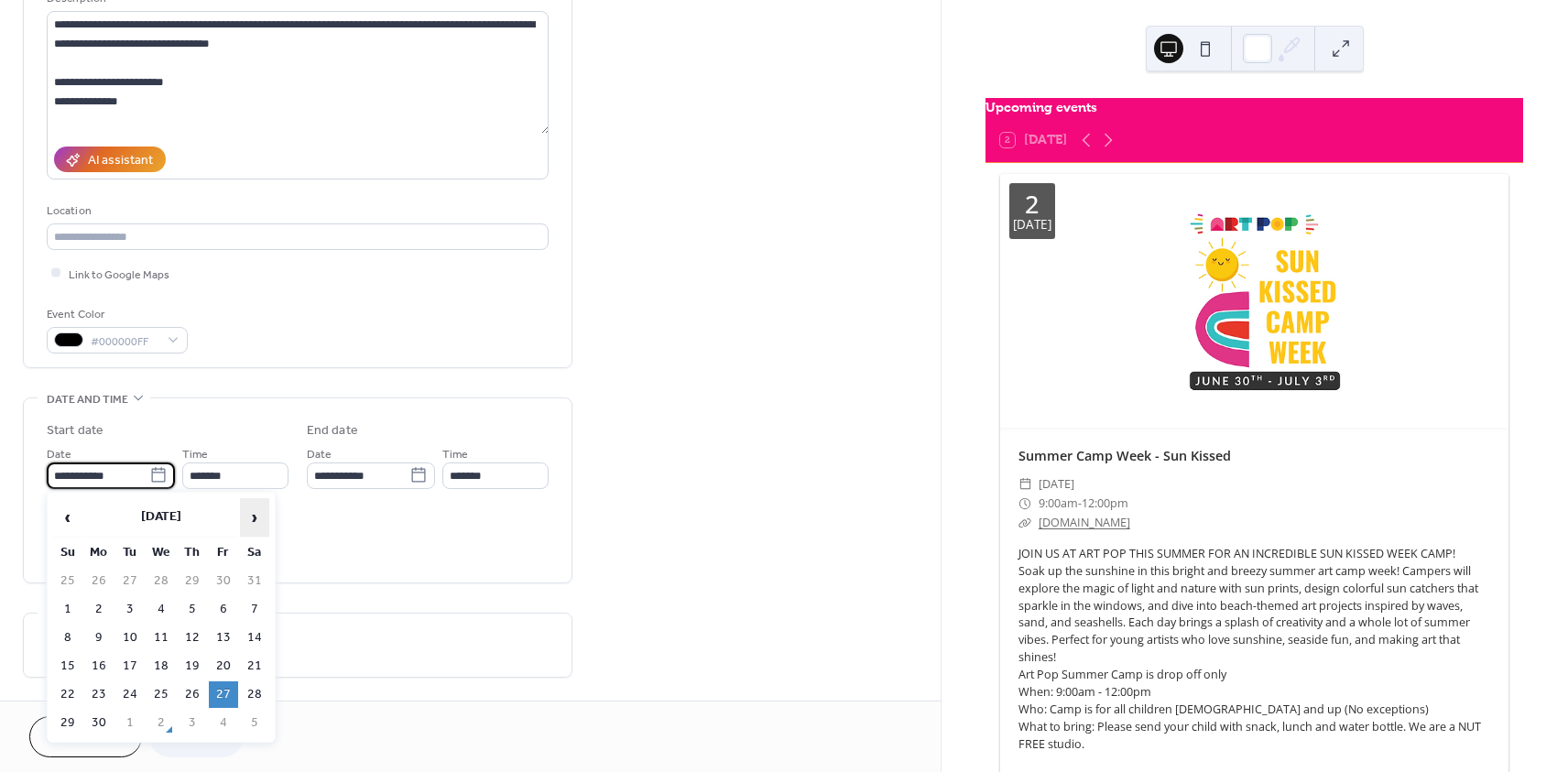 click on "›" at bounding box center (255, 517) 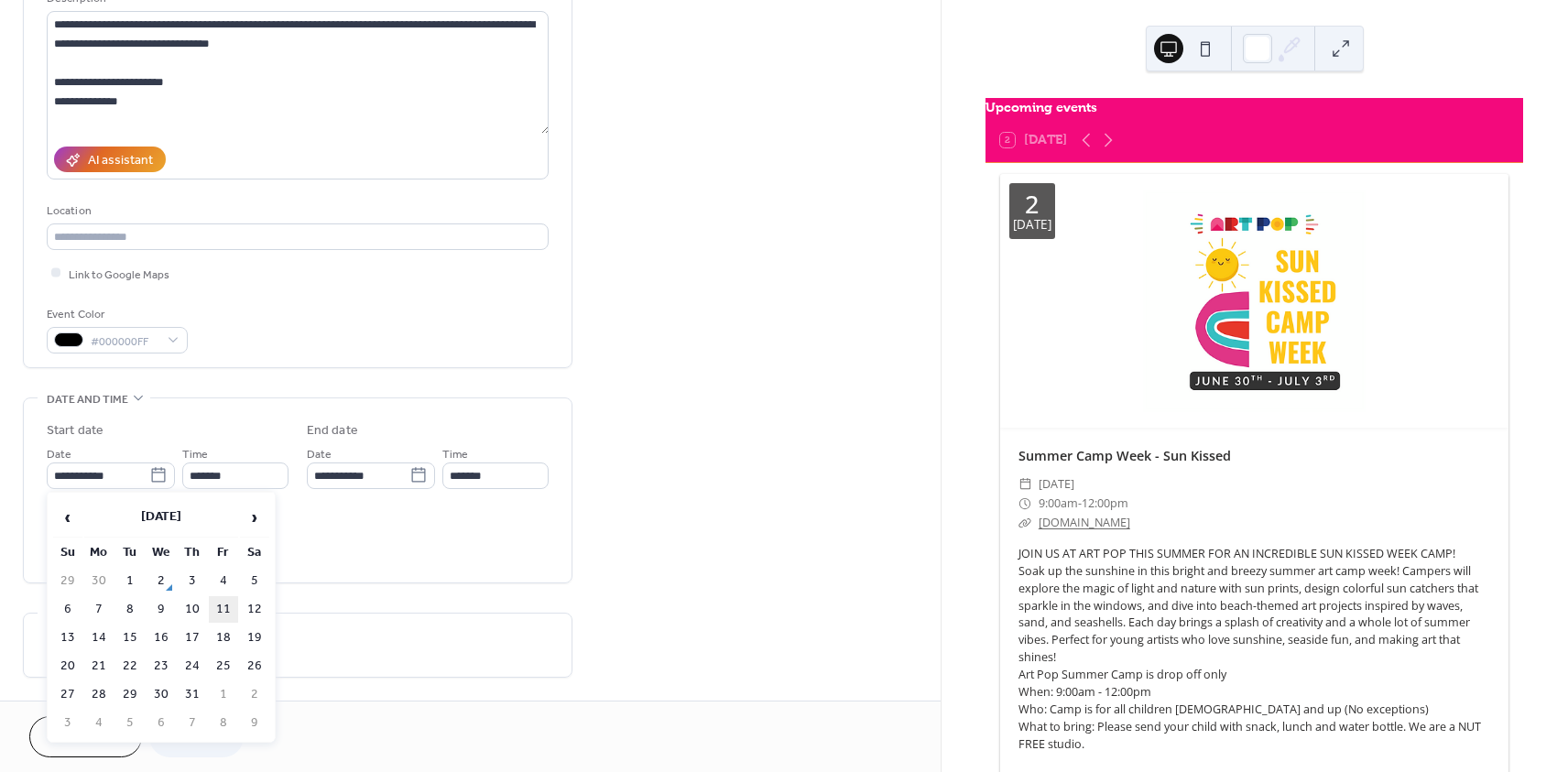 click on "11" at bounding box center (223, 609) 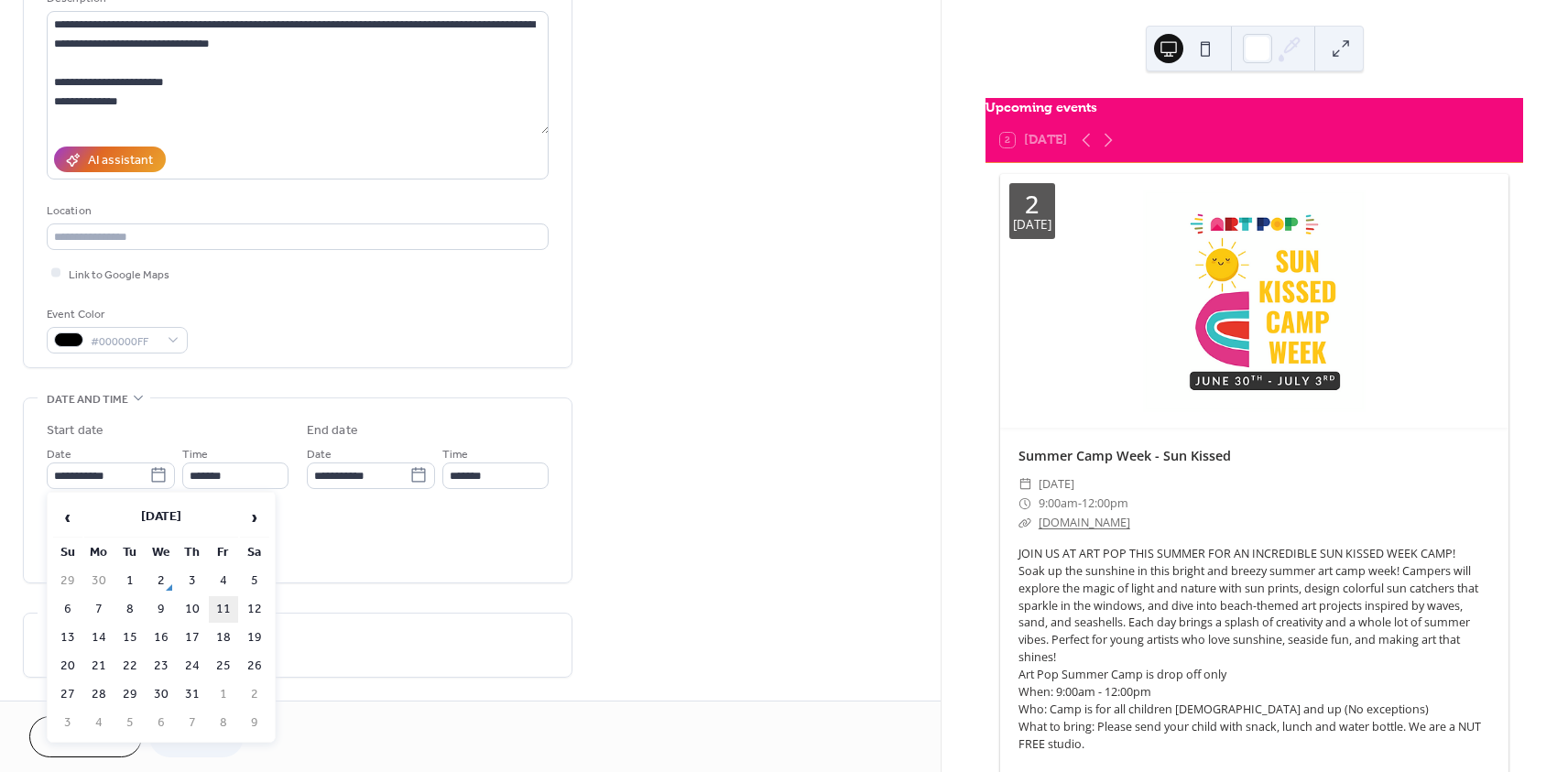 type on "**********" 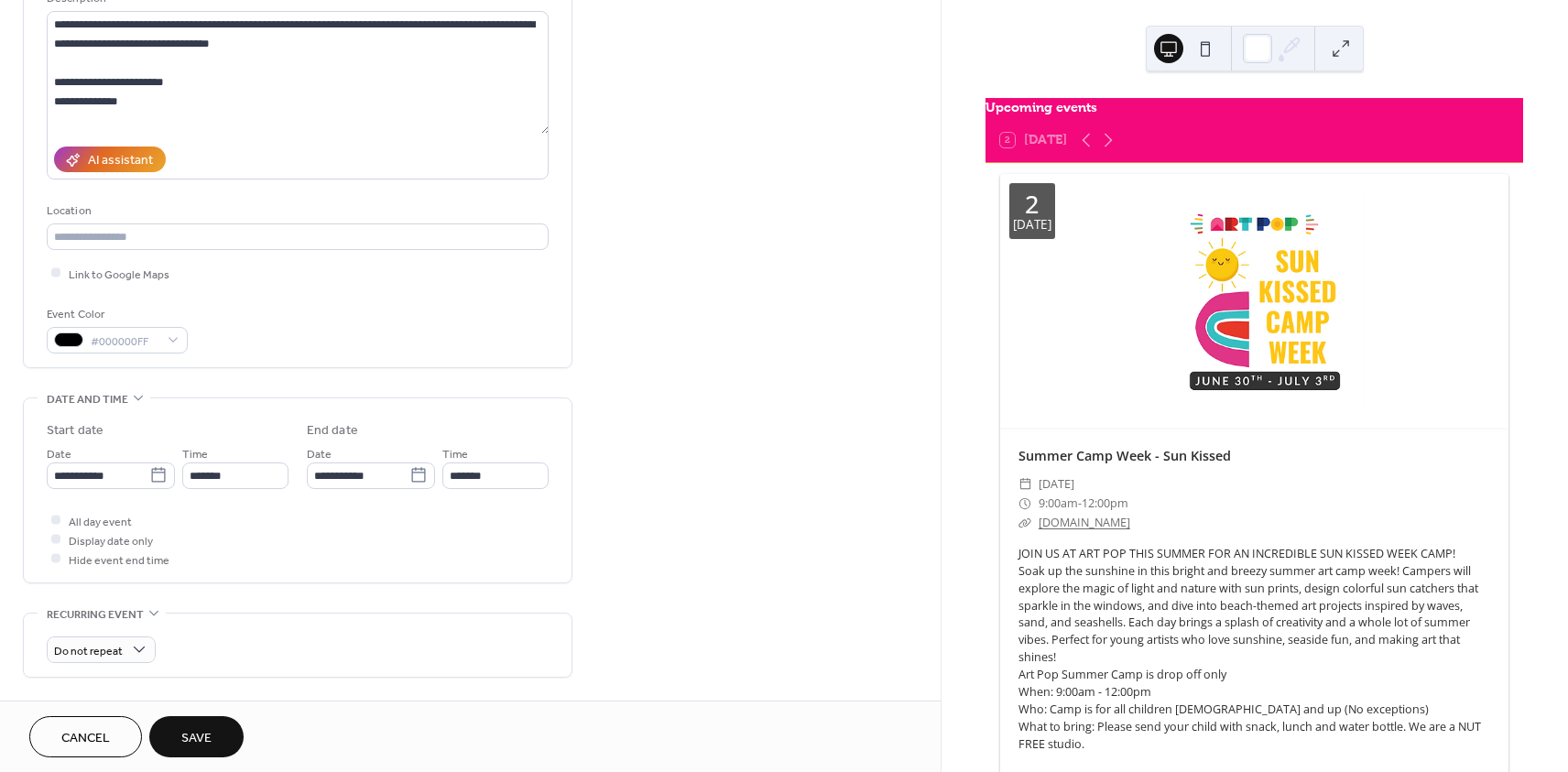 click on "Save" at bounding box center [196, 738] 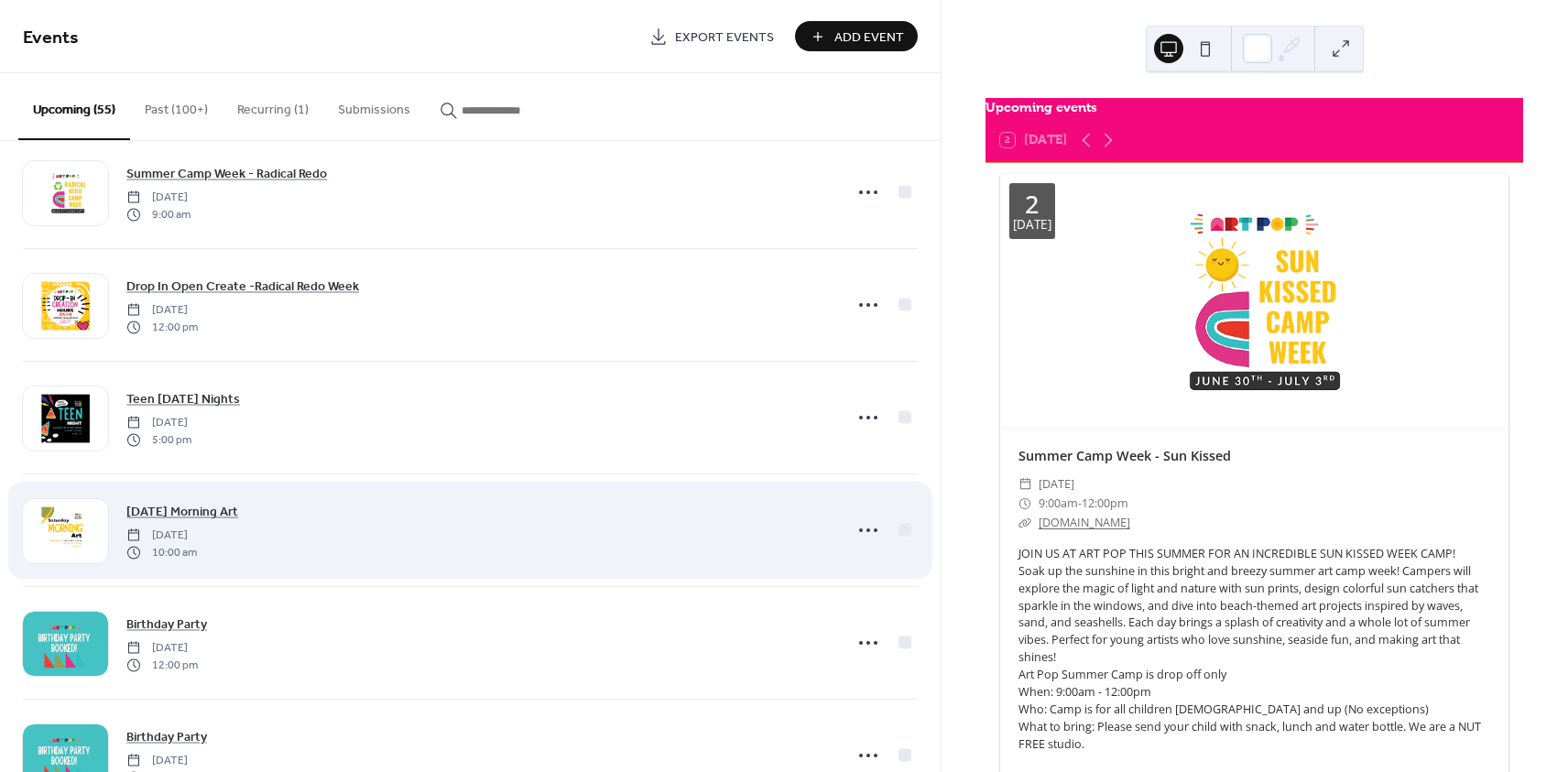 scroll, scrollTop: 1627, scrollLeft: 0, axis: vertical 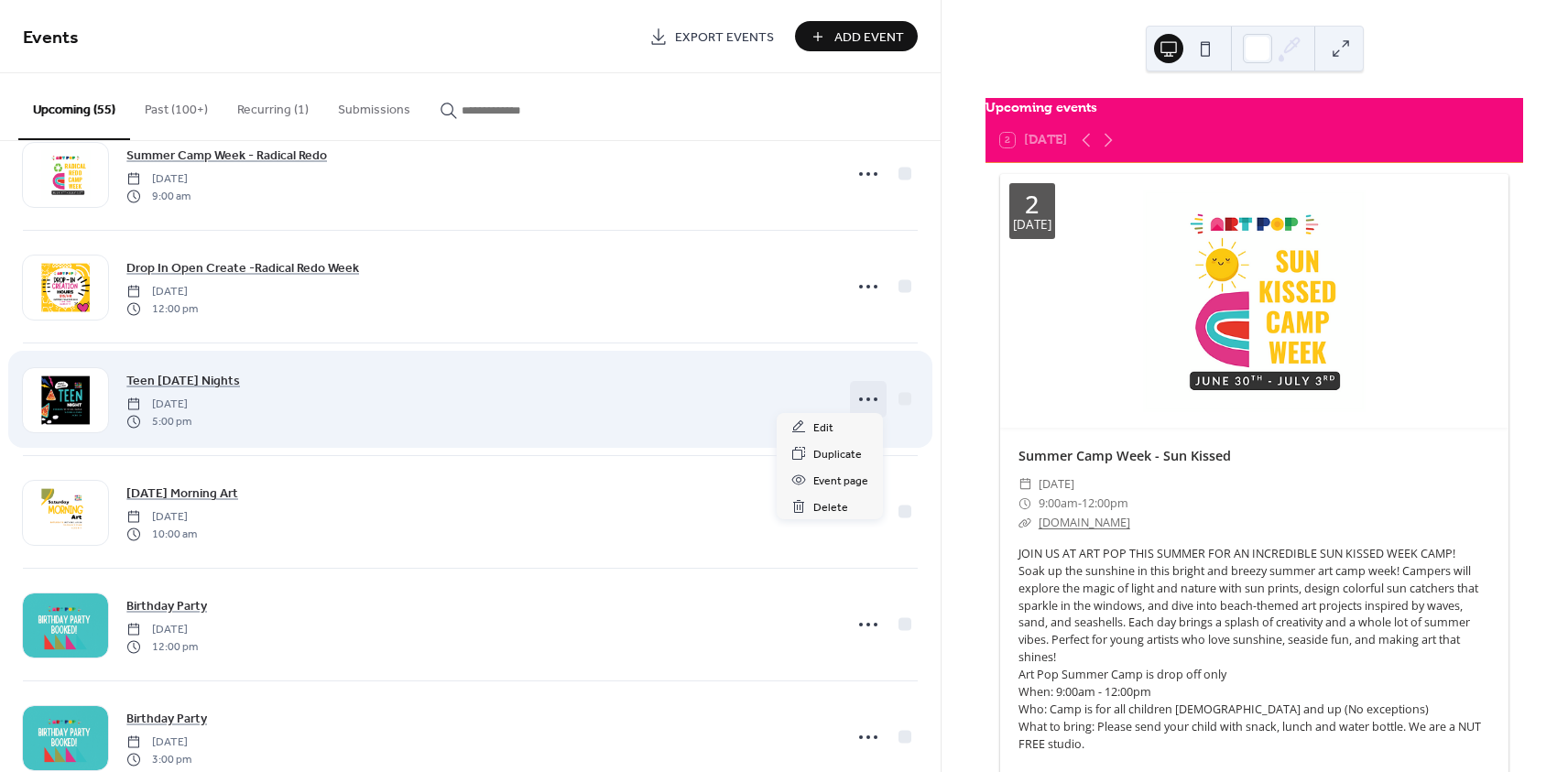 click 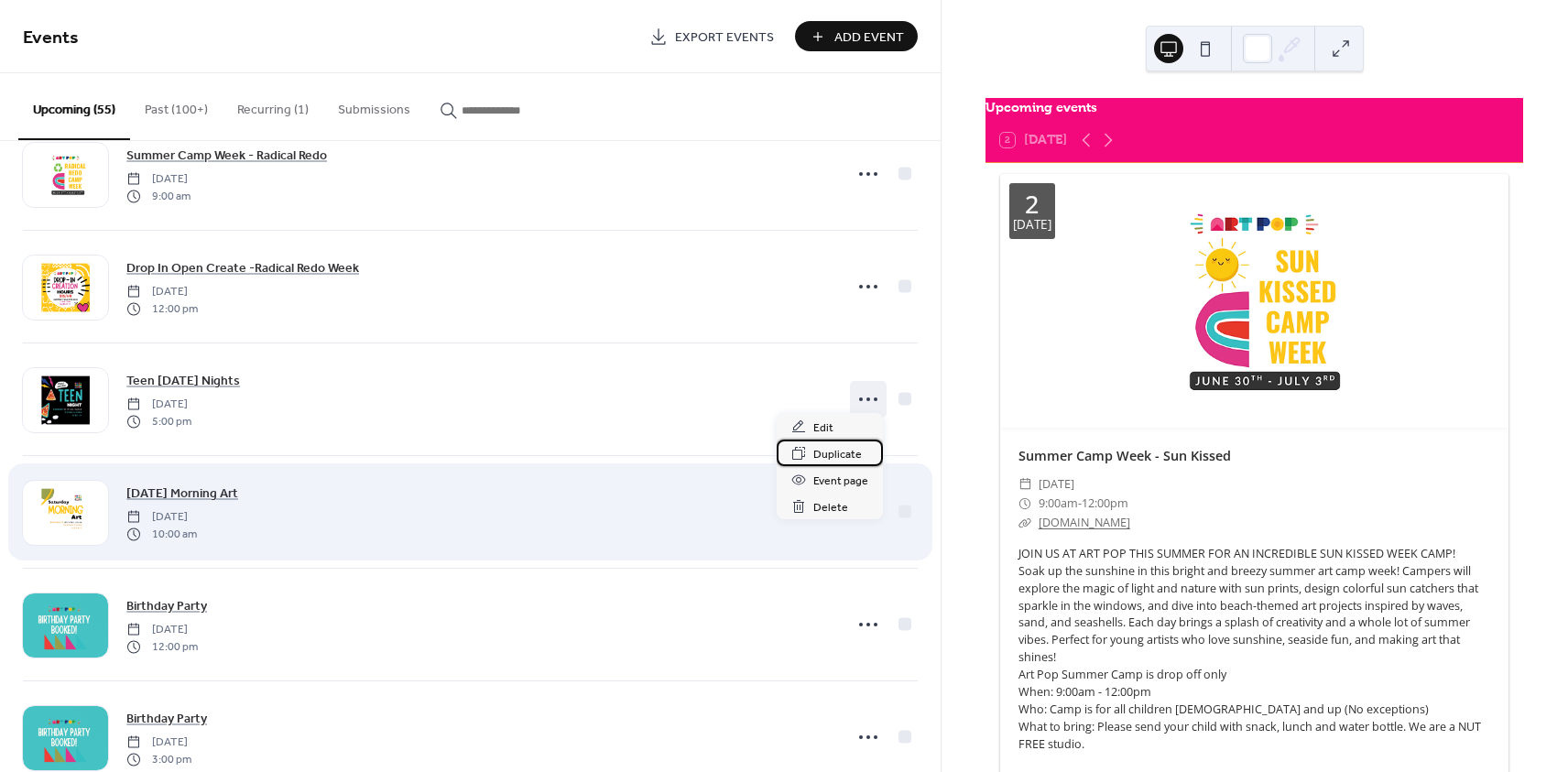 click on "Duplicate" at bounding box center [837, 454] 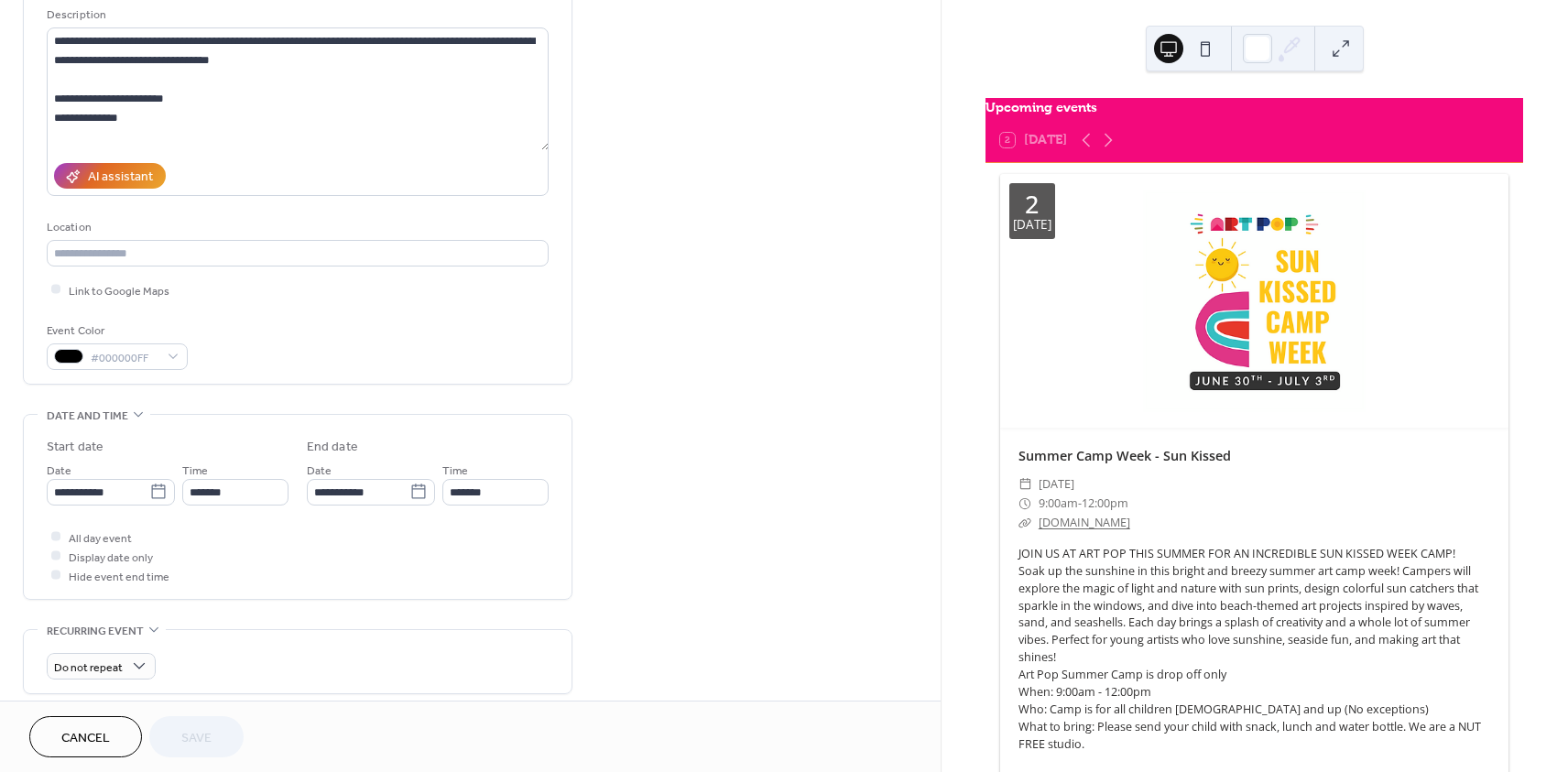 scroll, scrollTop: 373, scrollLeft: 0, axis: vertical 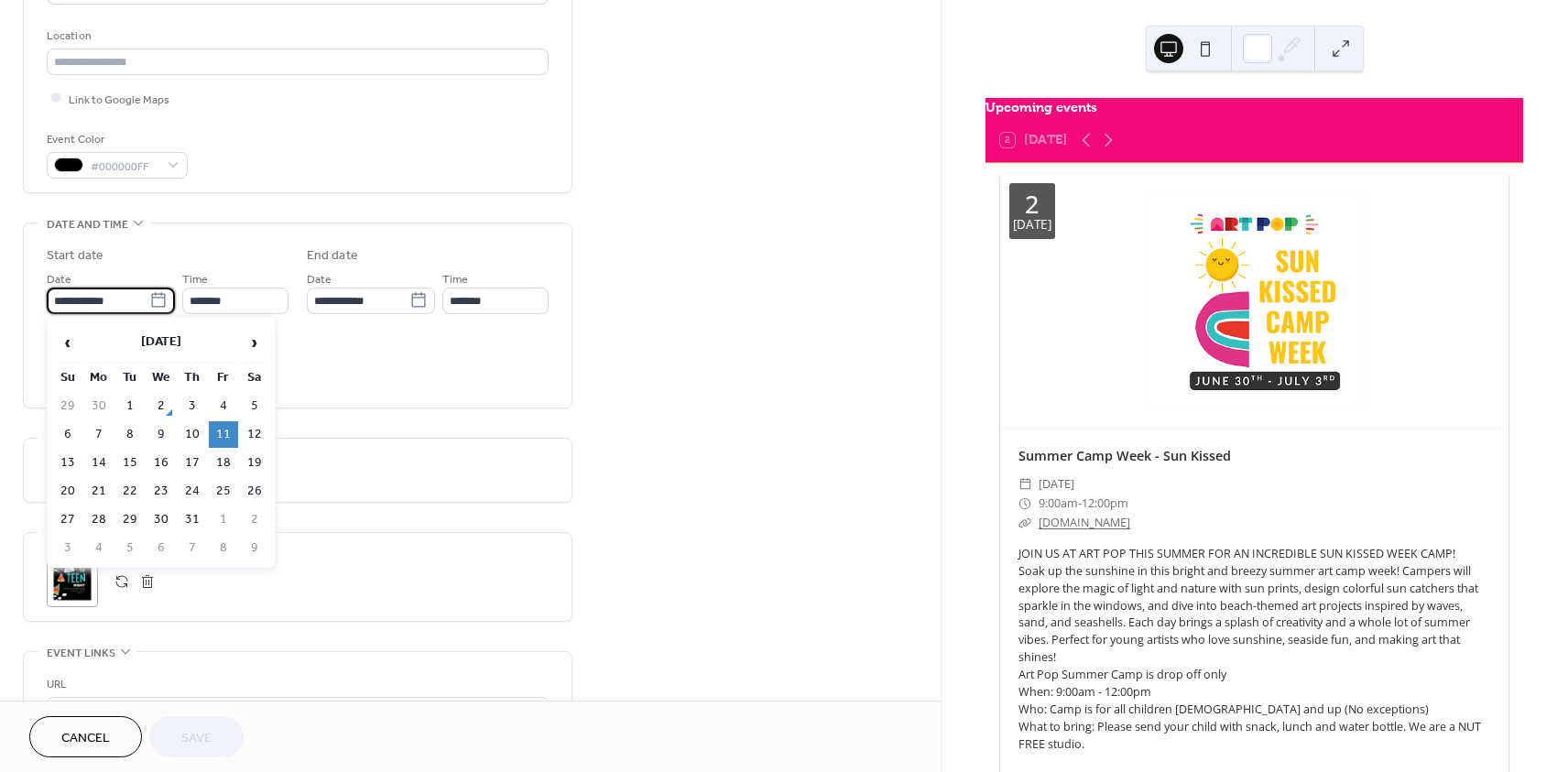 click on "**********" at bounding box center [98, 300] 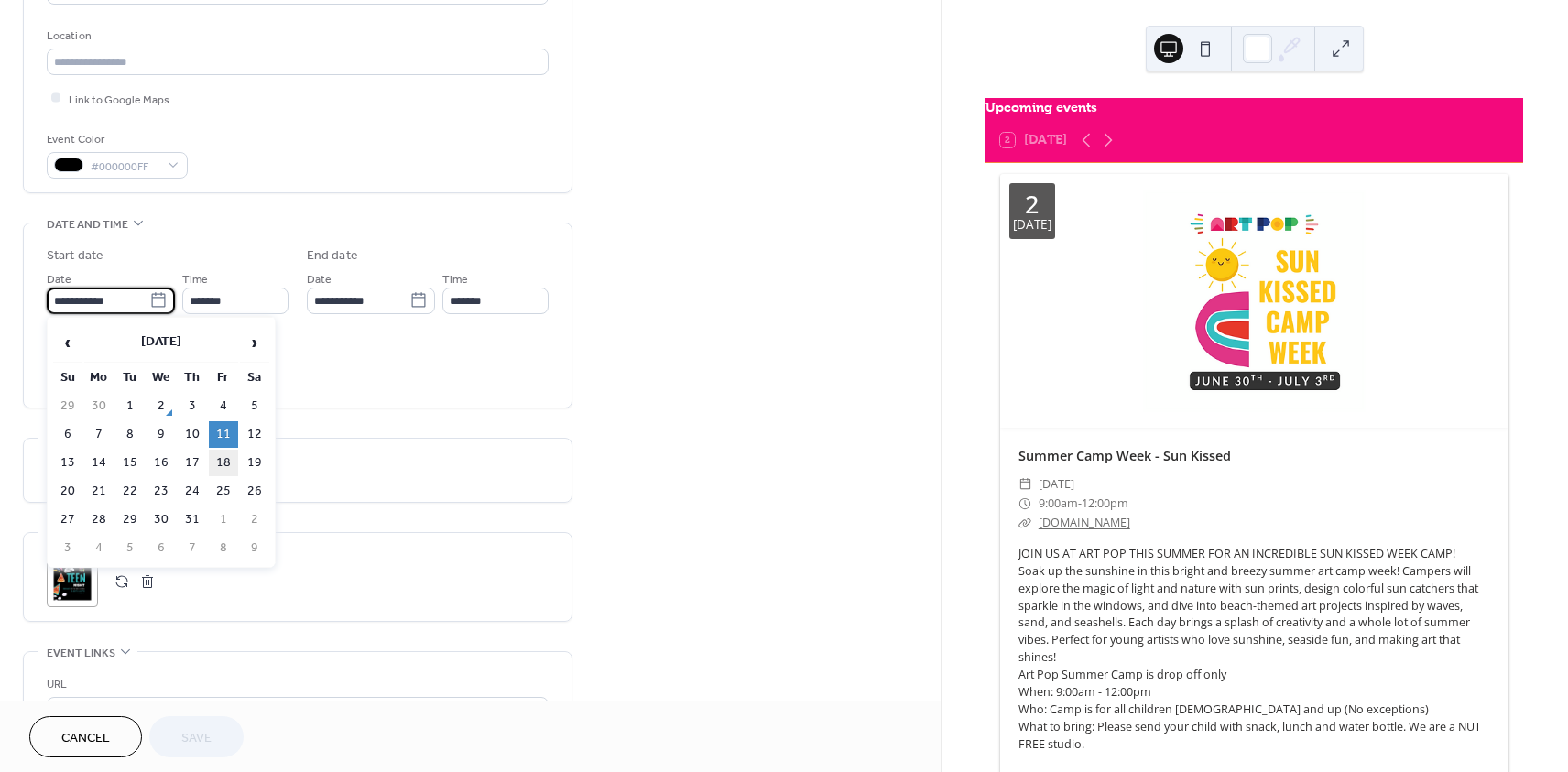 click on "18" at bounding box center (223, 462) 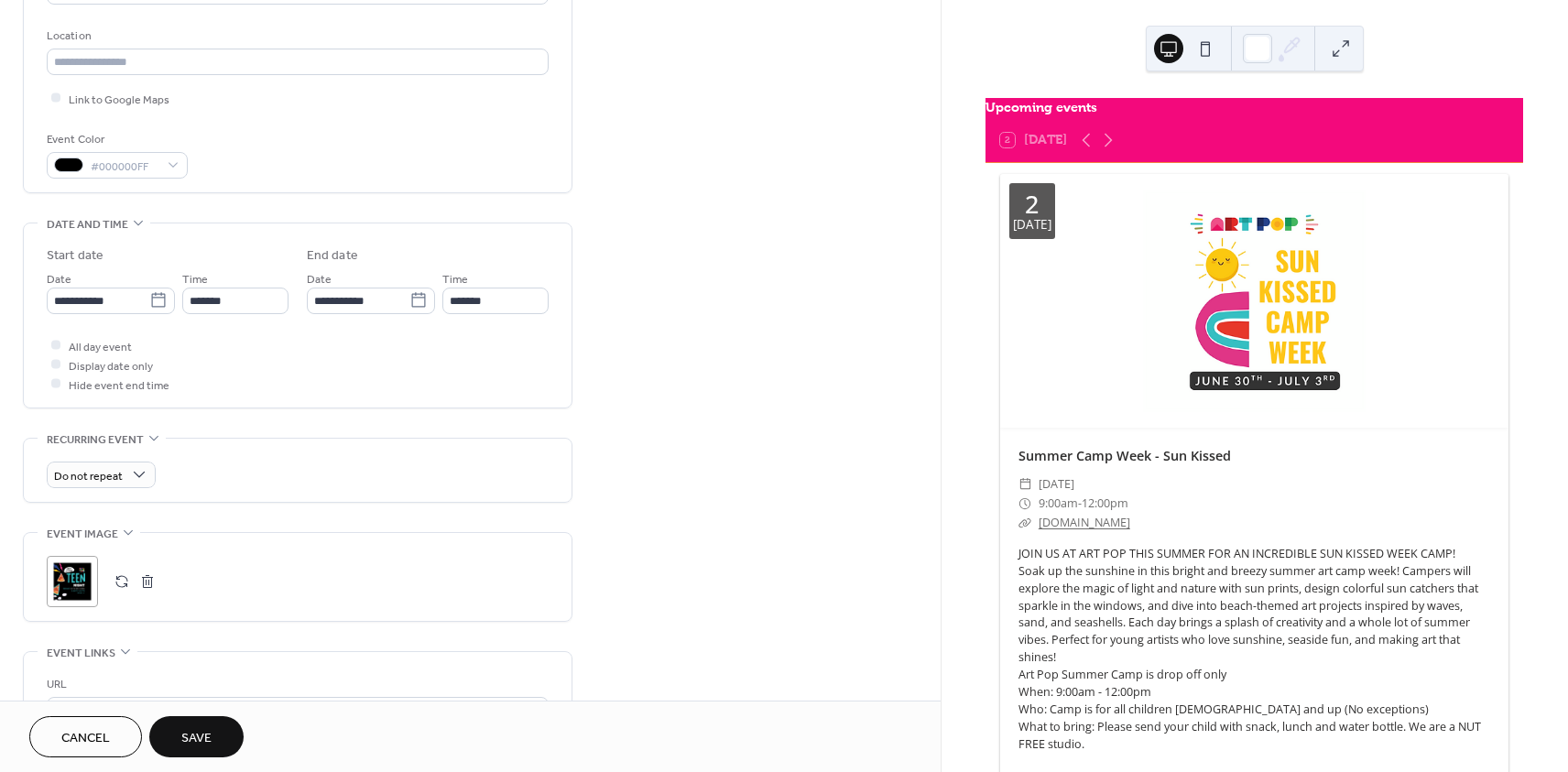 click on "Save" at bounding box center (196, 738) 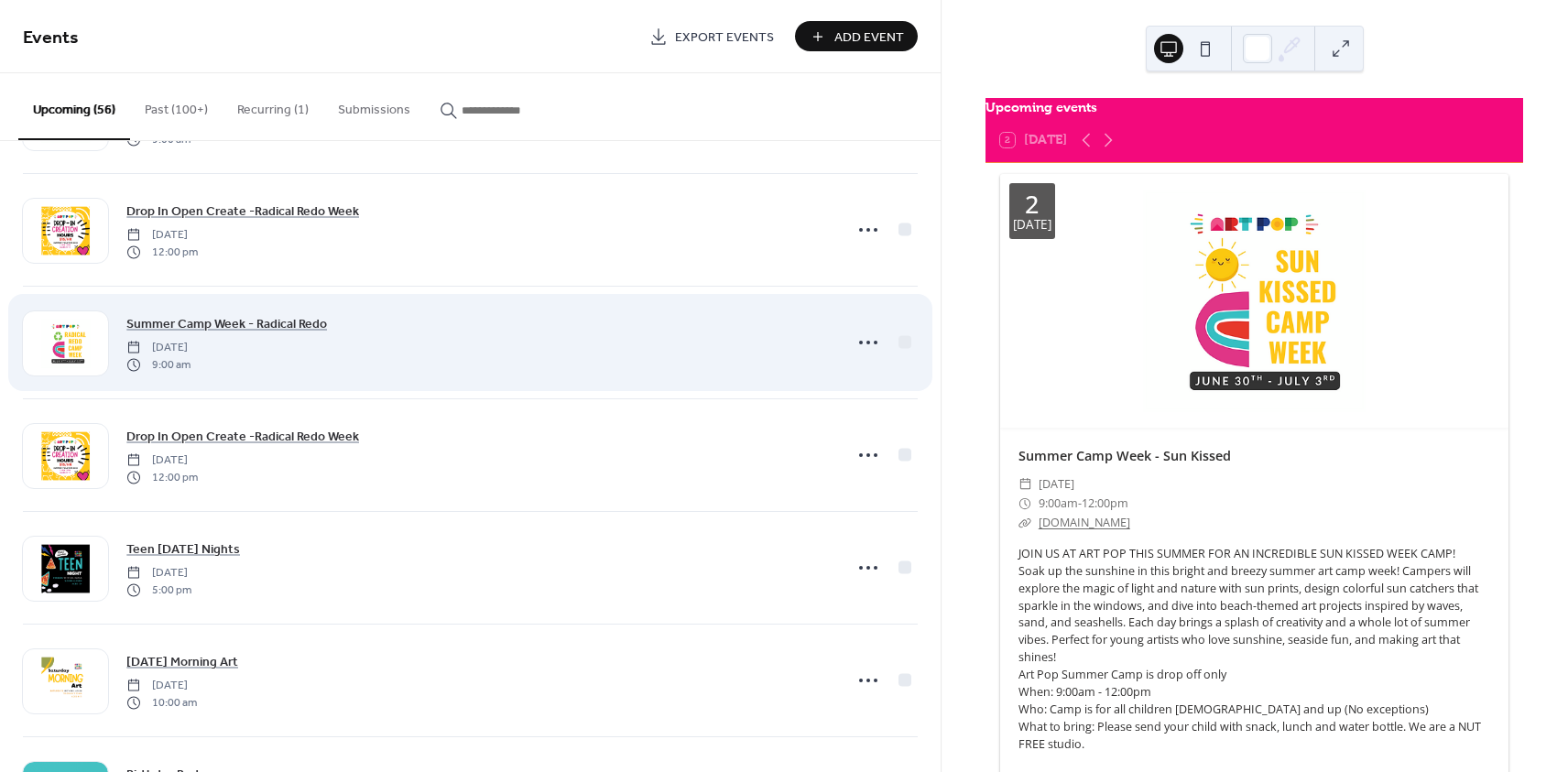 scroll, scrollTop: 1497, scrollLeft: 0, axis: vertical 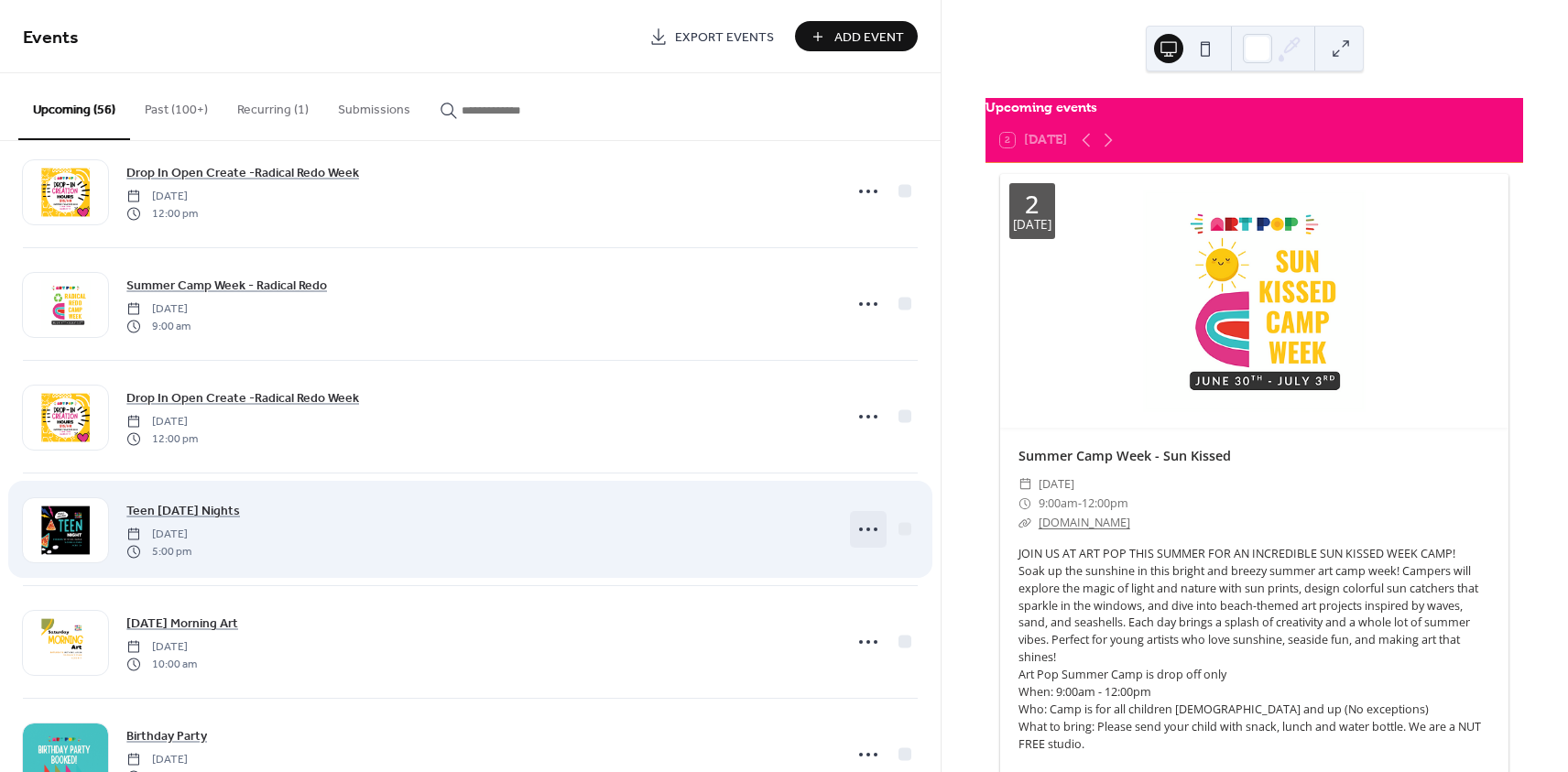 click 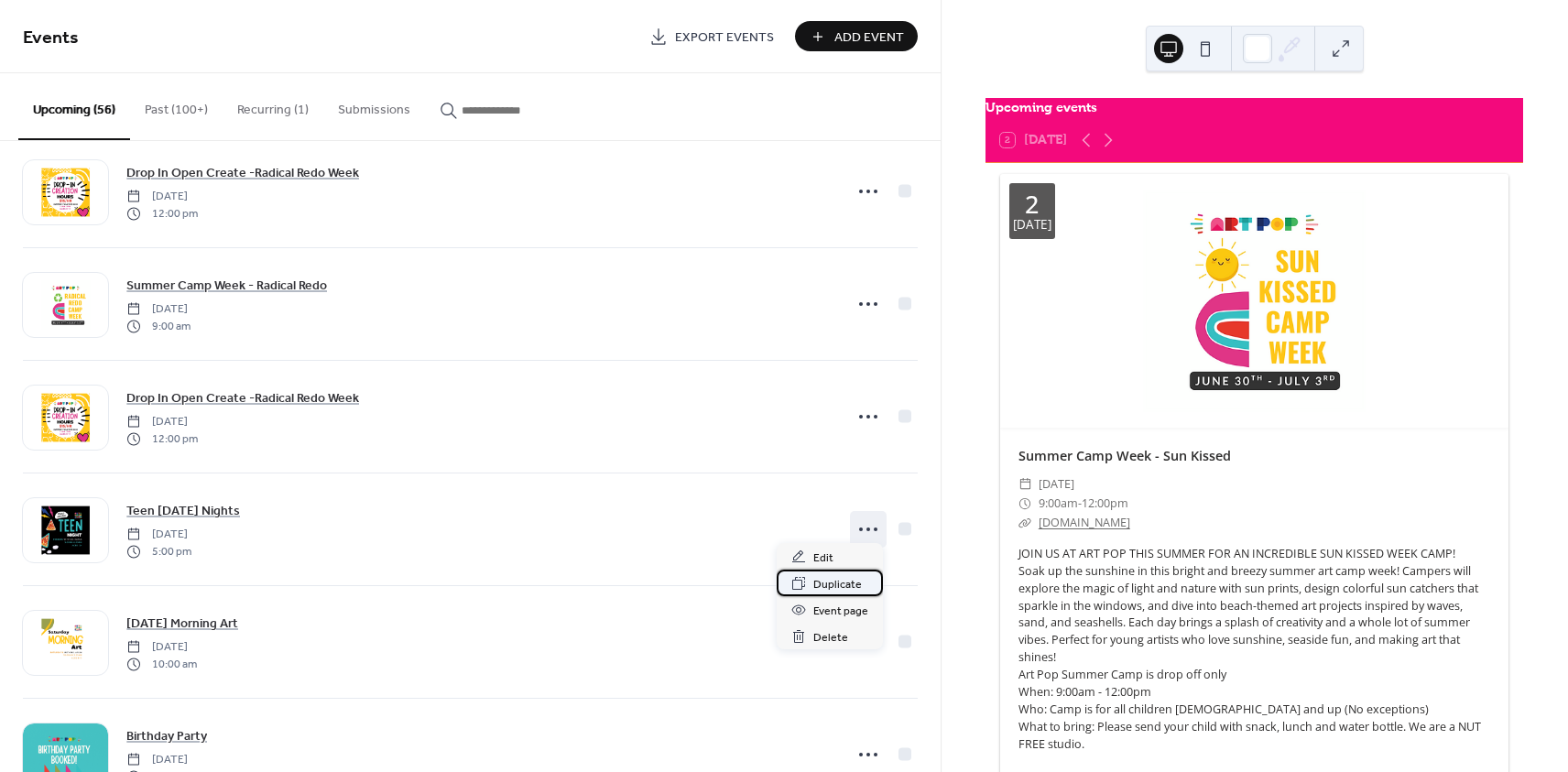 click on "Duplicate" at bounding box center (837, 584) 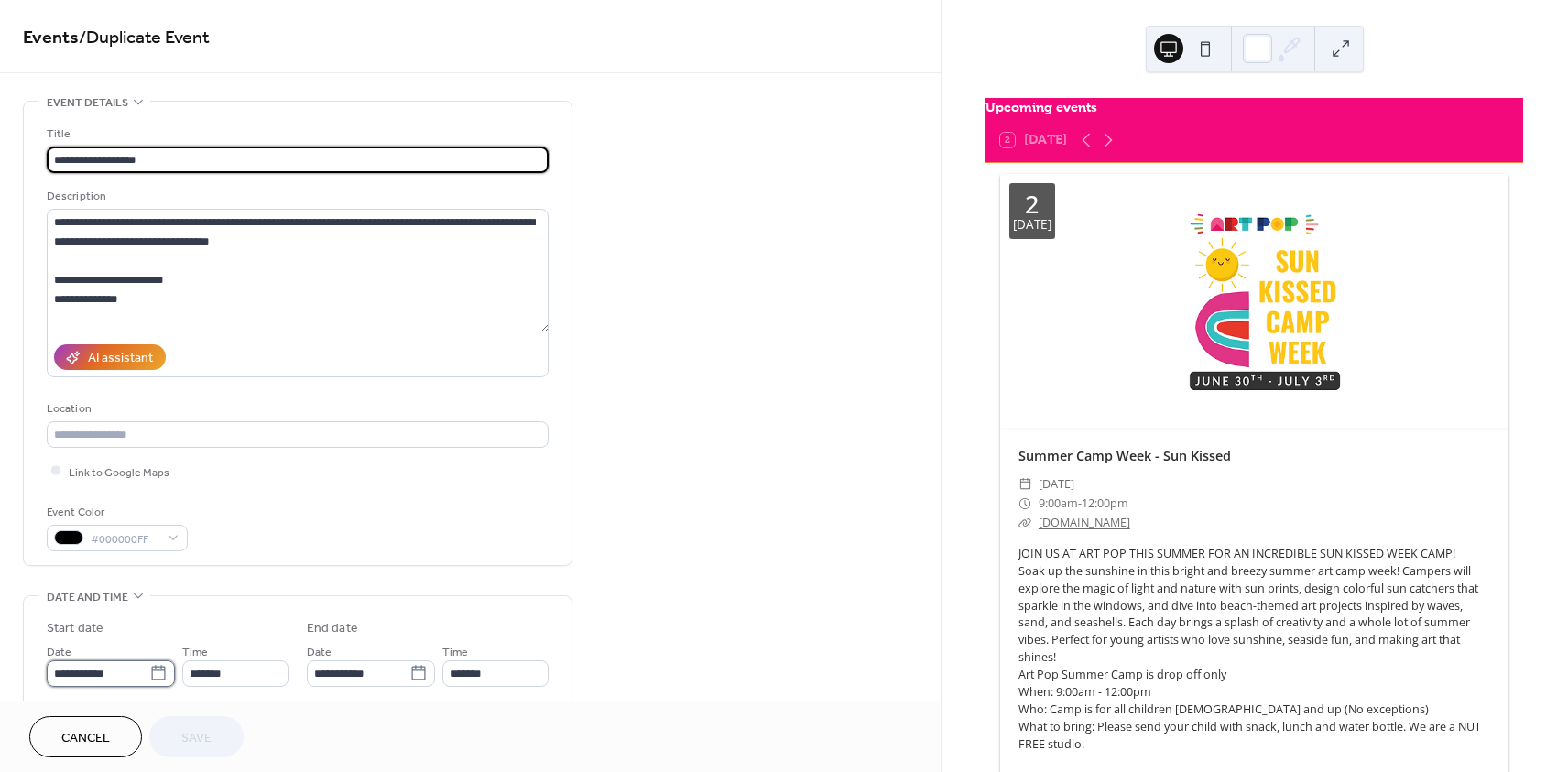 click on "**********" at bounding box center [98, 673] 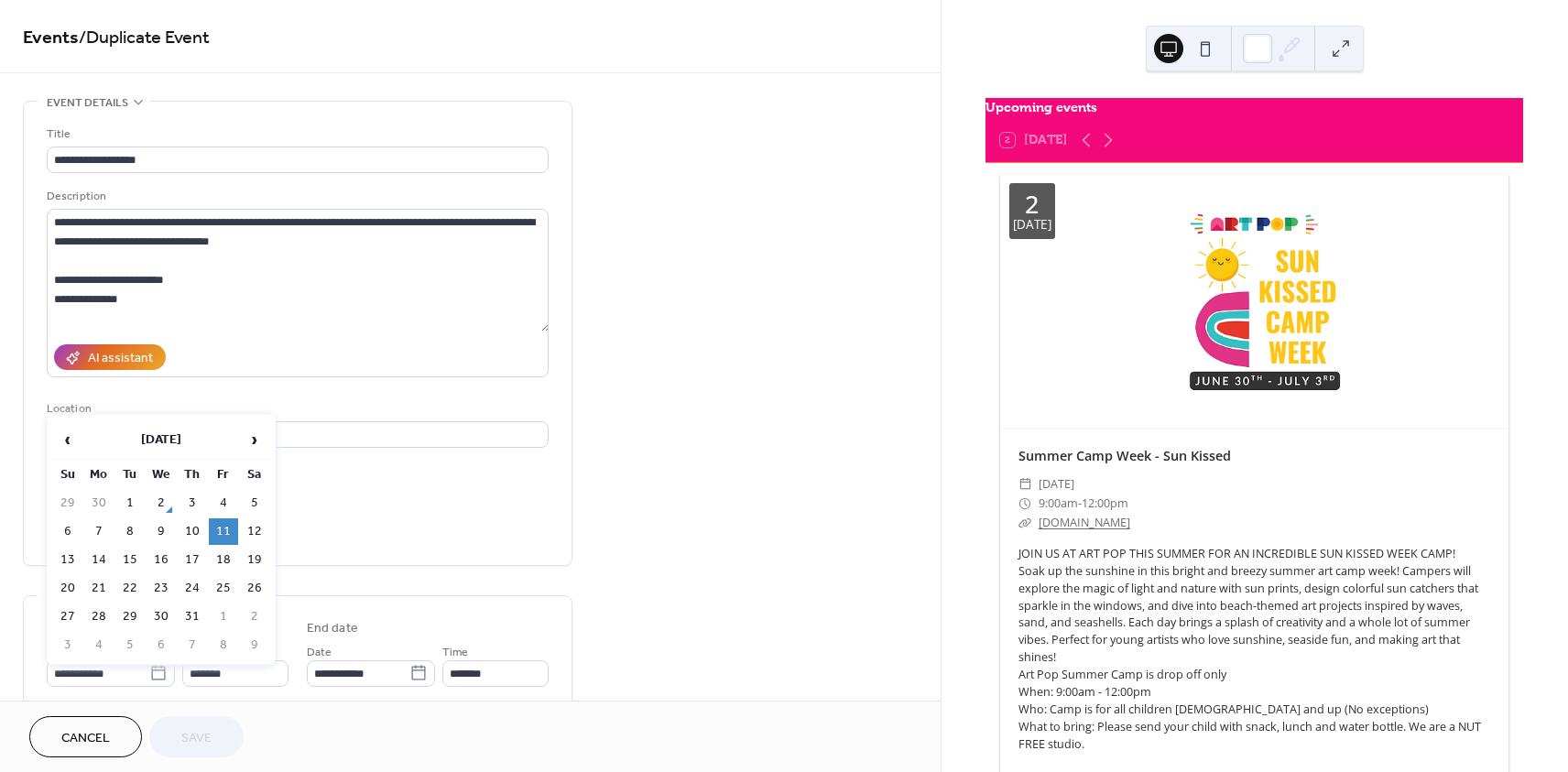 drag, startPoint x: 230, startPoint y: 591, endPoint x: 162, endPoint y: 658, distance: 95.462034 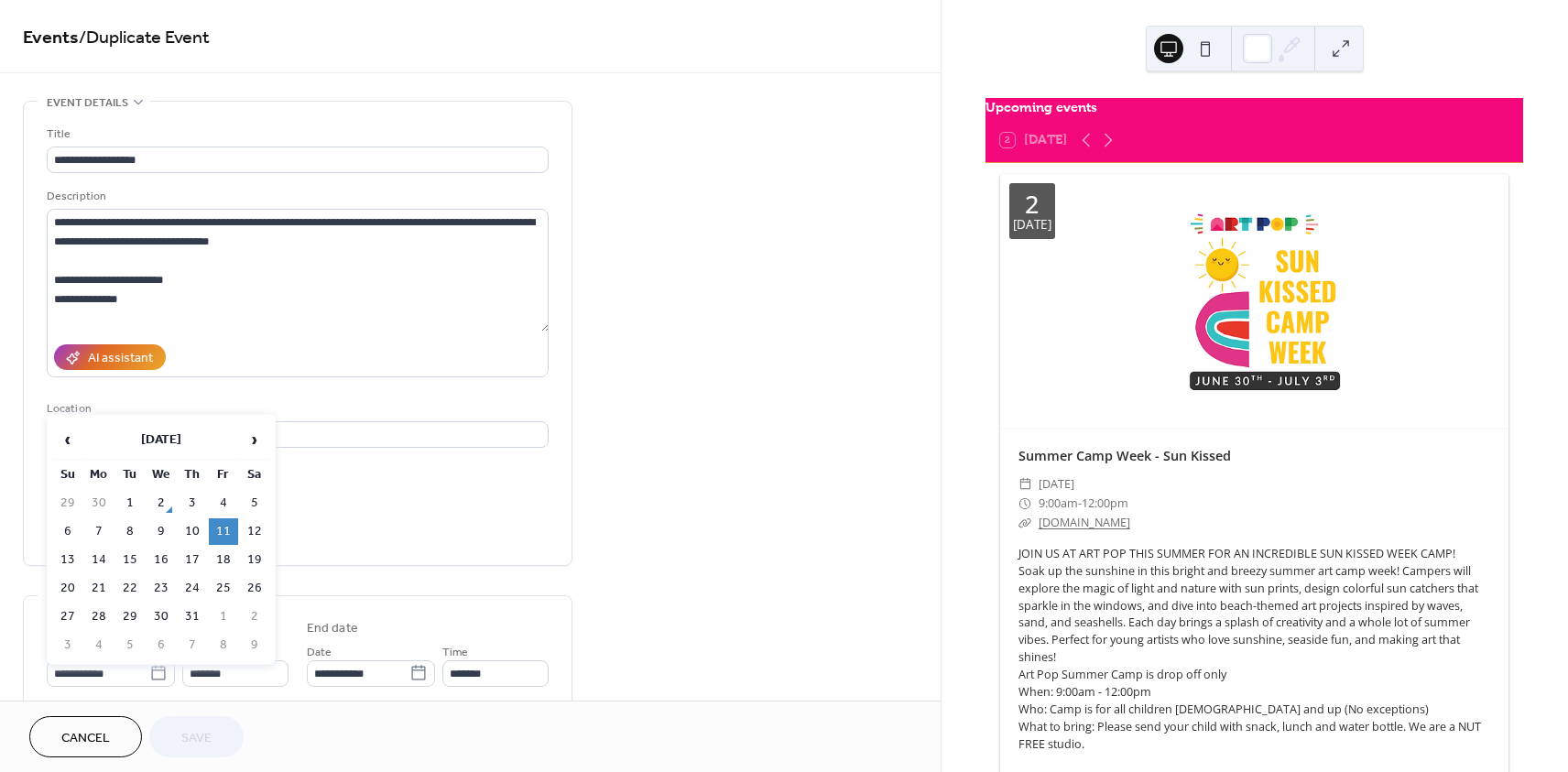 click on "25" at bounding box center [223, 588] 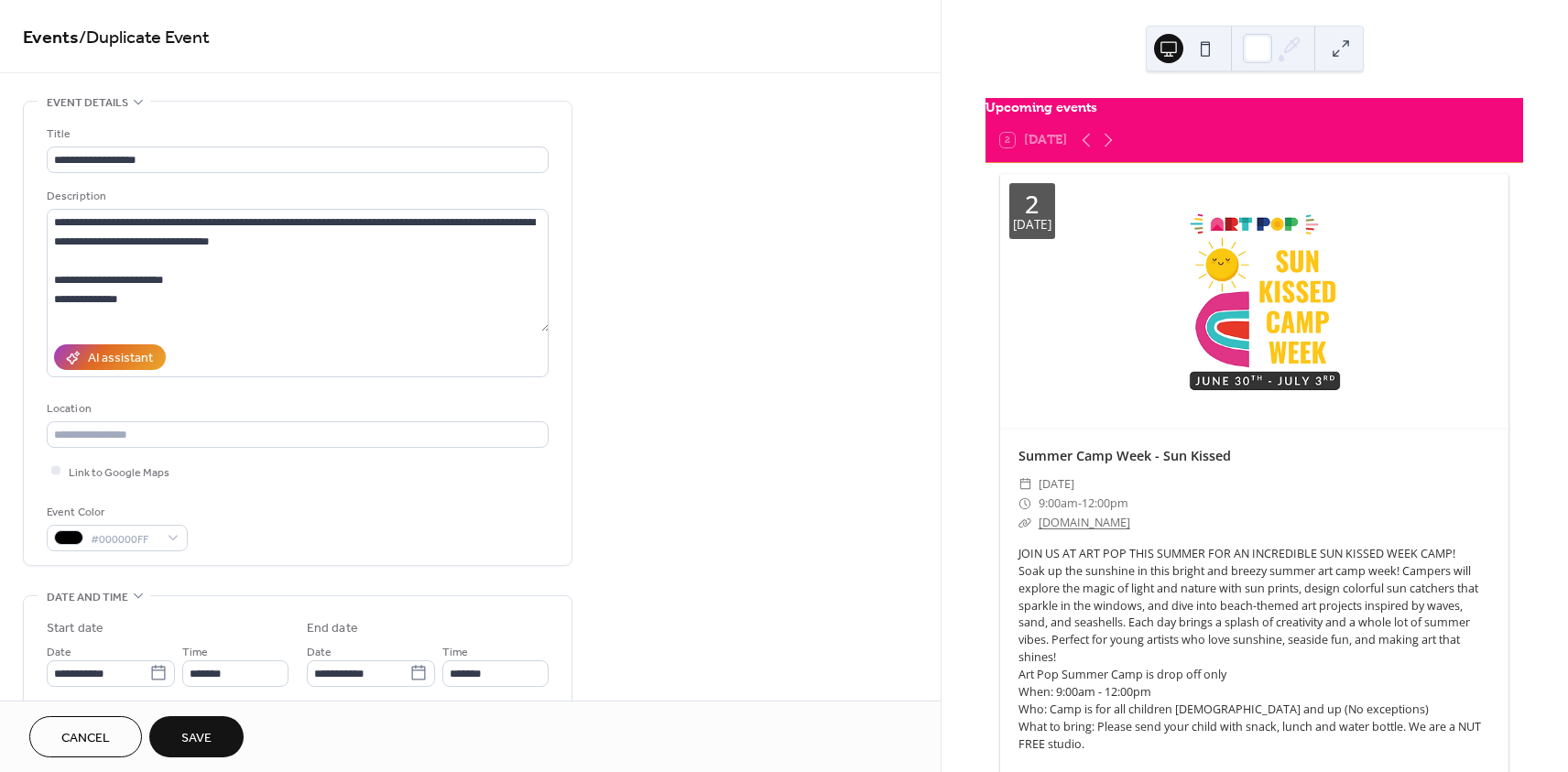 click on "Save" at bounding box center [196, 738] 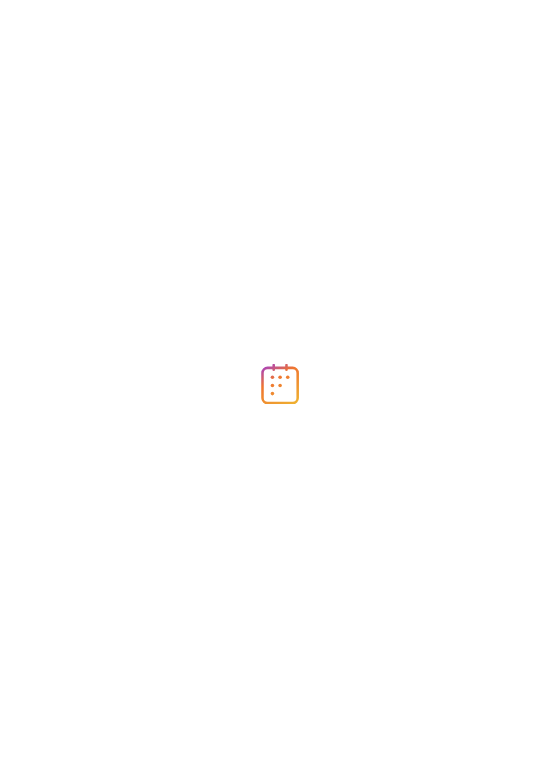 scroll, scrollTop: 0, scrollLeft: 0, axis: both 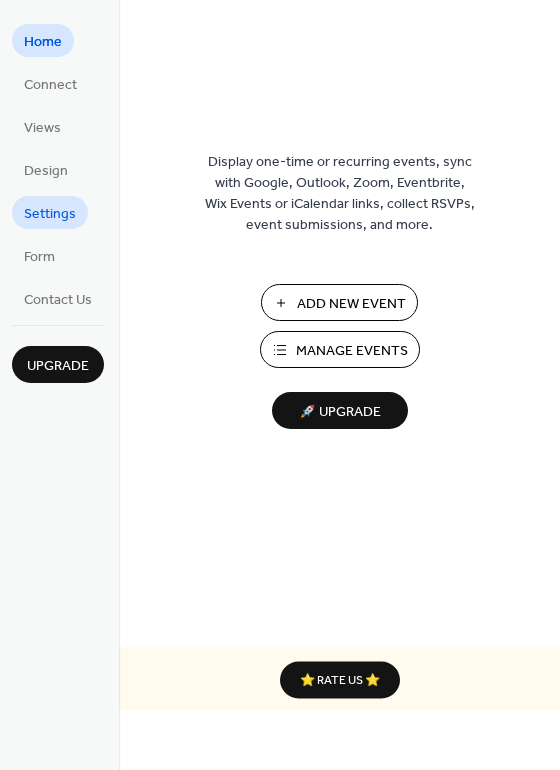 click on "Settings" at bounding box center [50, 214] 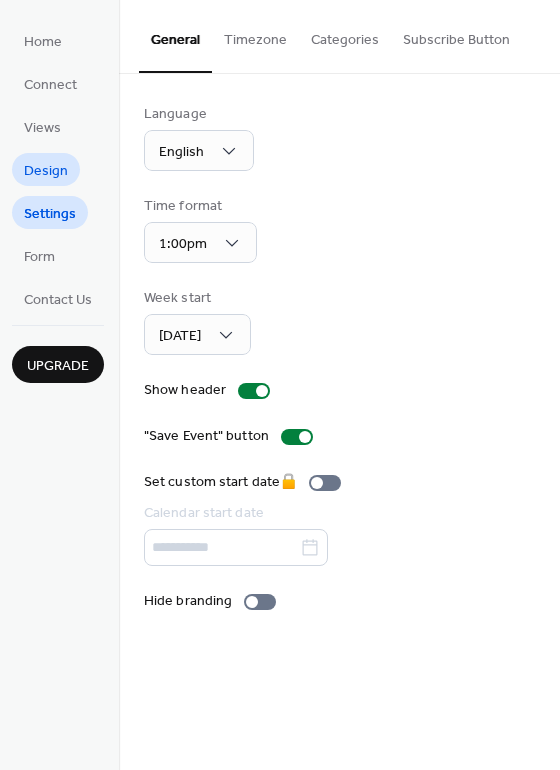 click on "Design" at bounding box center (46, 171) 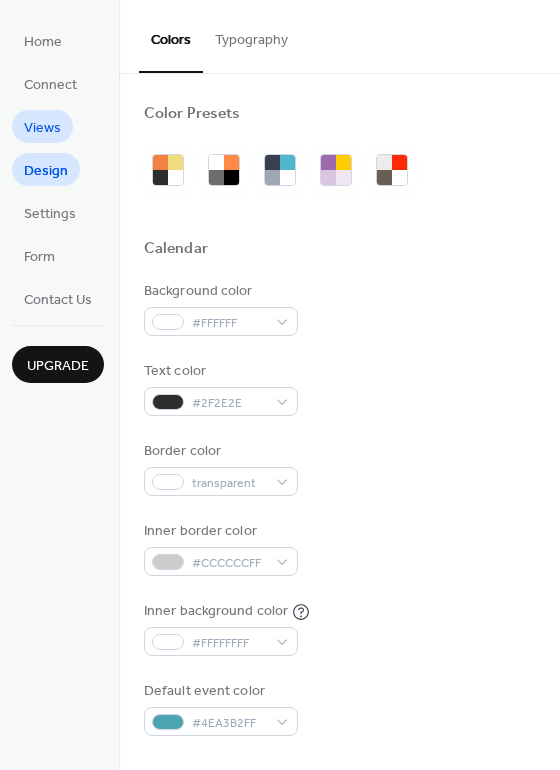 click on "Views" at bounding box center (42, 128) 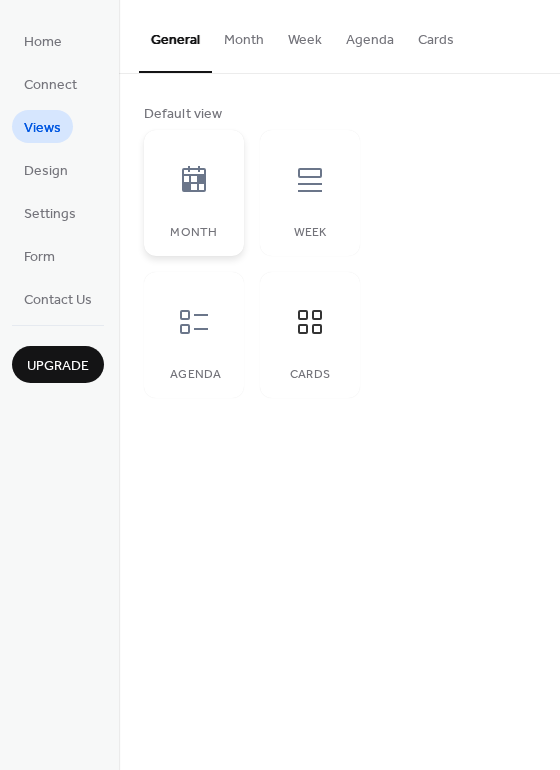 click on "Month" at bounding box center [194, 193] 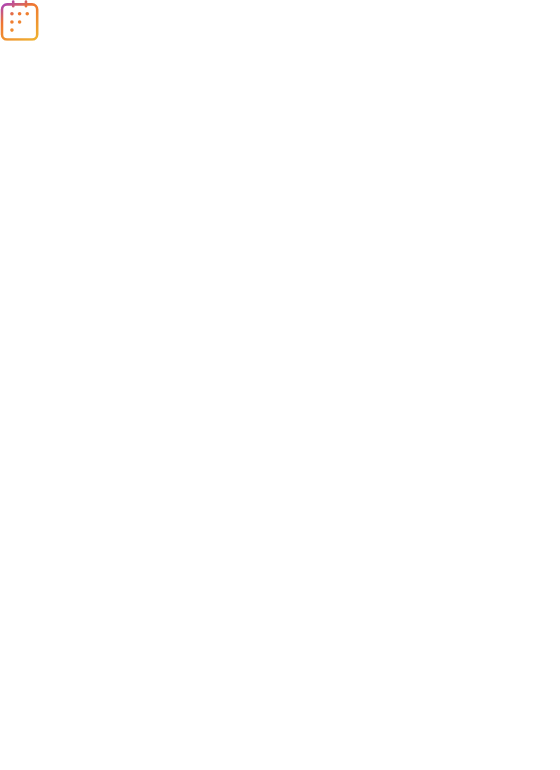 scroll, scrollTop: 0, scrollLeft: 0, axis: both 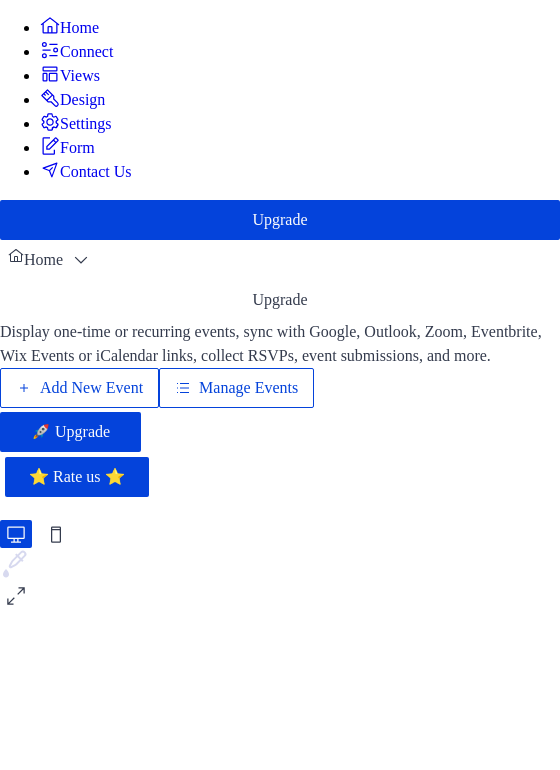 click on "Manage Events" at bounding box center (248, 388) 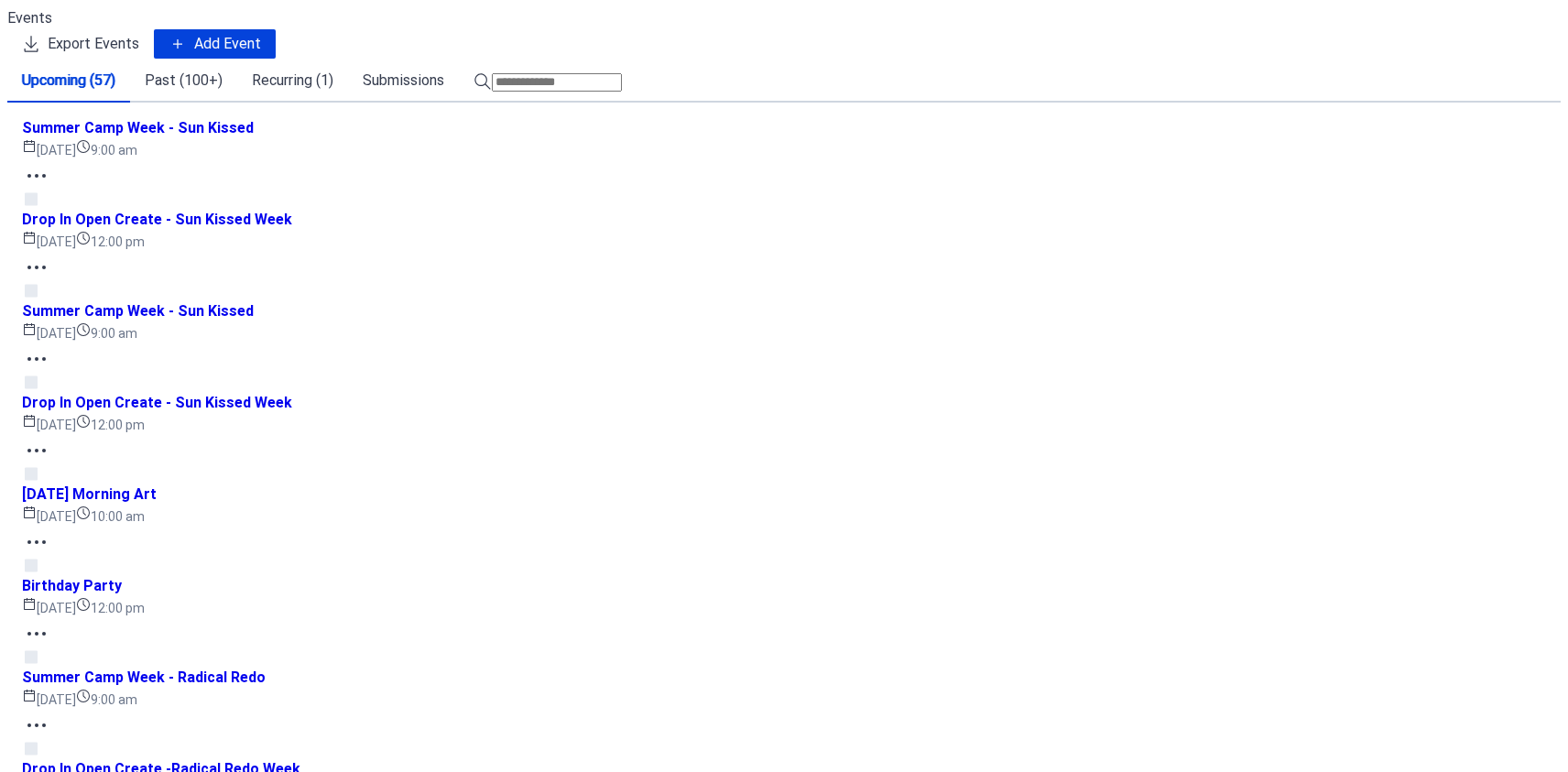 scroll, scrollTop: 0, scrollLeft: 0, axis: both 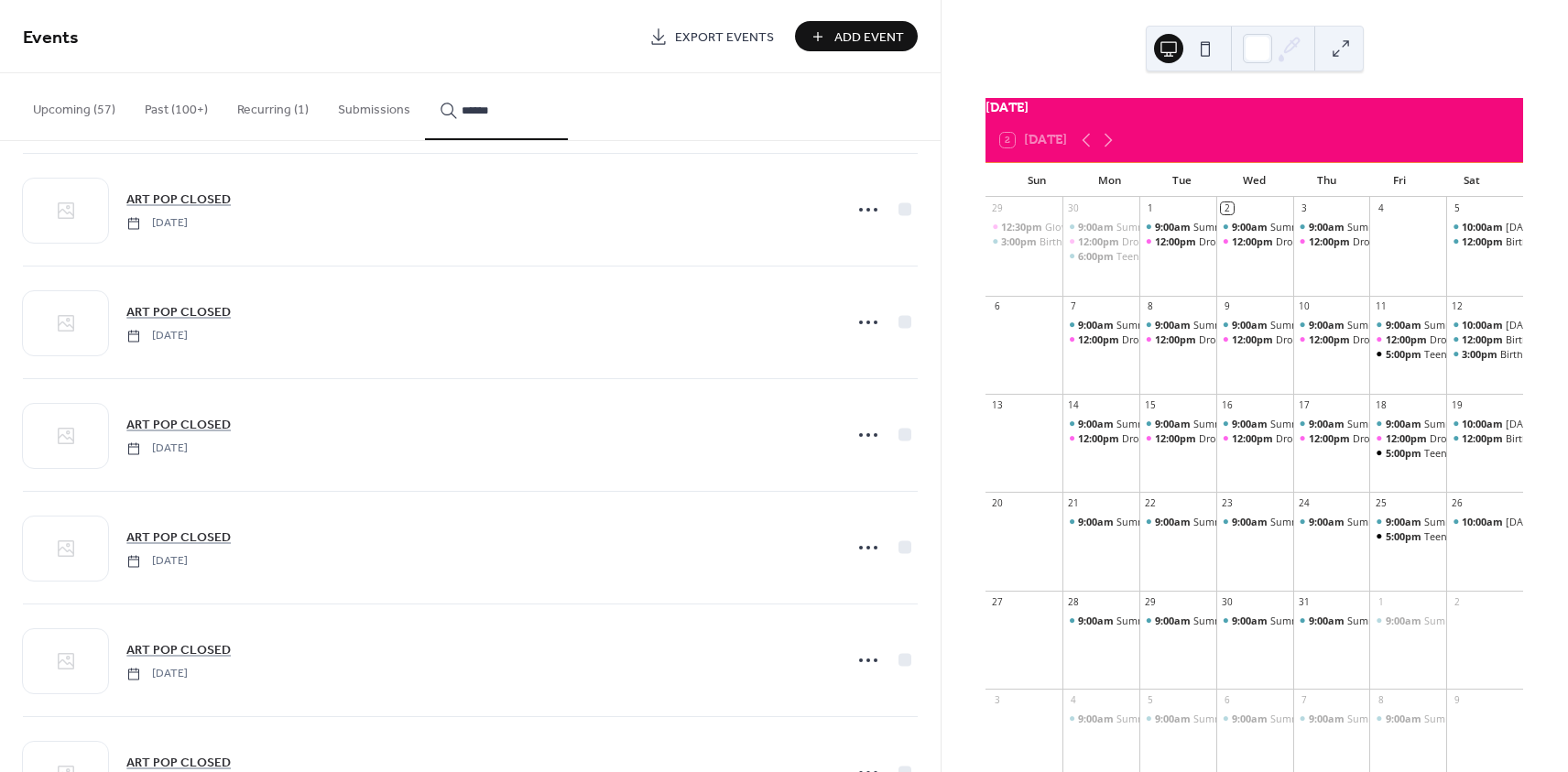 type on "******" 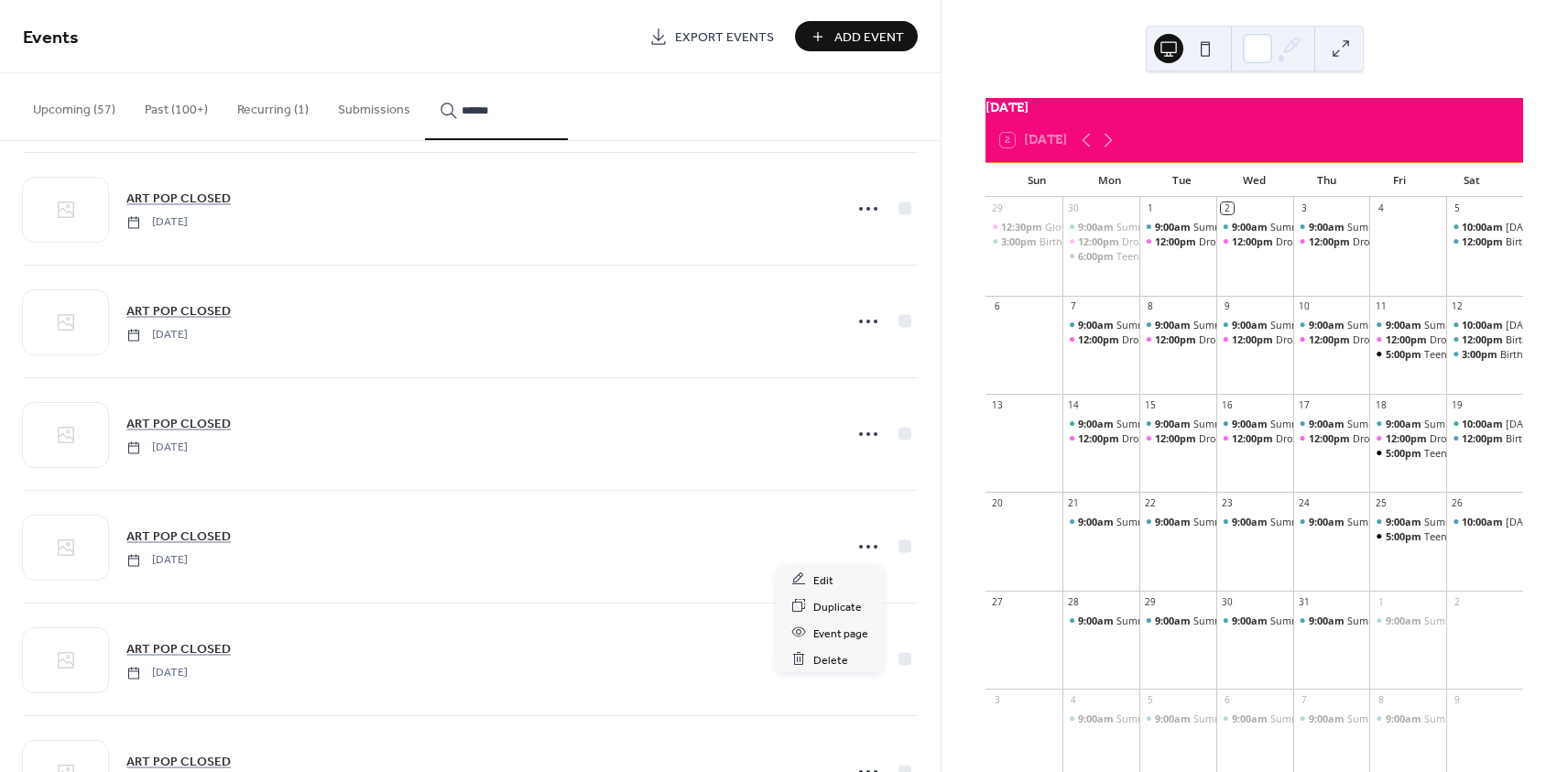 click 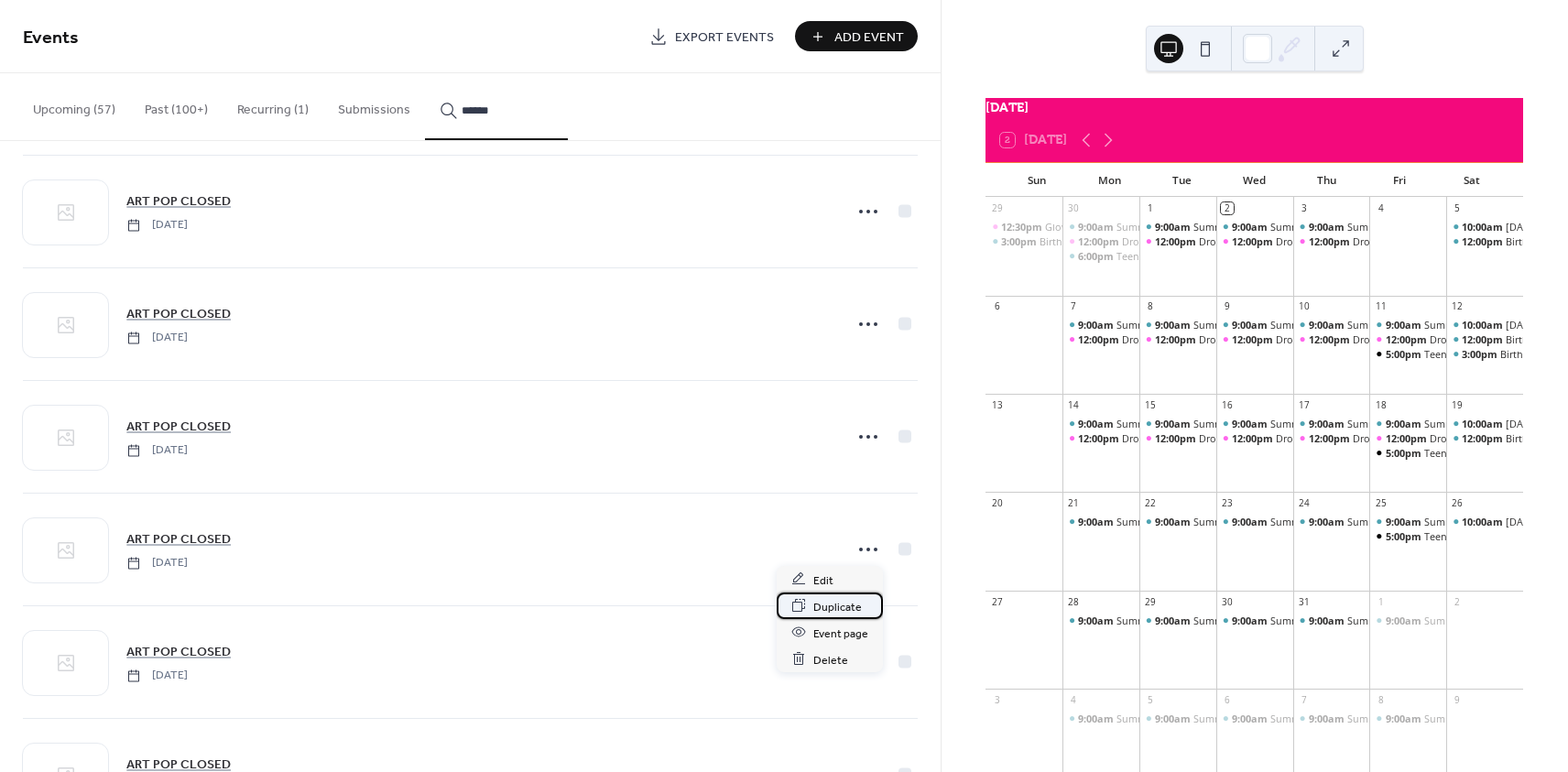 click on "Duplicate" at bounding box center (837, 606) 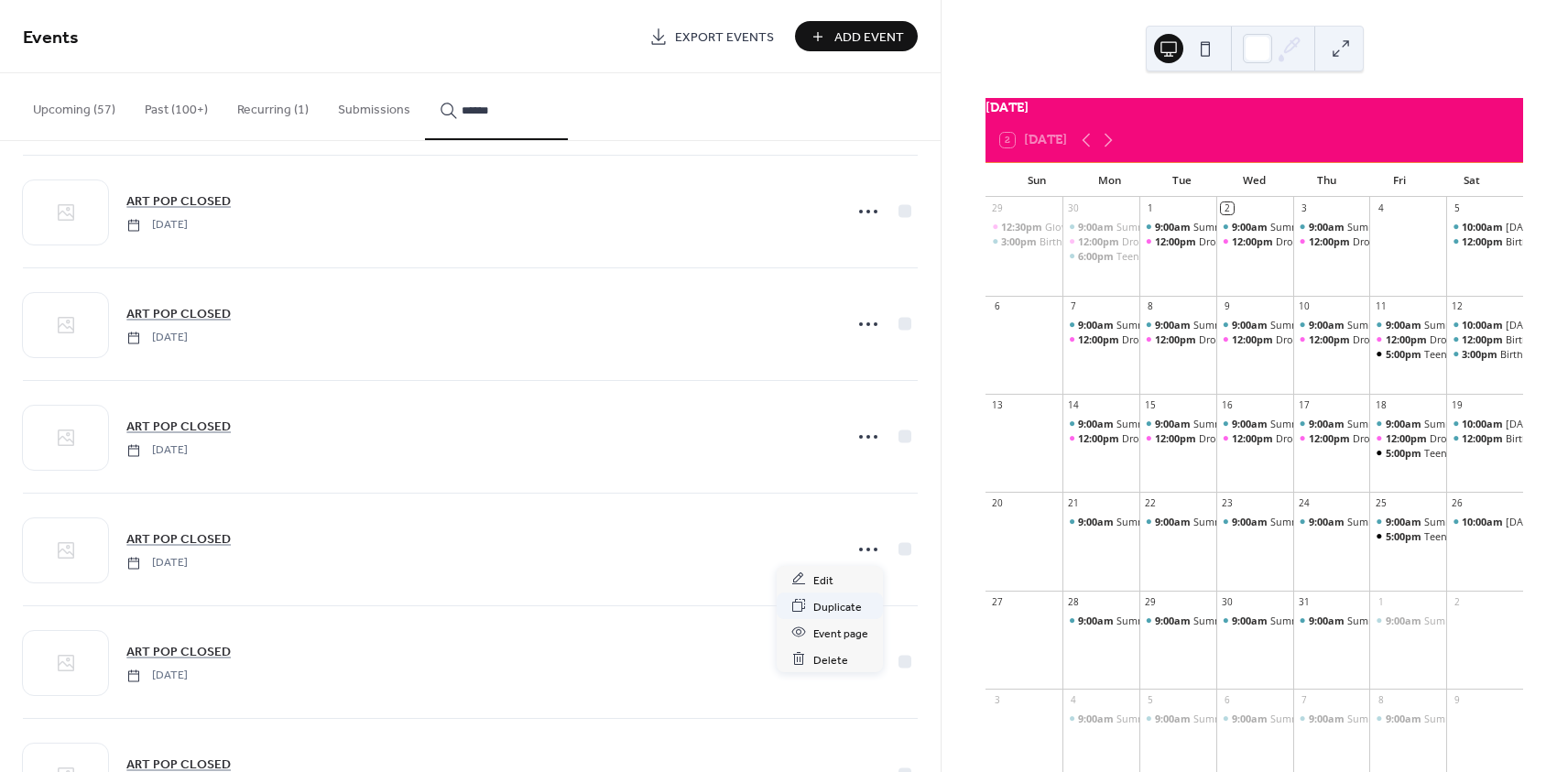 scroll, scrollTop: 467, scrollLeft: 0, axis: vertical 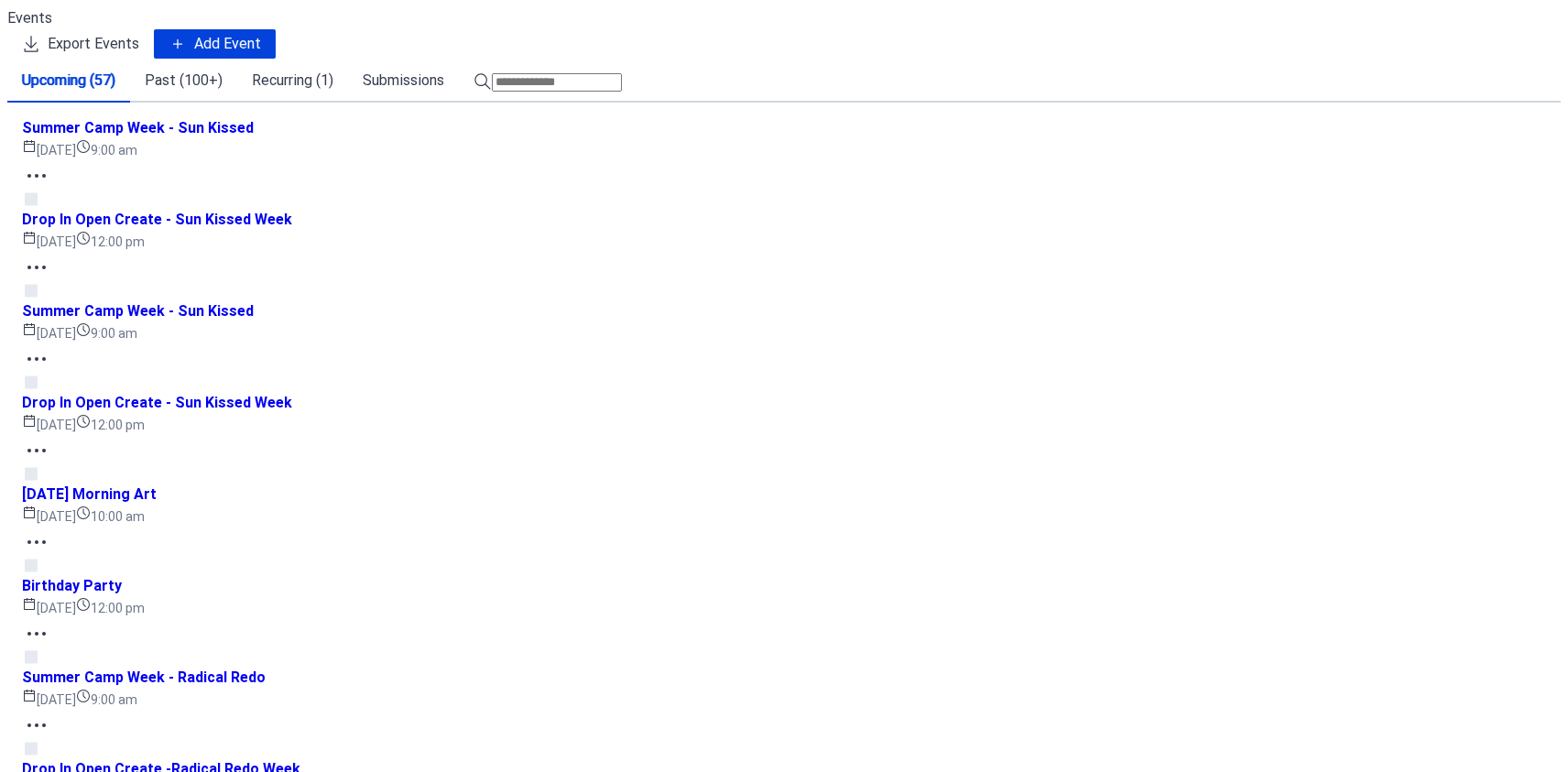 click at bounding box center [557, 82] 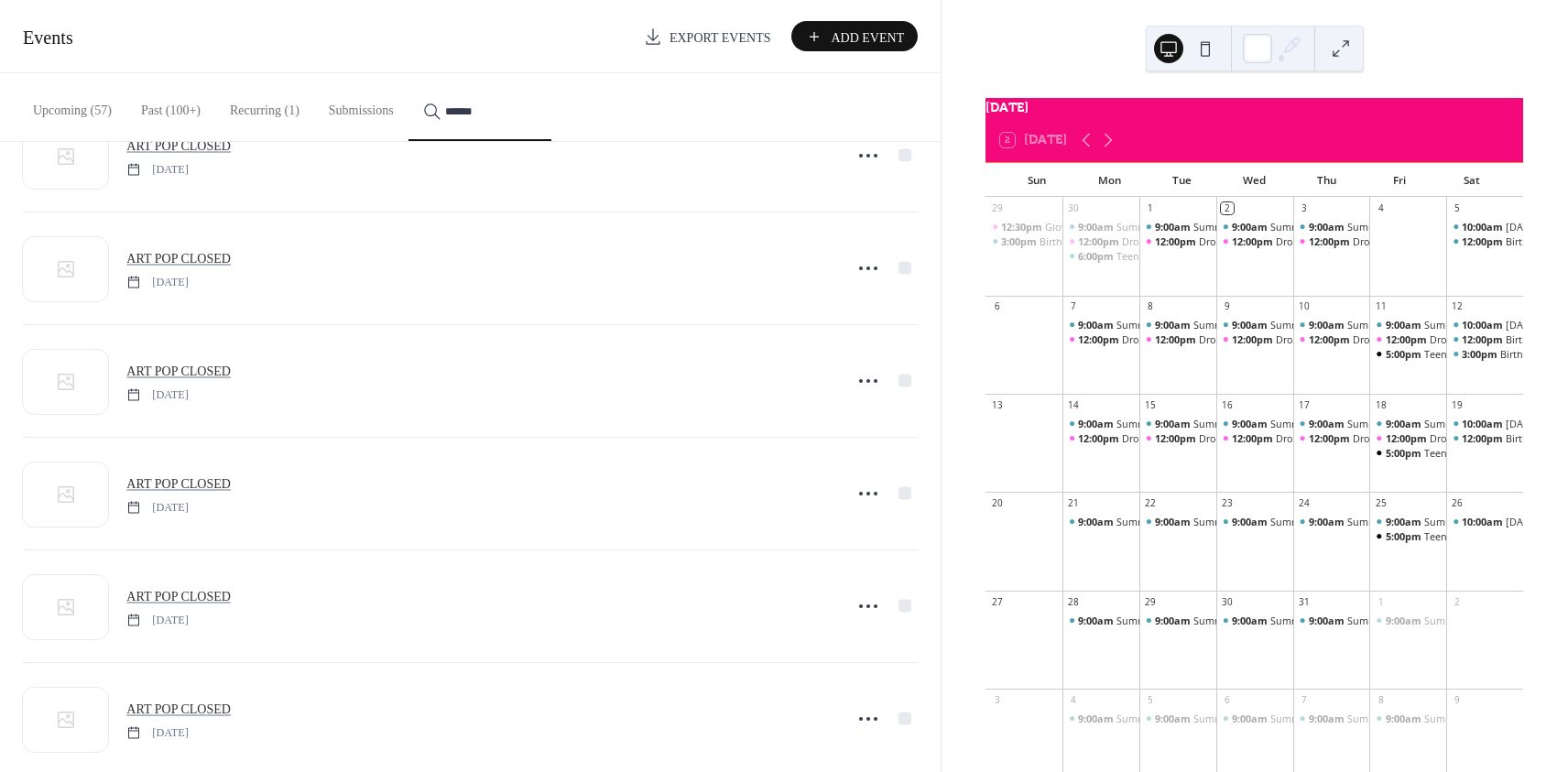 scroll, scrollTop: 769, scrollLeft: 0, axis: vertical 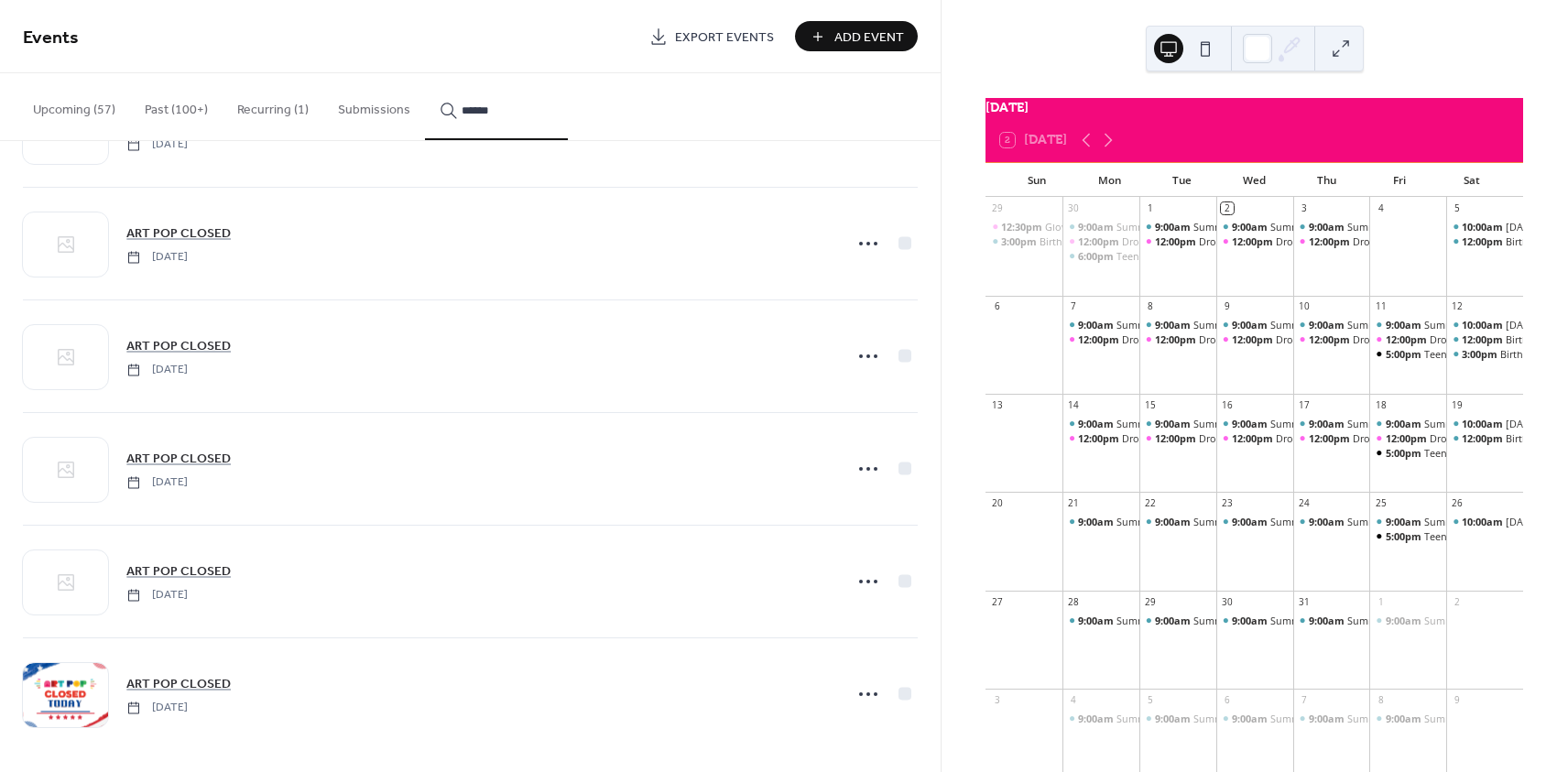 type on "******" 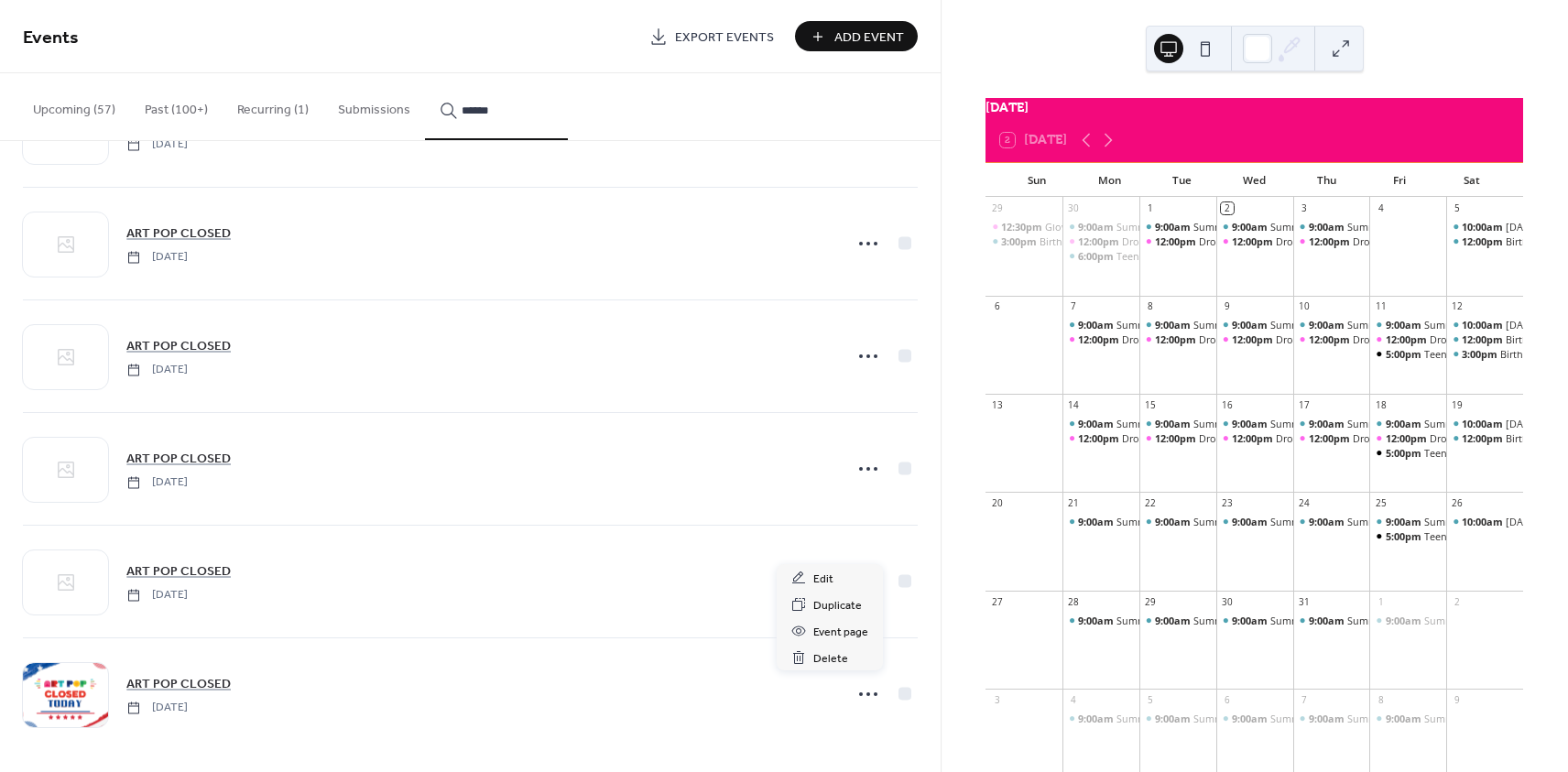 click 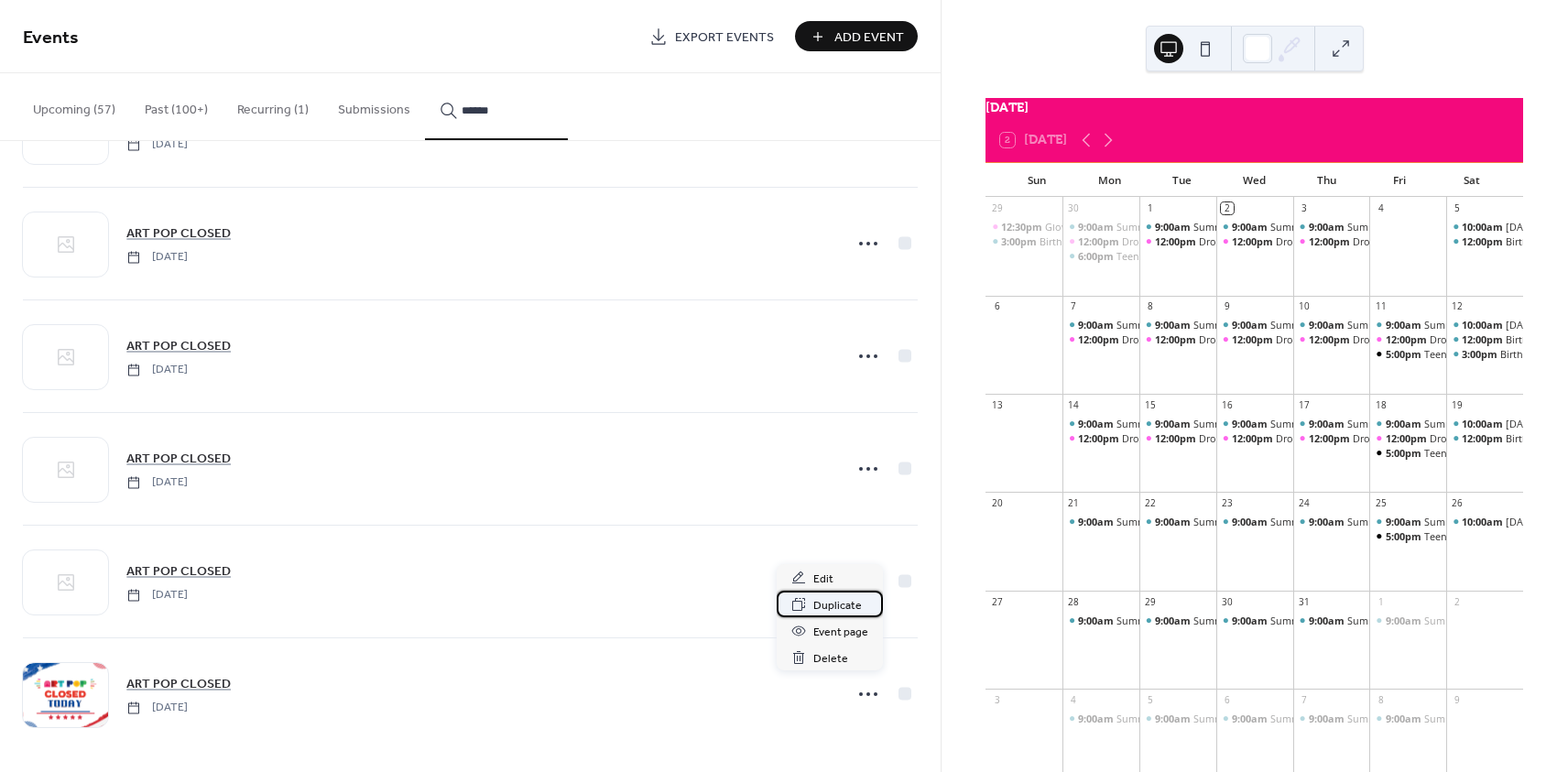 click on "Duplicate" at bounding box center [837, 605] 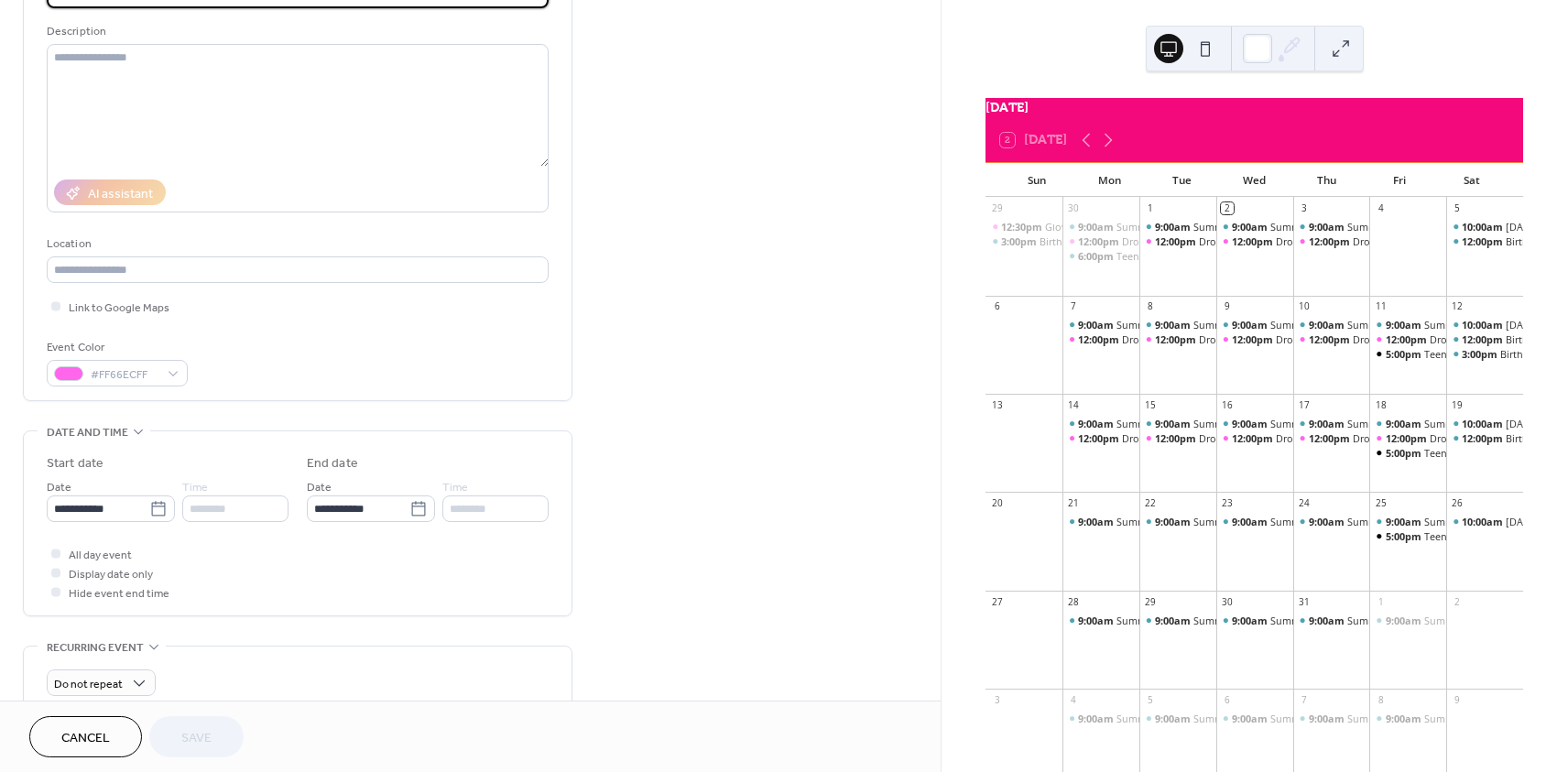 scroll, scrollTop: 192, scrollLeft: 0, axis: vertical 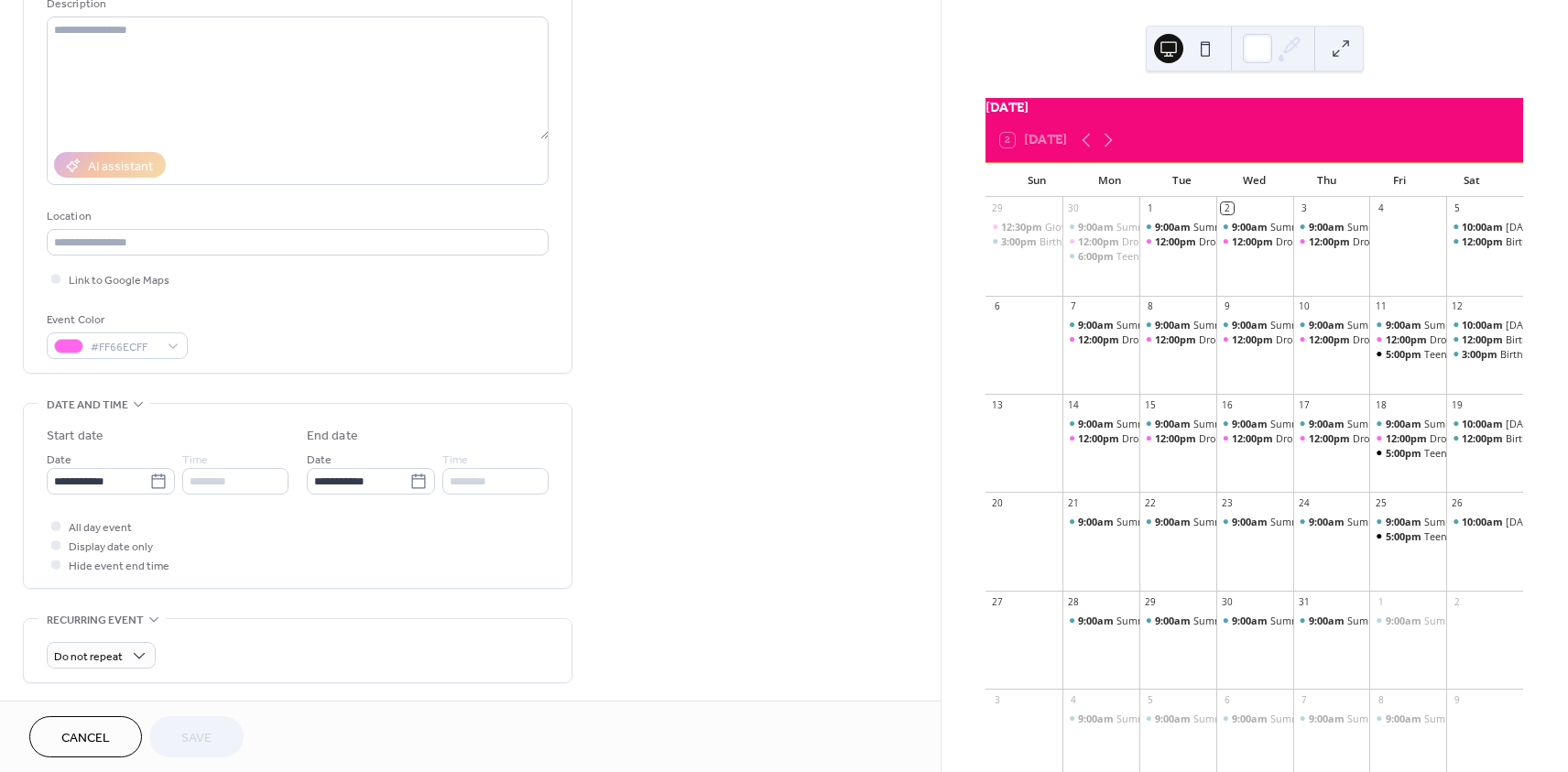 click on "**********" at bounding box center [111, 472] 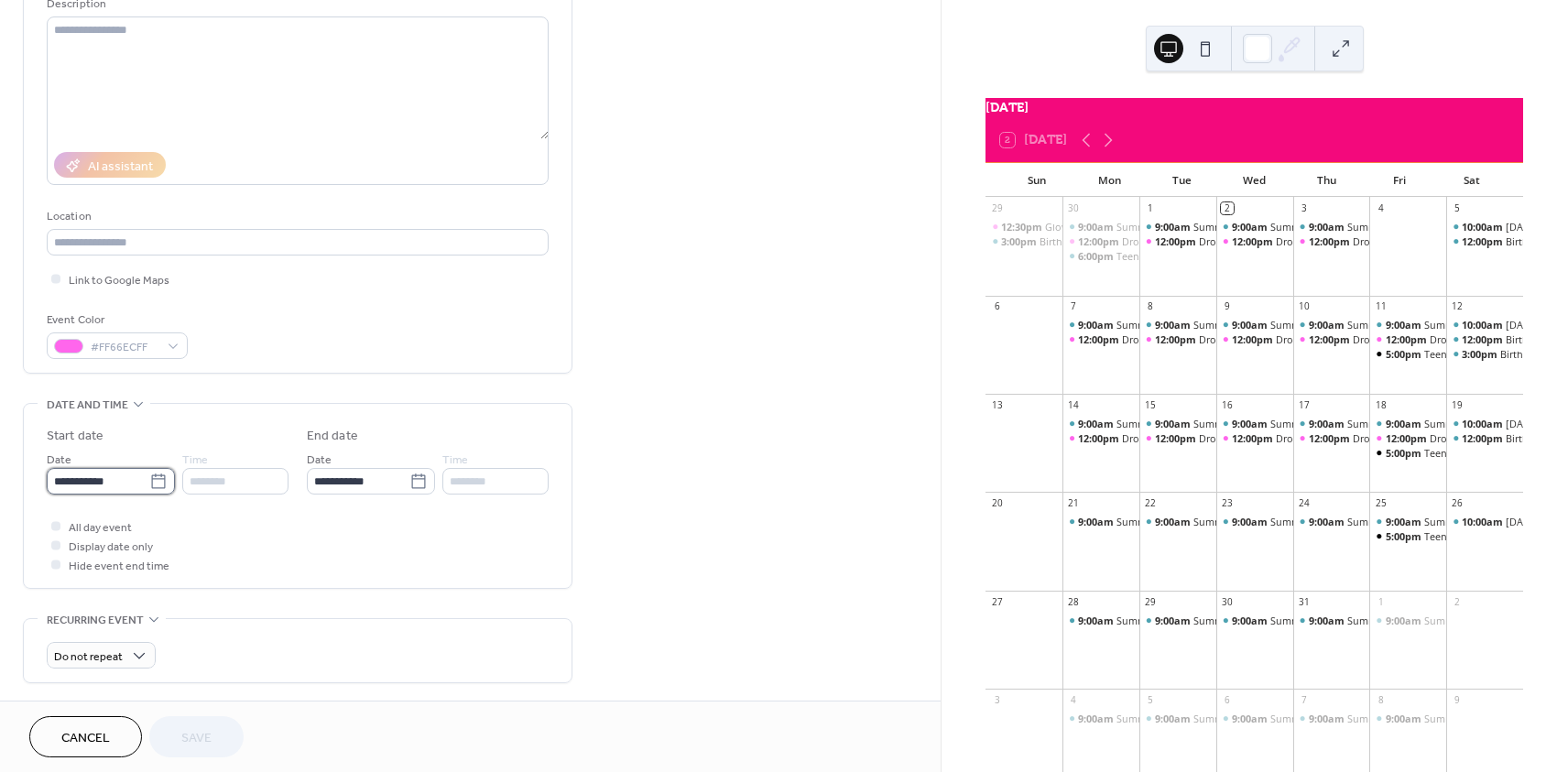 click on "**********" at bounding box center [98, 481] 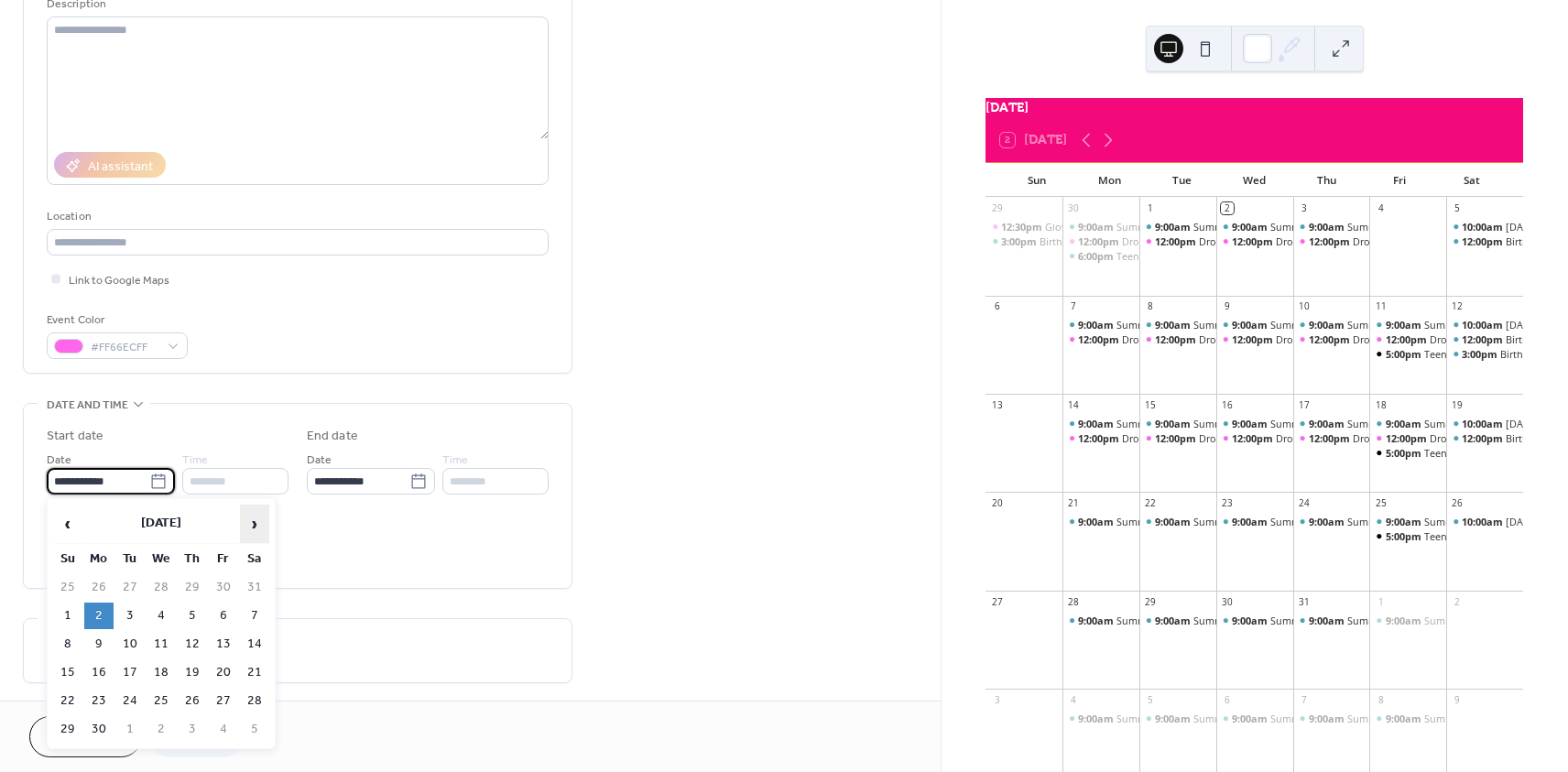 click on "›" at bounding box center (255, 524) 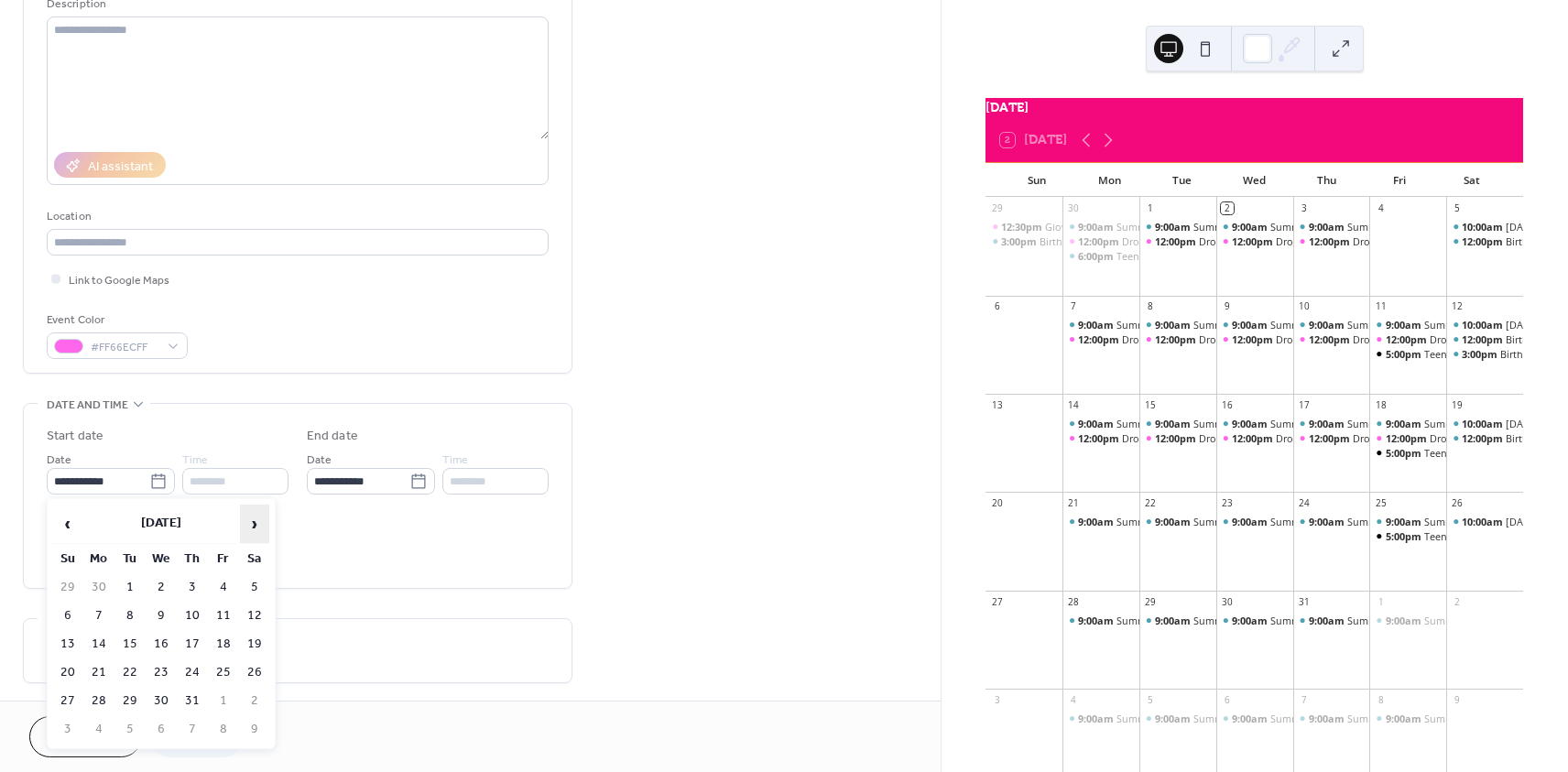 click on "›" at bounding box center [255, 524] 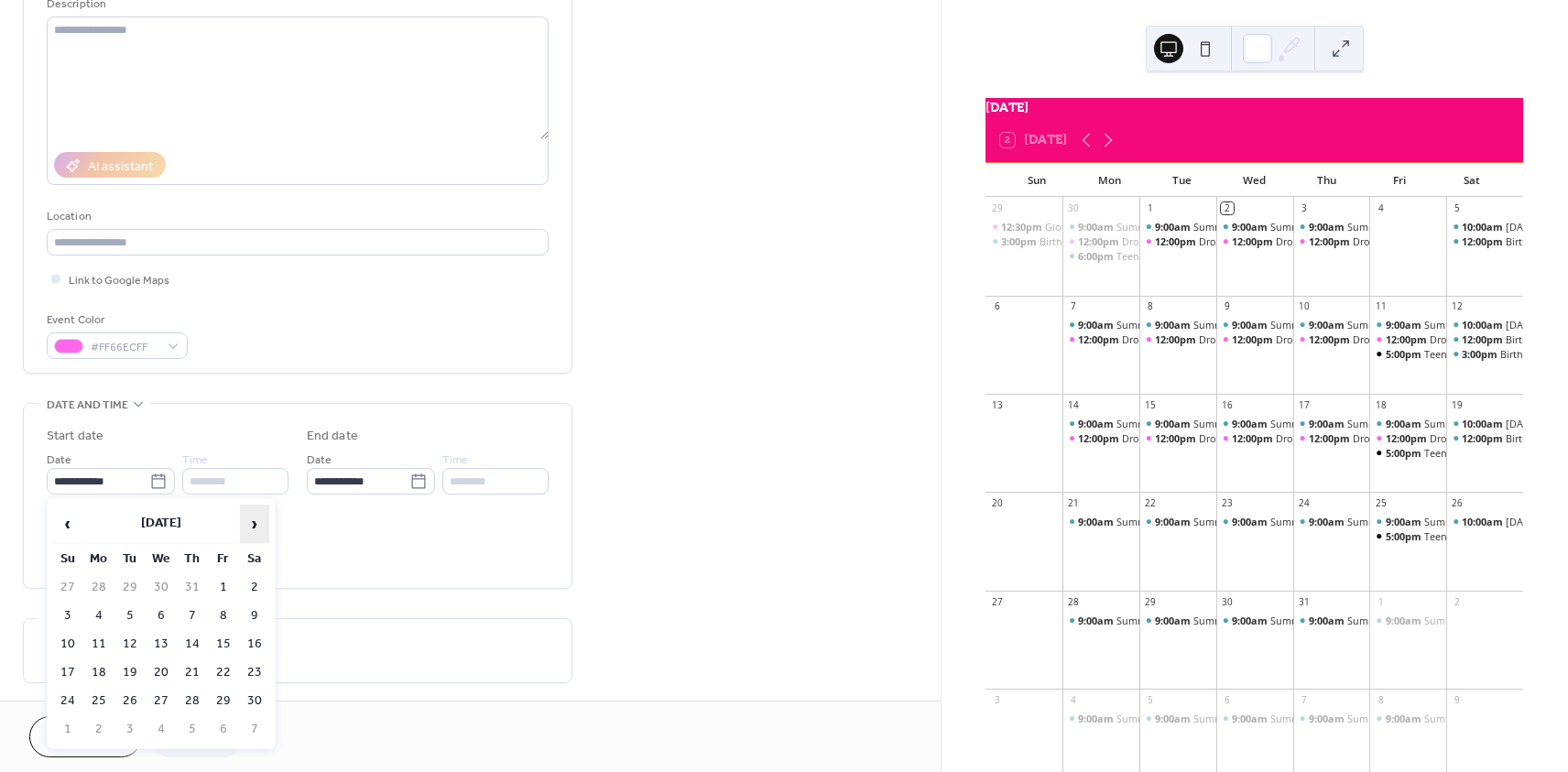 click on "›" at bounding box center [255, 524] 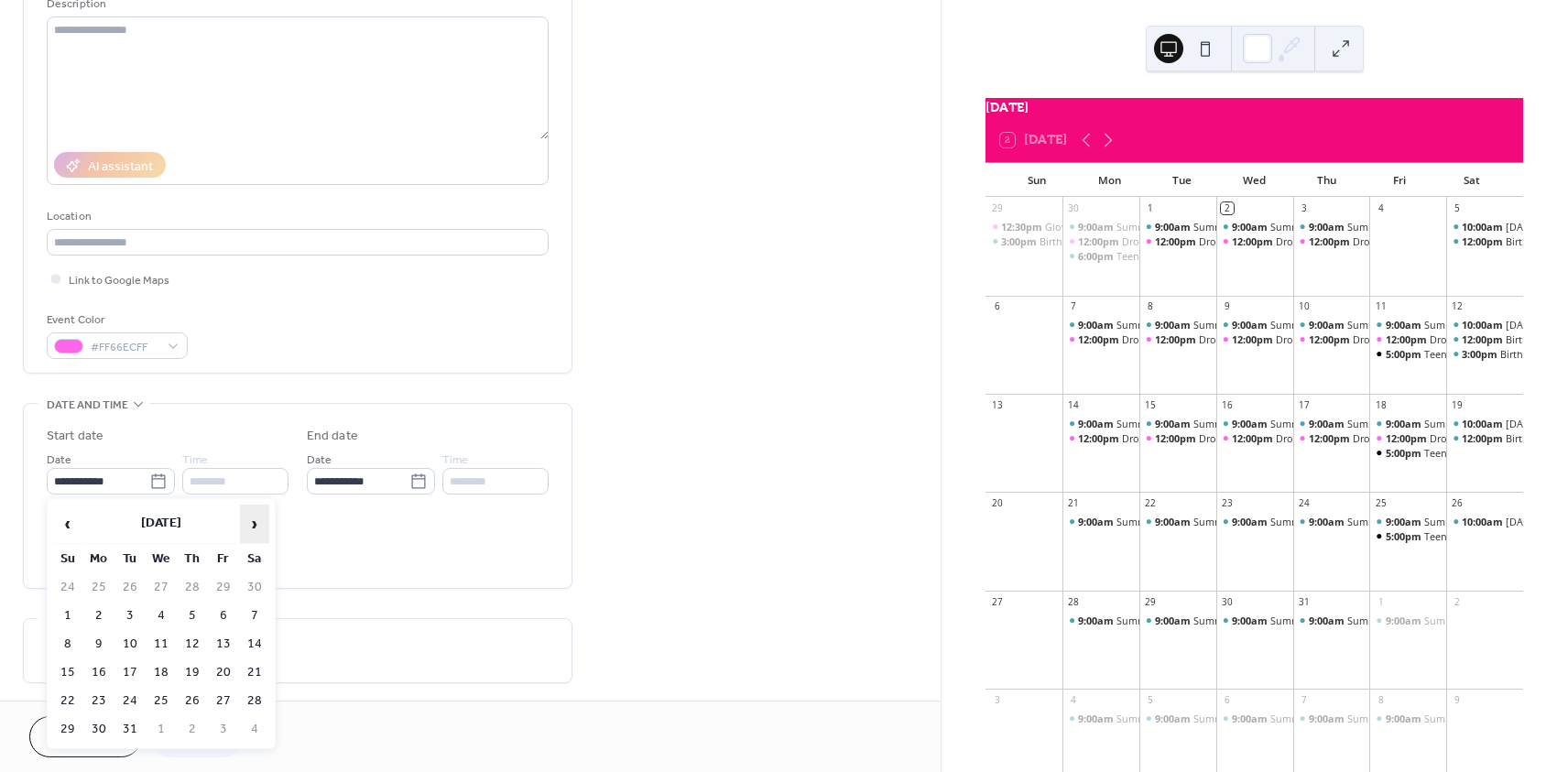 click on "›" at bounding box center [255, 524] 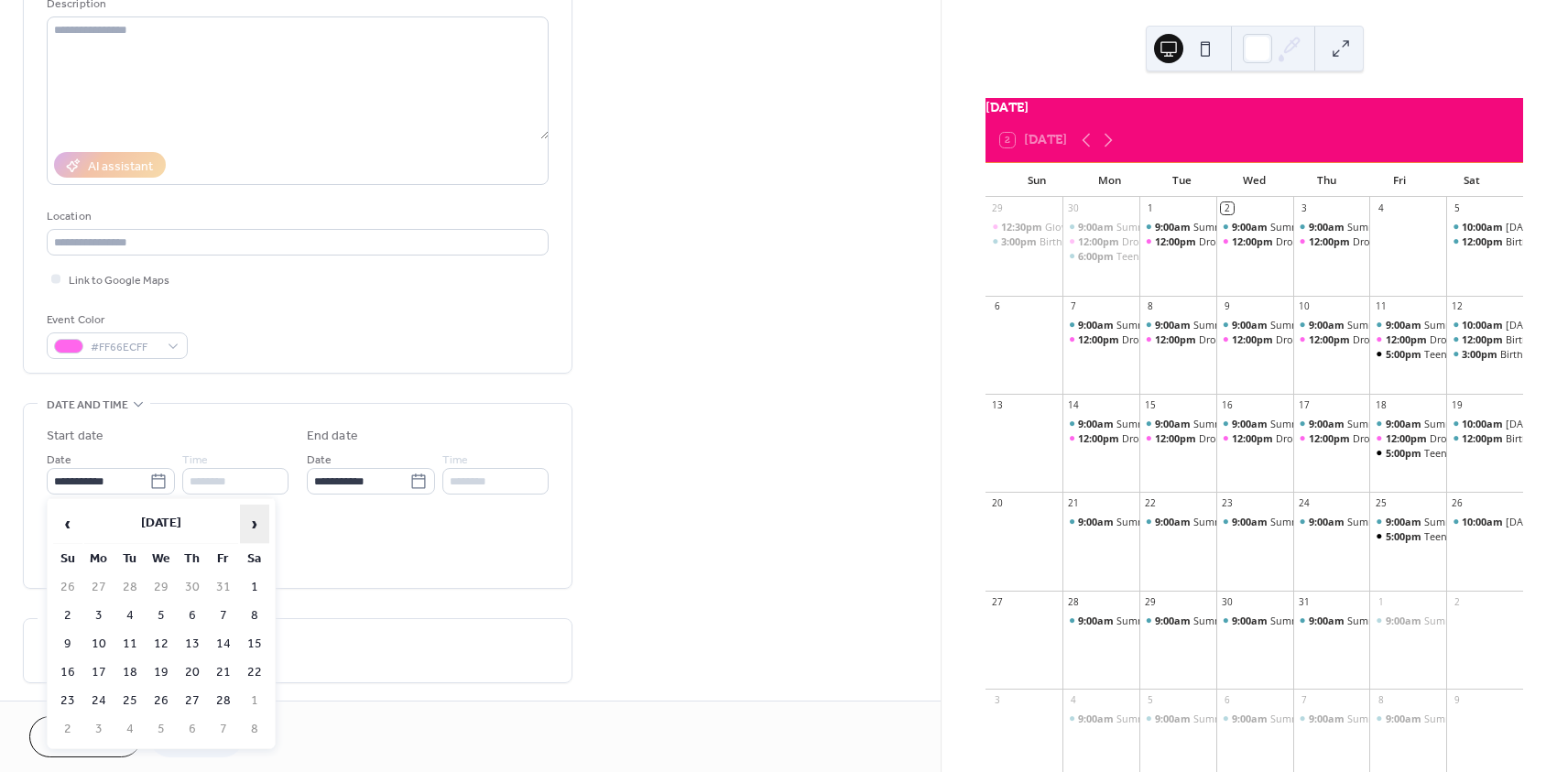 click on "›" at bounding box center [255, 524] 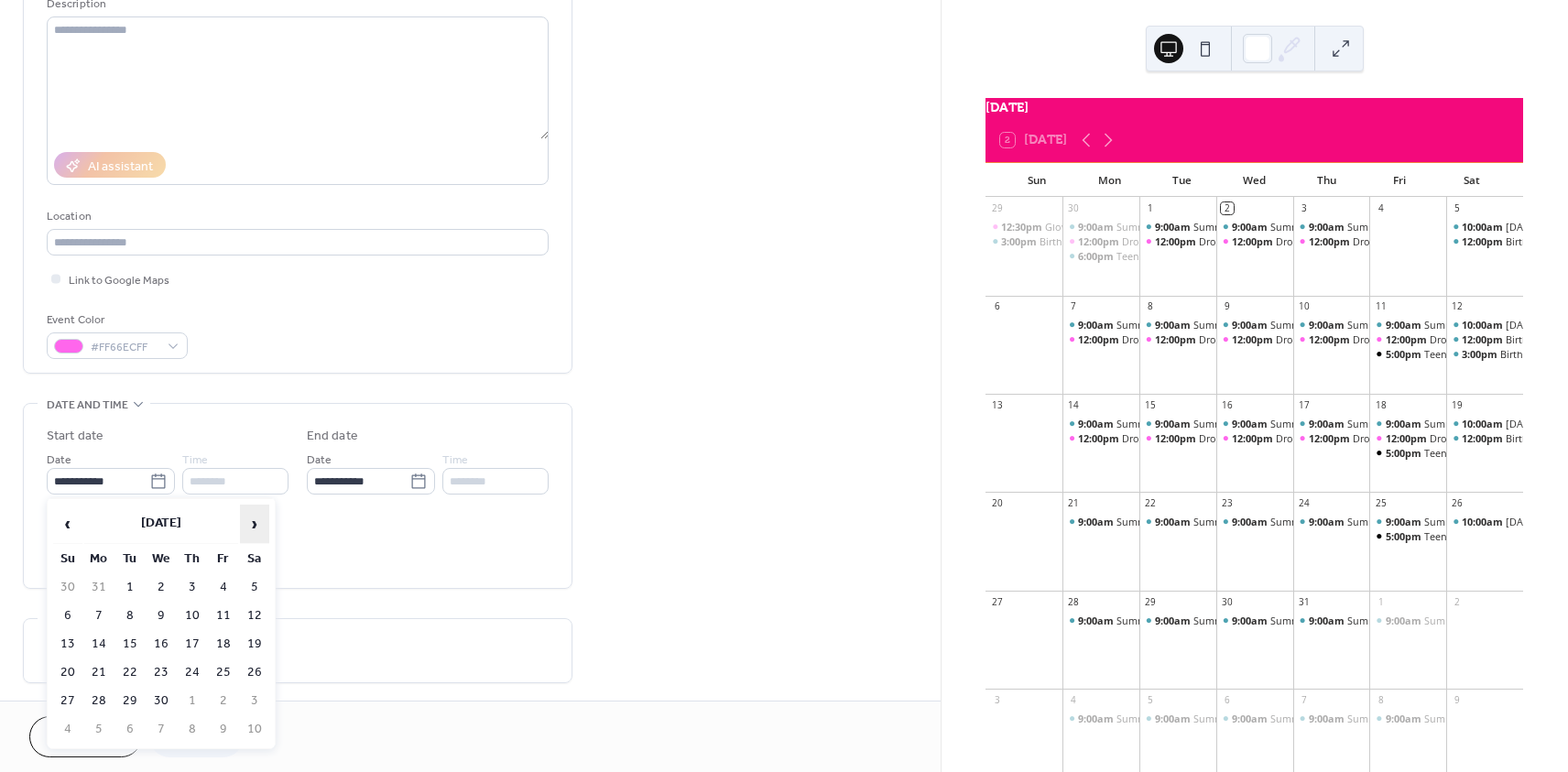click on "›" at bounding box center [255, 524] 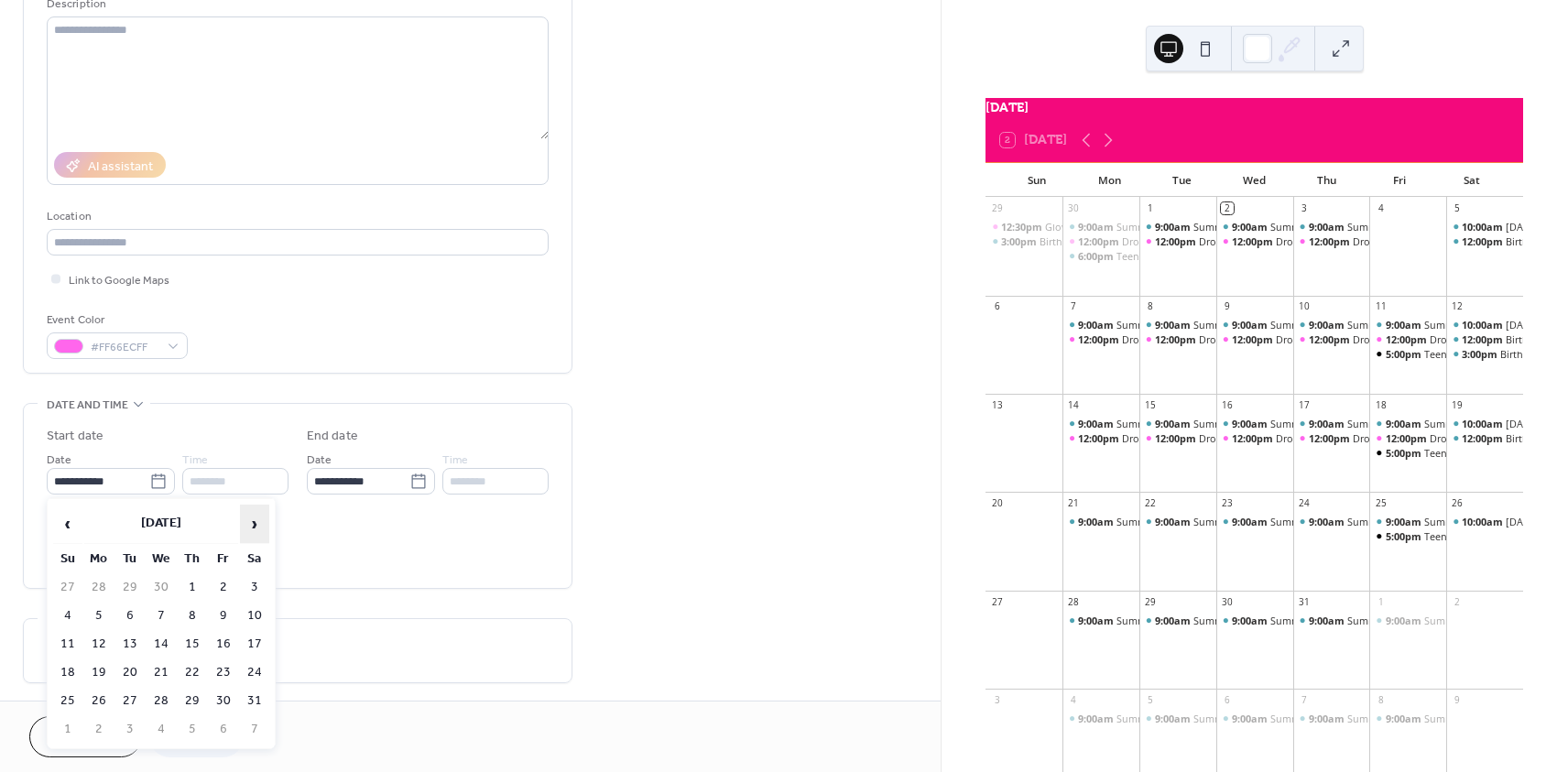 click on "›" at bounding box center [255, 524] 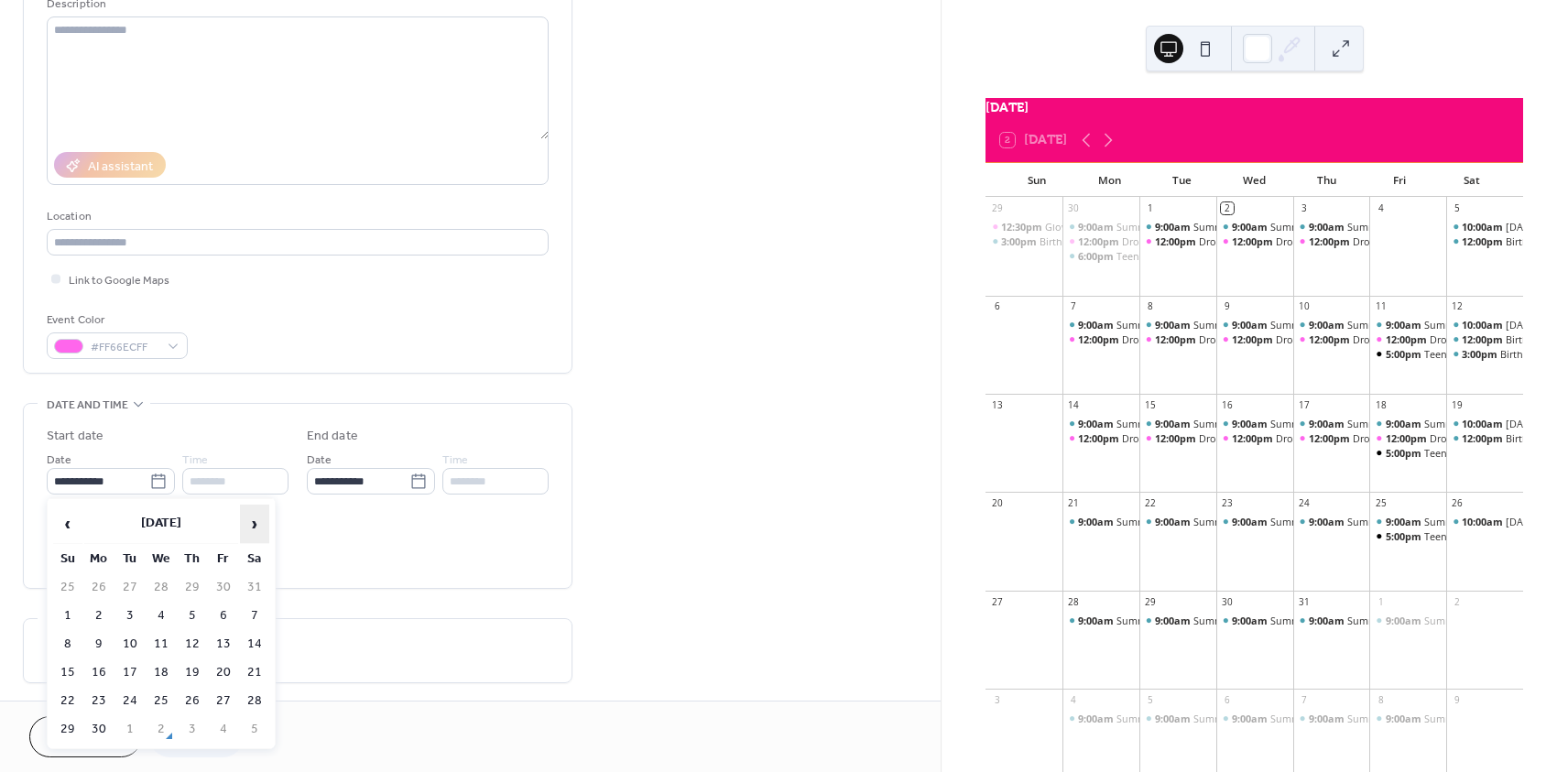 click on "›" at bounding box center [255, 524] 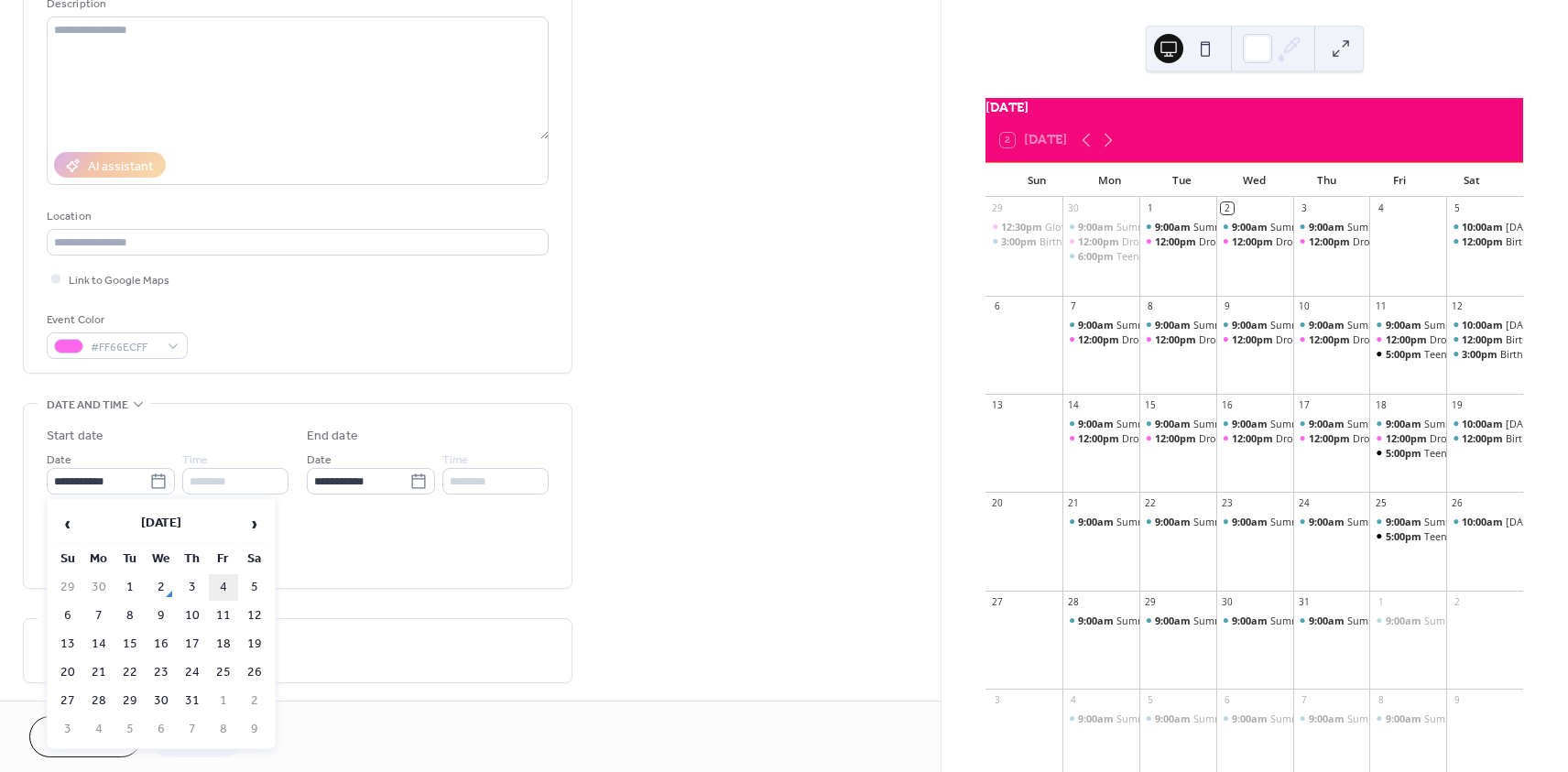 click on "4" at bounding box center [223, 587] 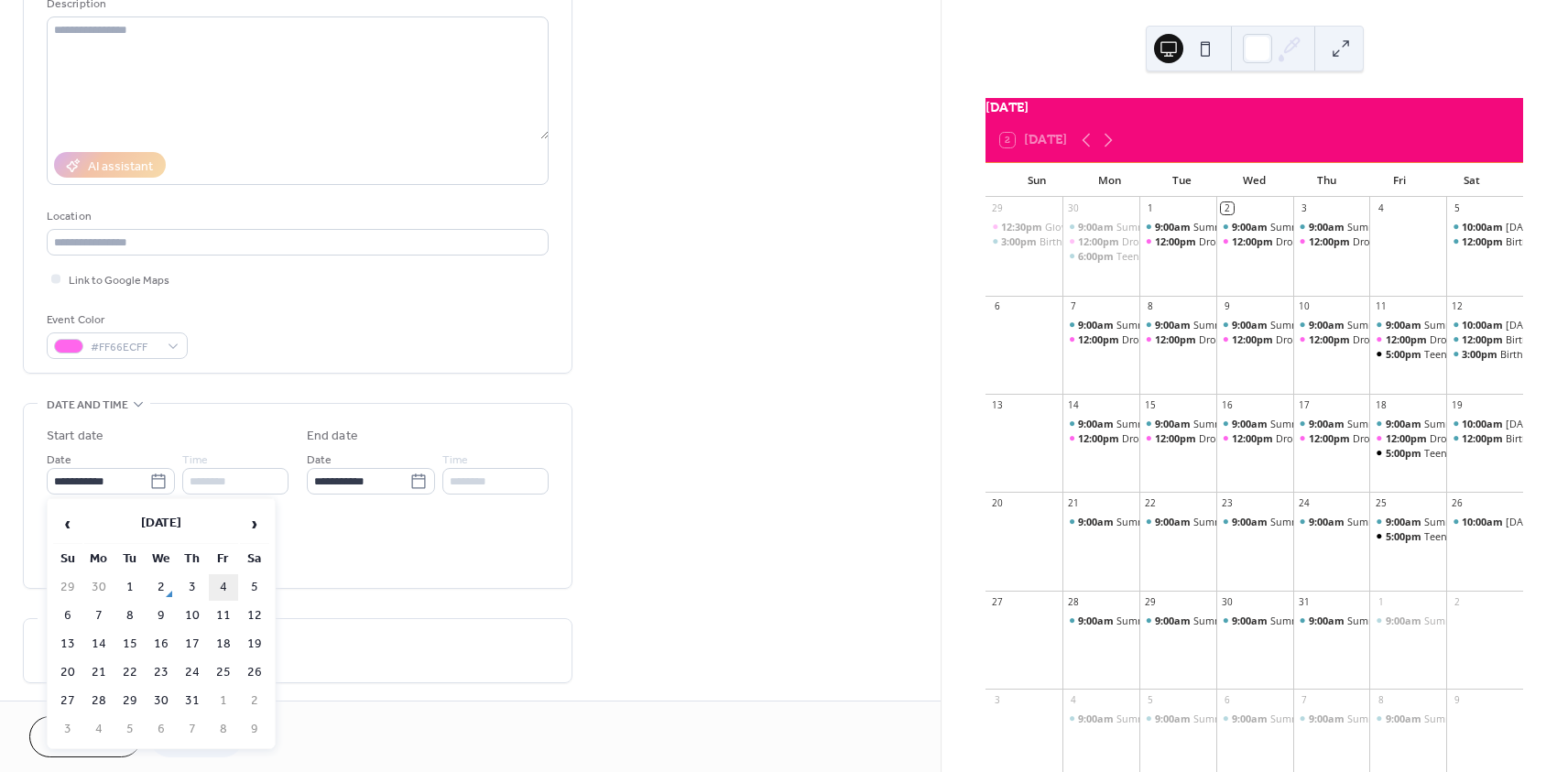 type on "**********" 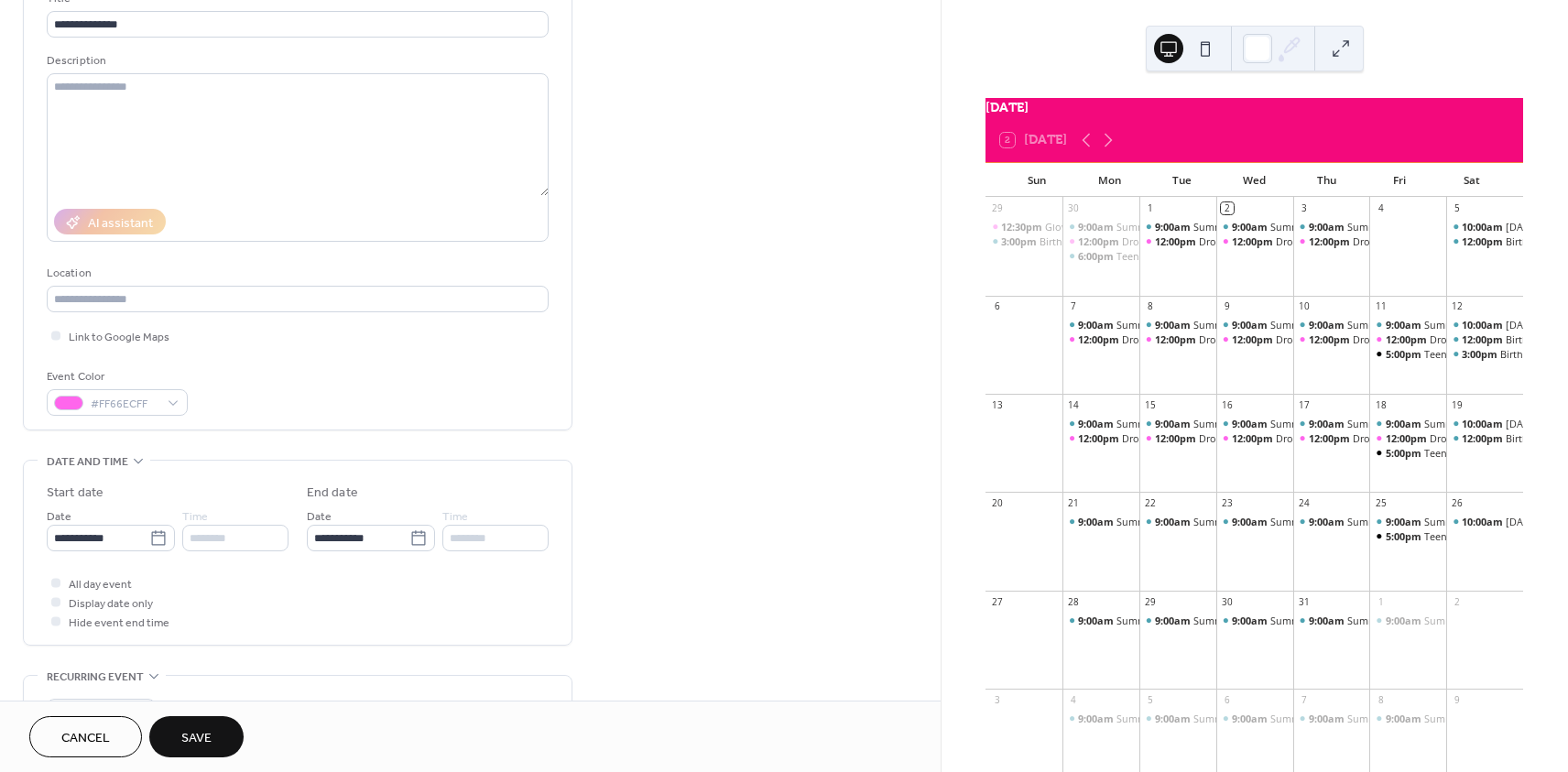 scroll, scrollTop: 0, scrollLeft: 0, axis: both 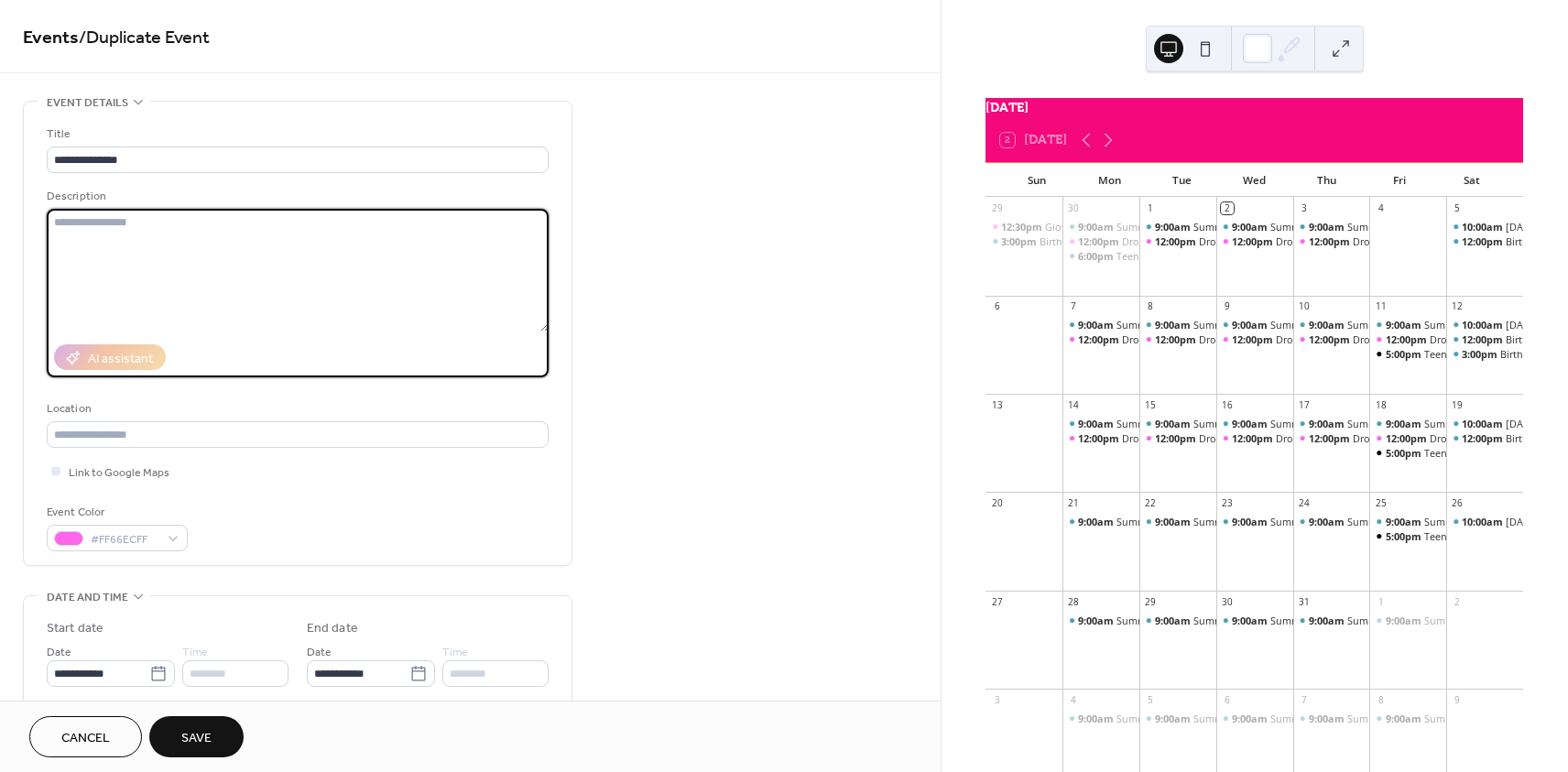 click at bounding box center [298, 270] 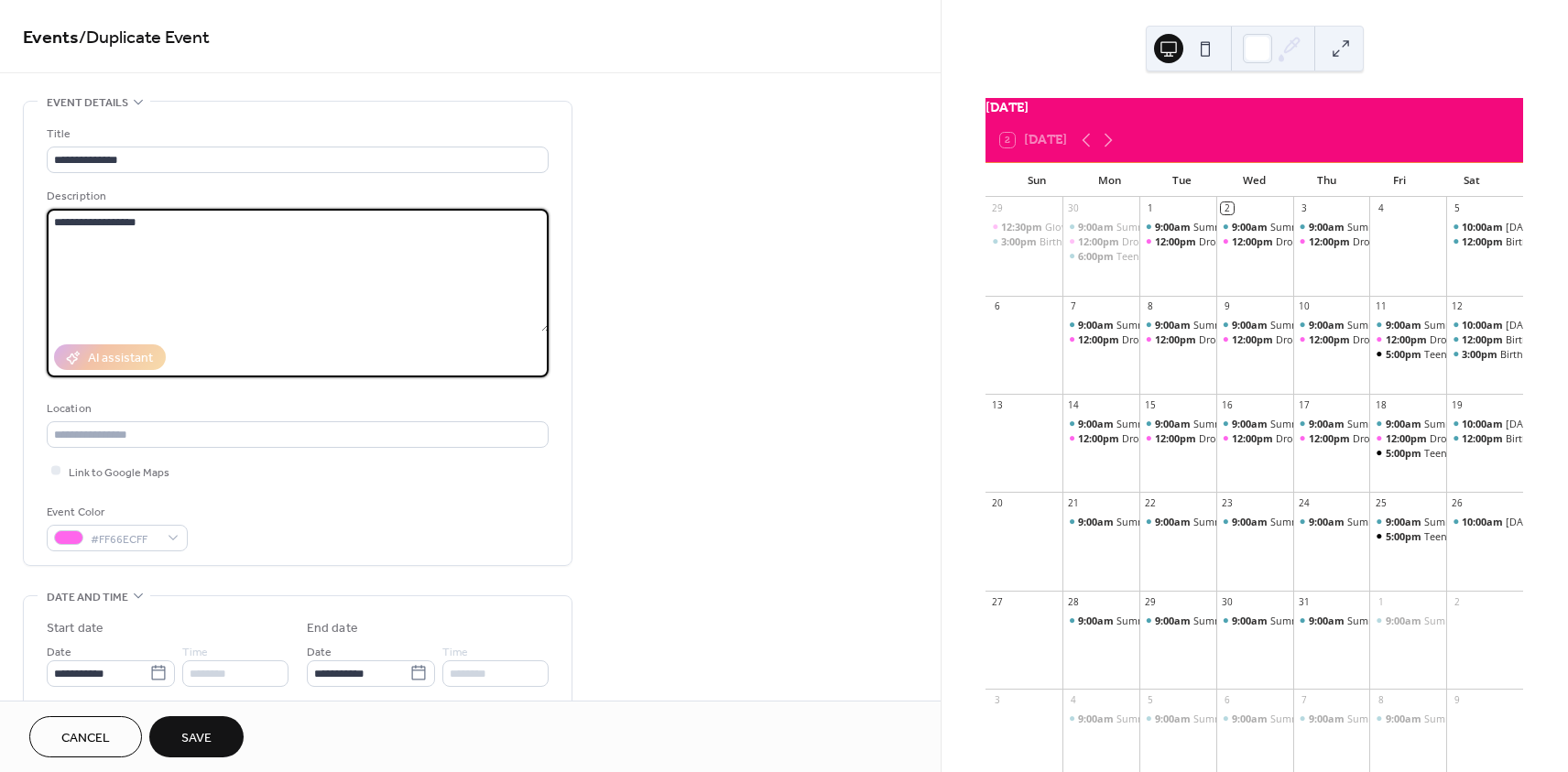 type on "**********" 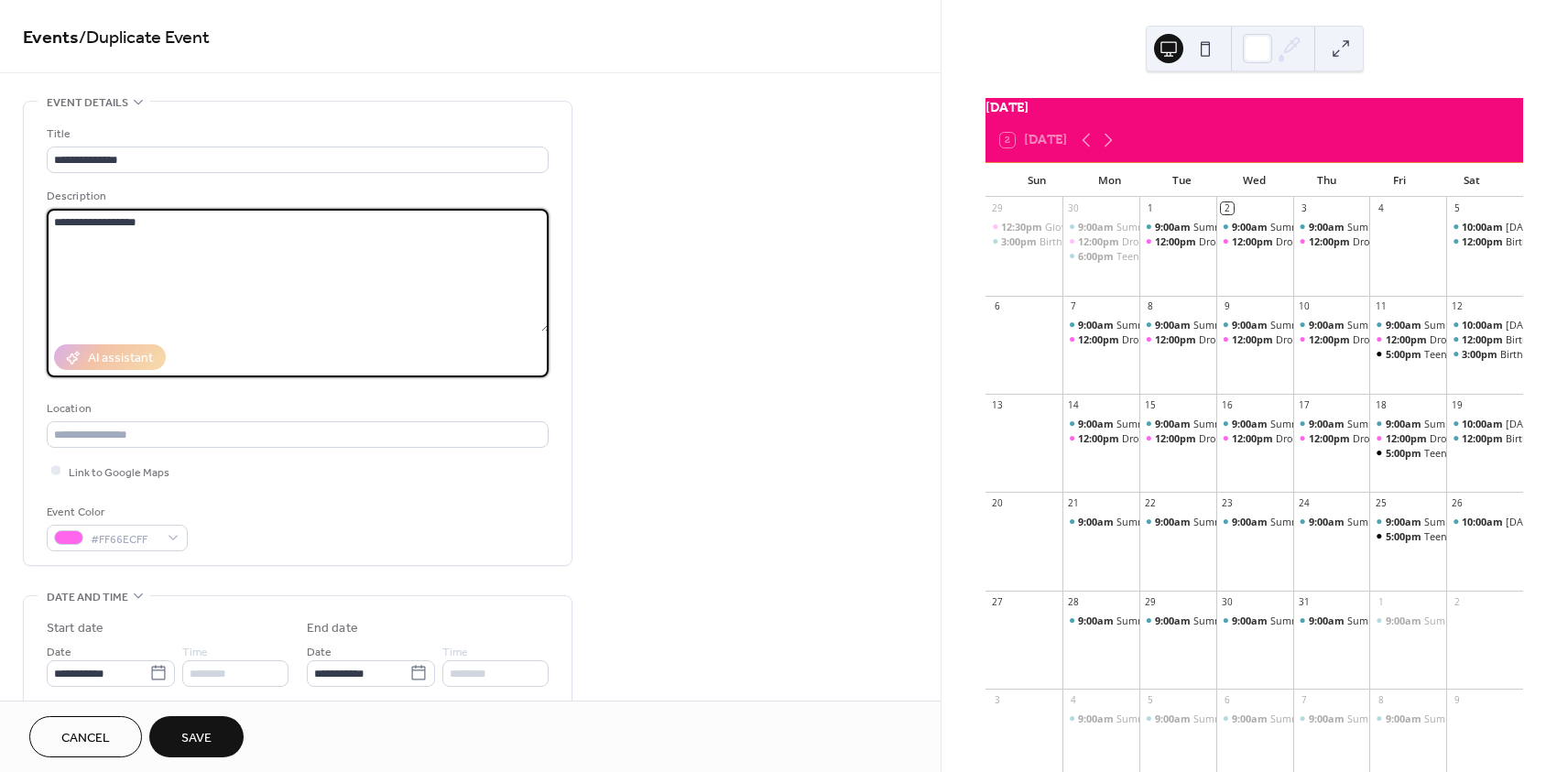 click on "Save" at bounding box center (196, 738) 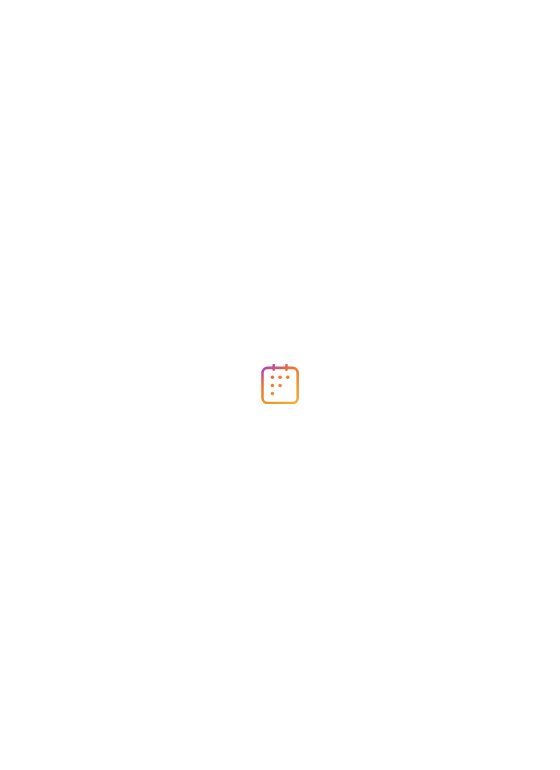 scroll, scrollTop: 0, scrollLeft: 0, axis: both 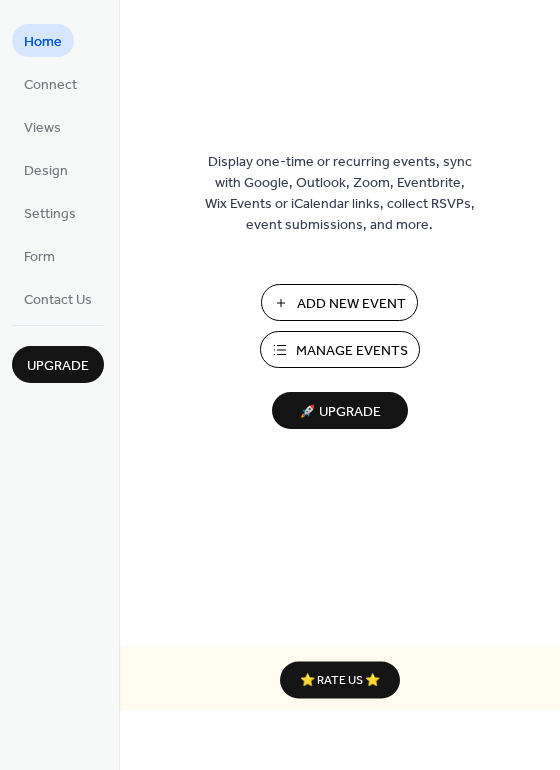 click on "Manage Events" at bounding box center [352, 351] 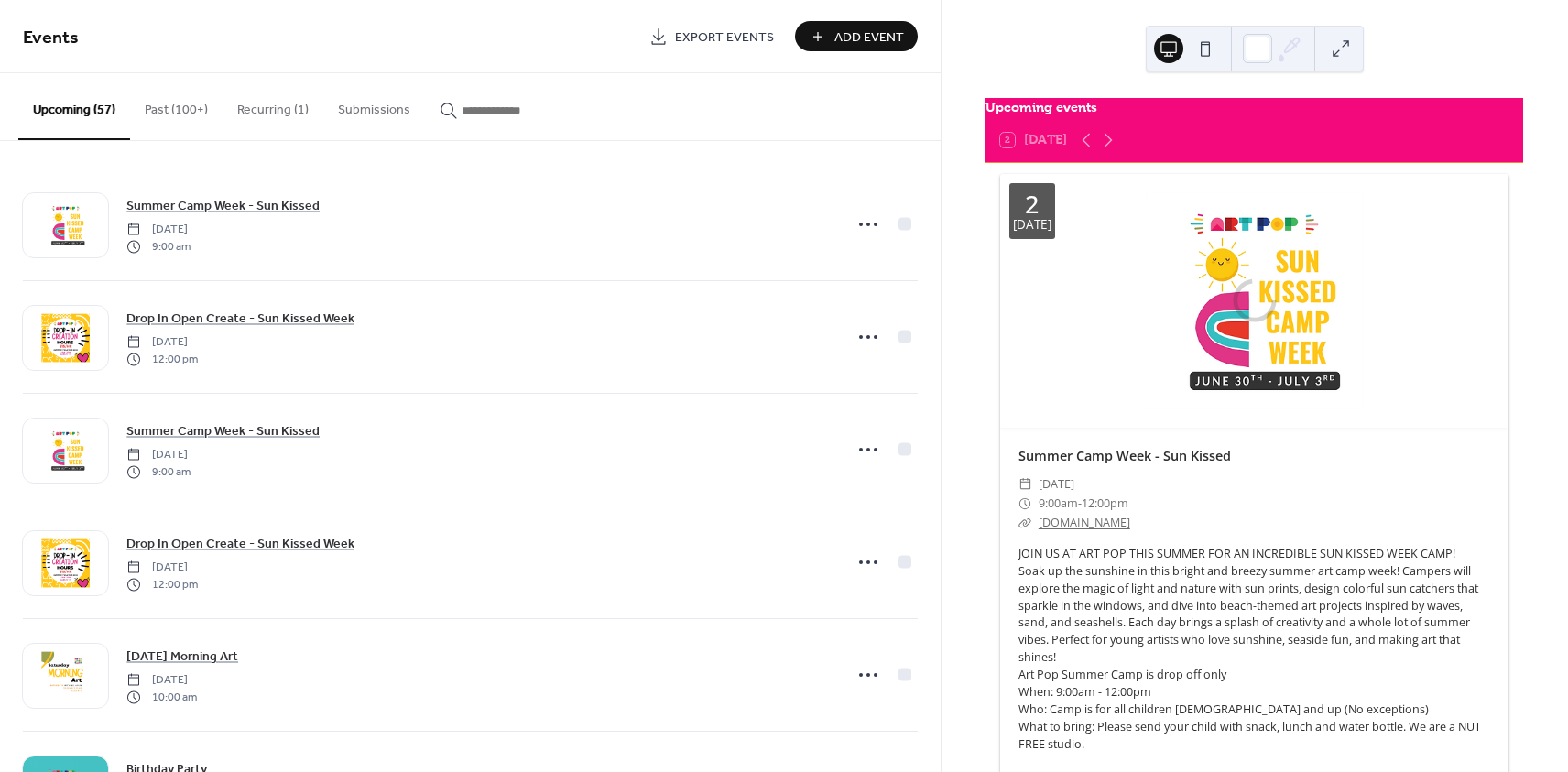 scroll, scrollTop: 0, scrollLeft: 0, axis: both 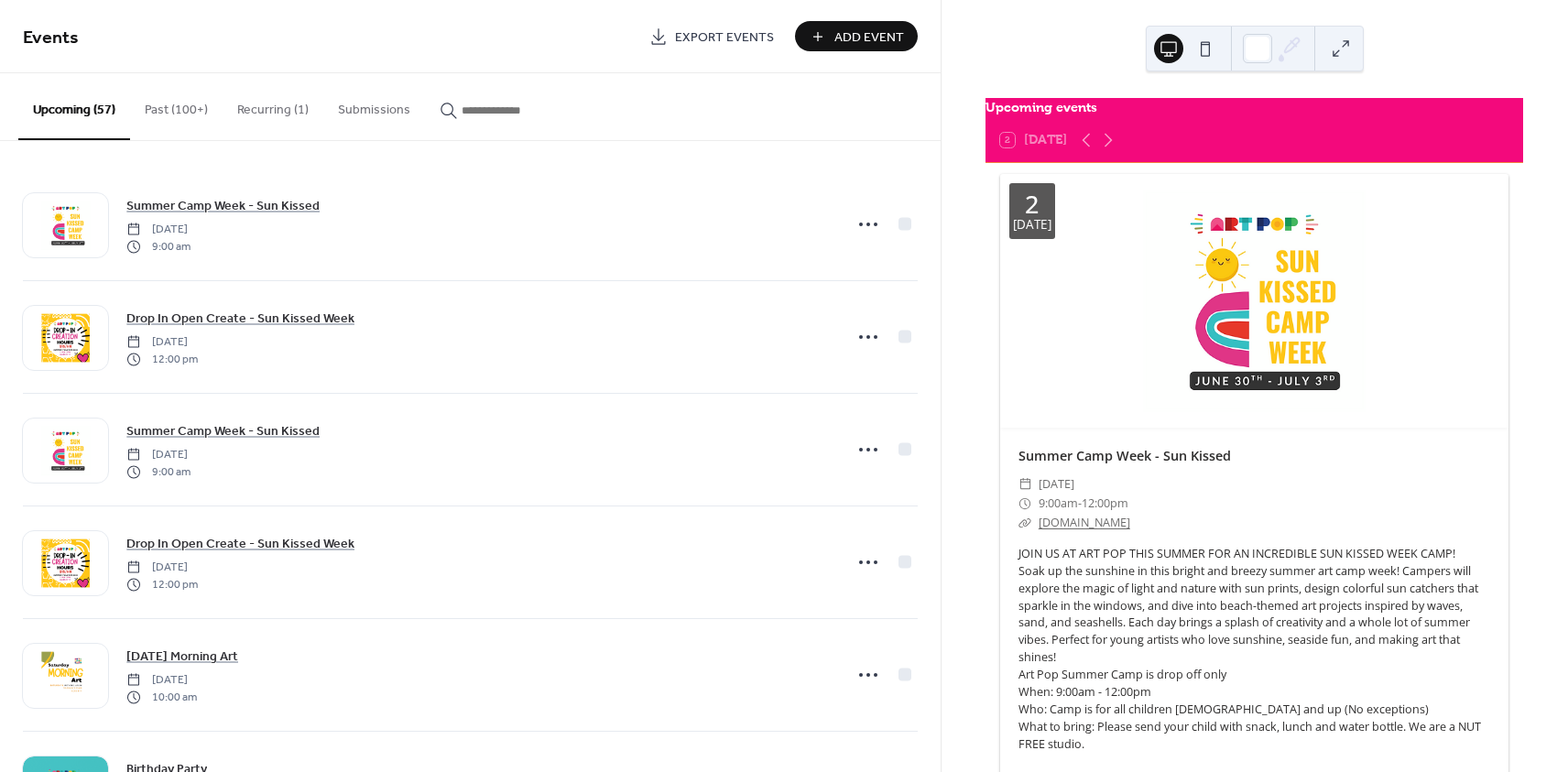 click at bounding box center [507, 110] 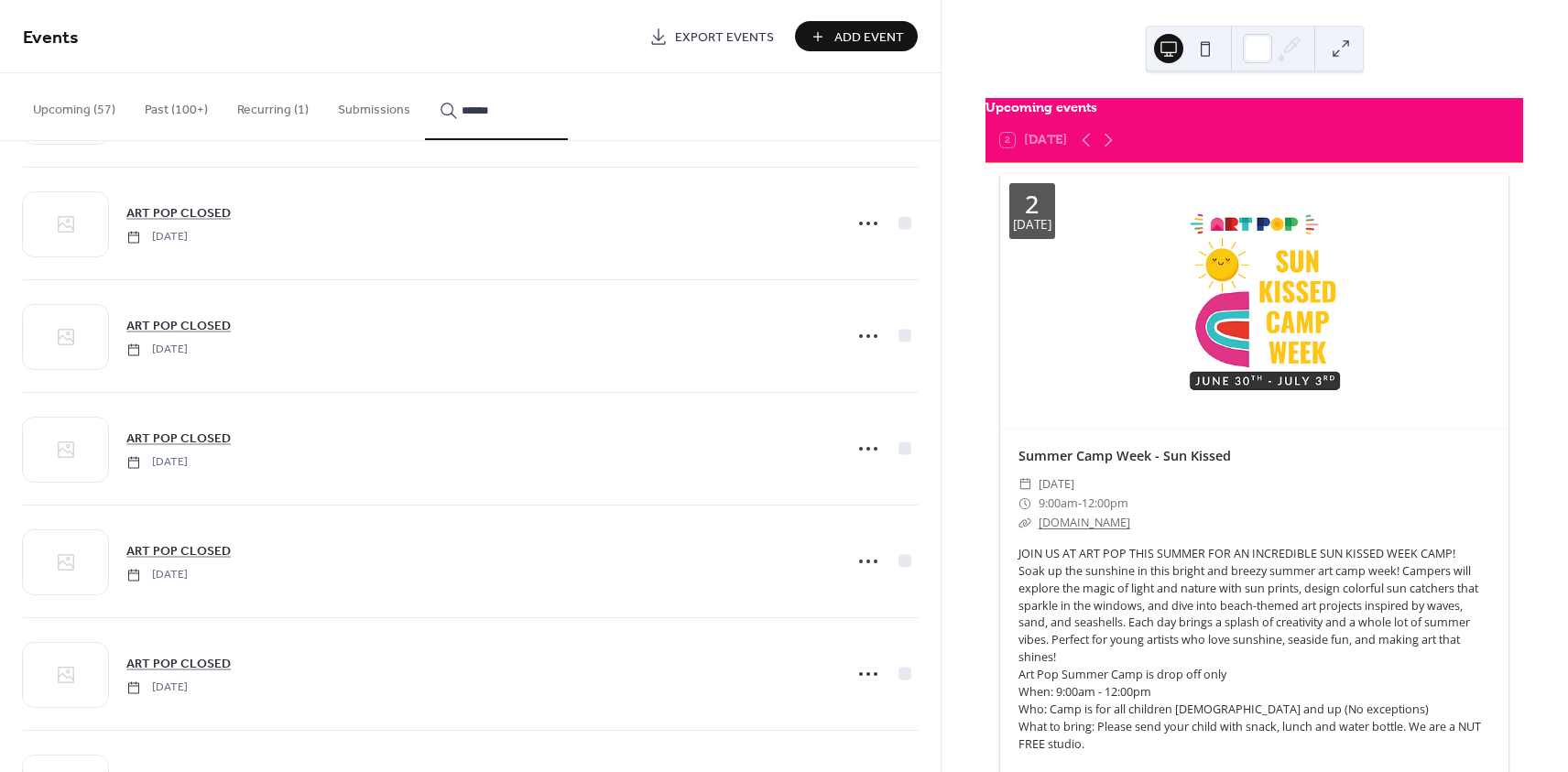 scroll, scrollTop: 769, scrollLeft: 0, axis: vertical 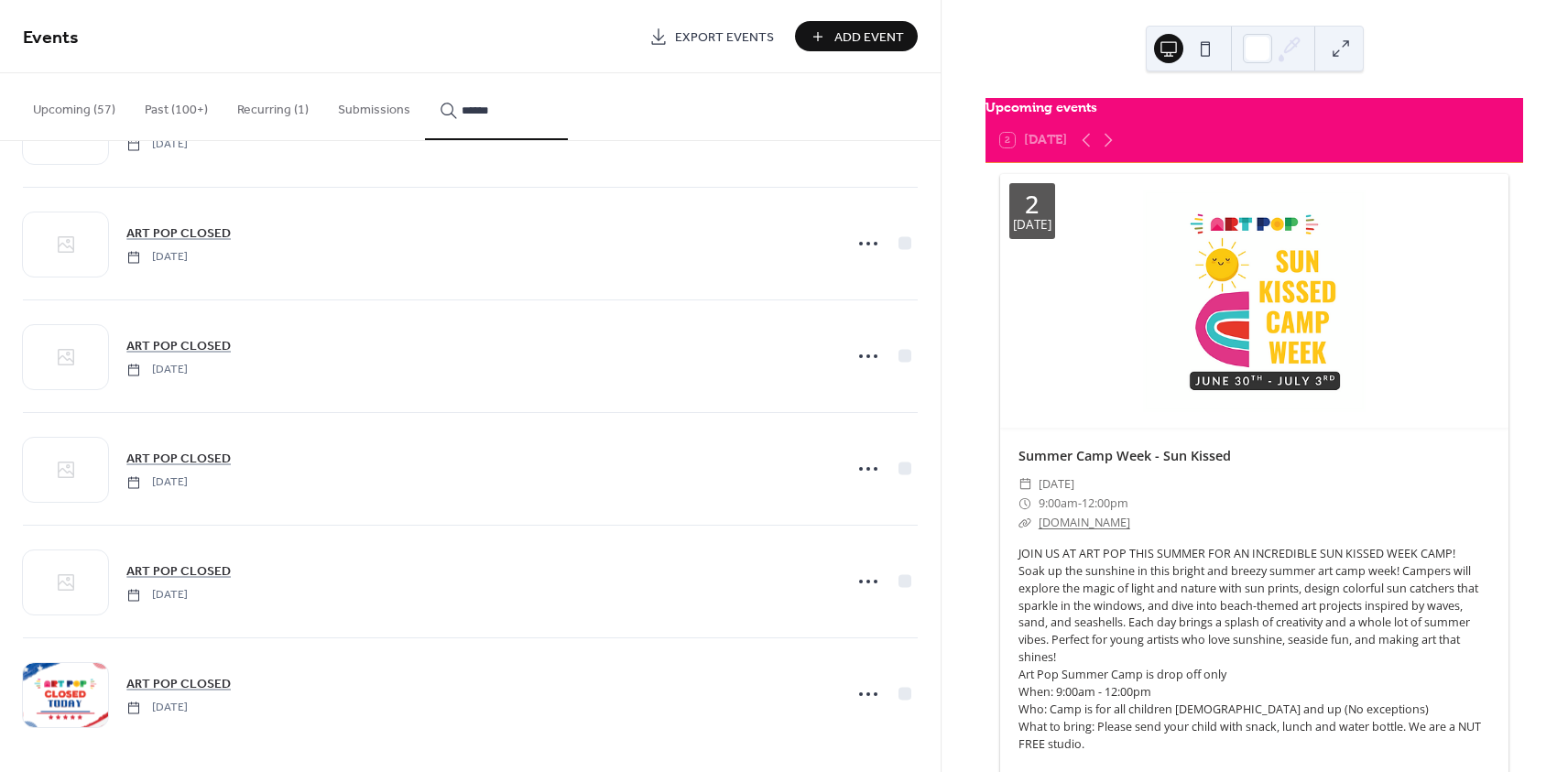 type on "******" 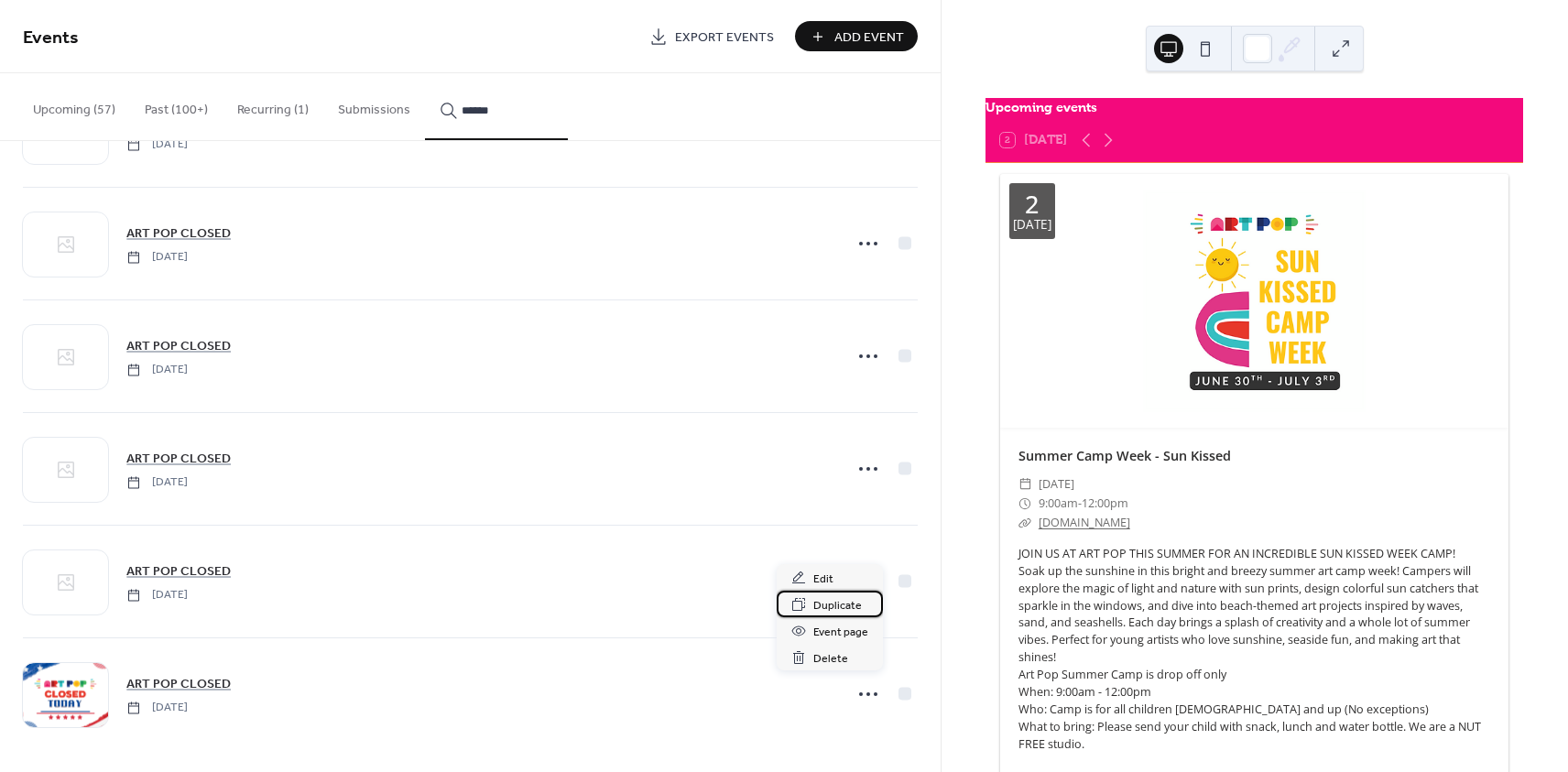 click on "Duplicate" at bounding box center [837, 605] 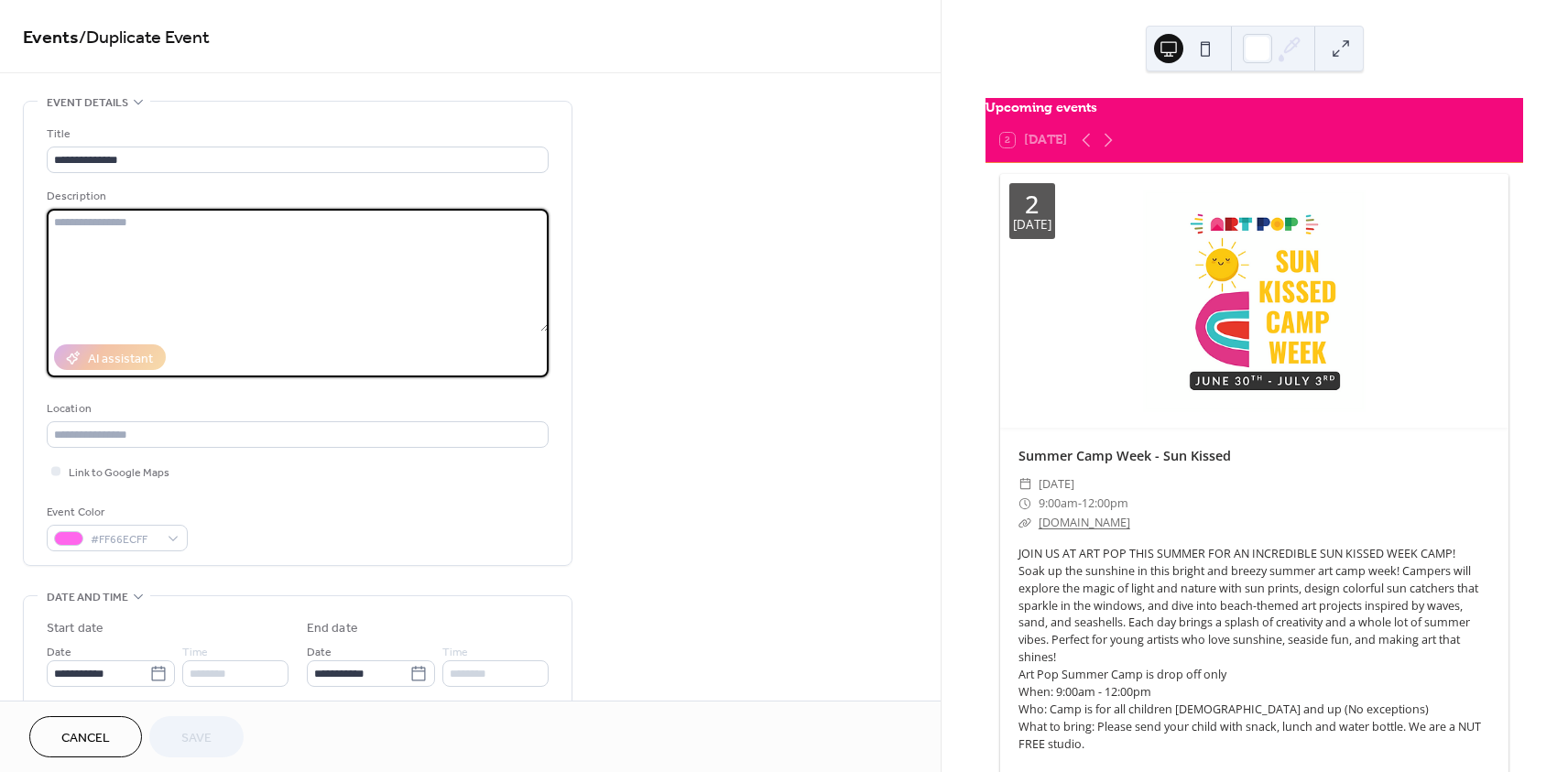 click at bounding box center [298, 270] 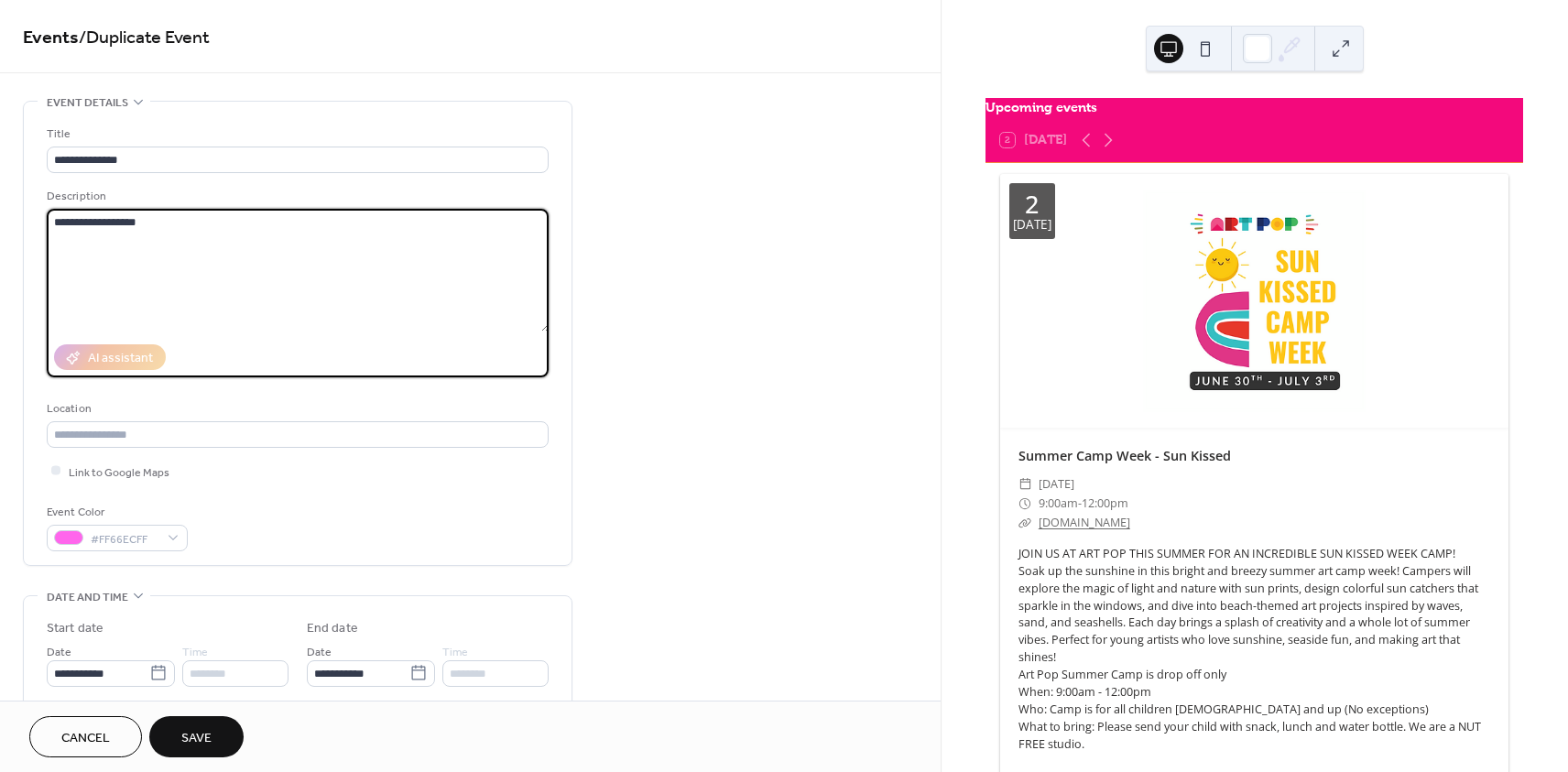 scroll, scrollTop: 57, scrollLeft: 0, axis: vertical 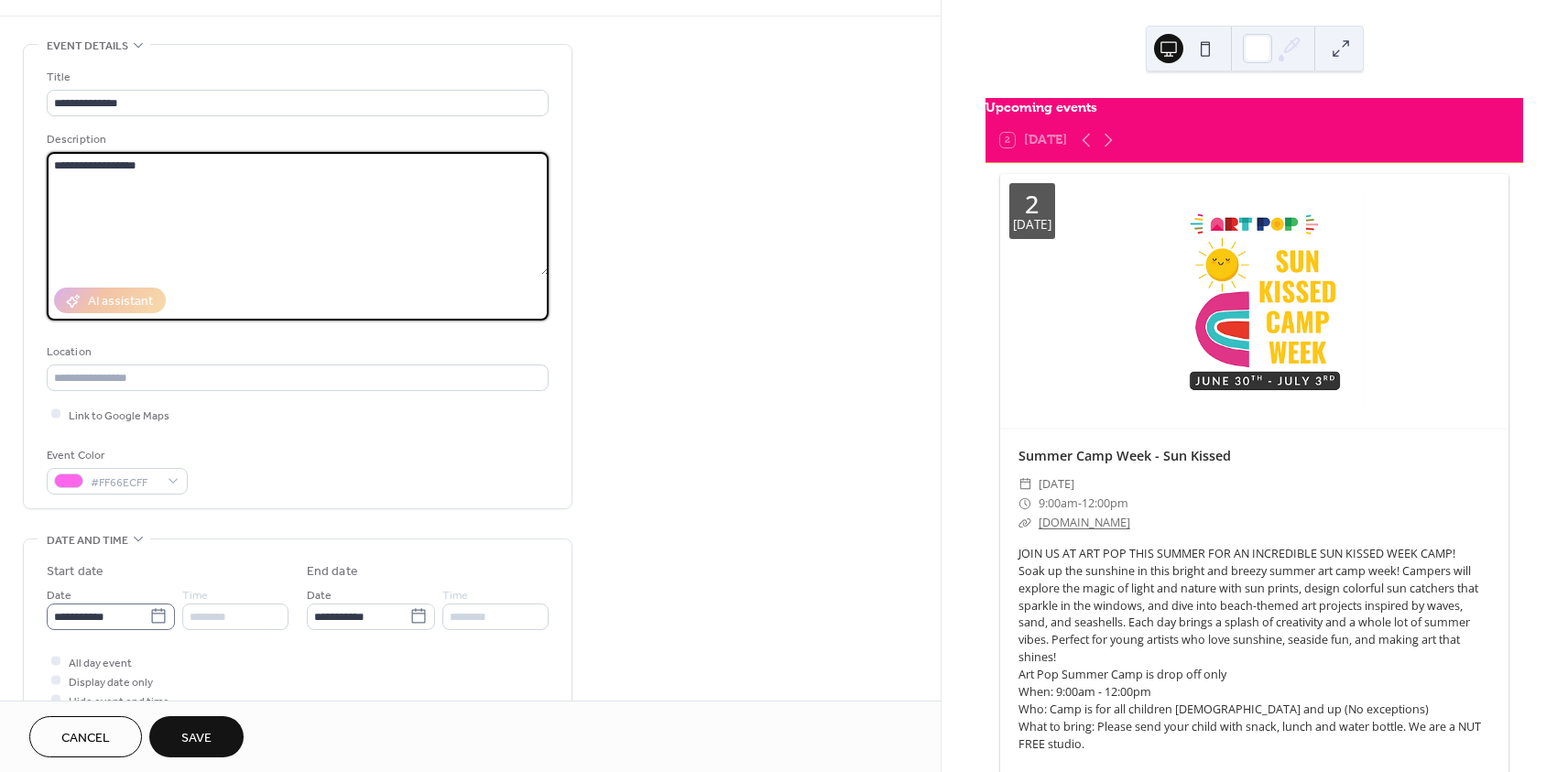 type on "**********" 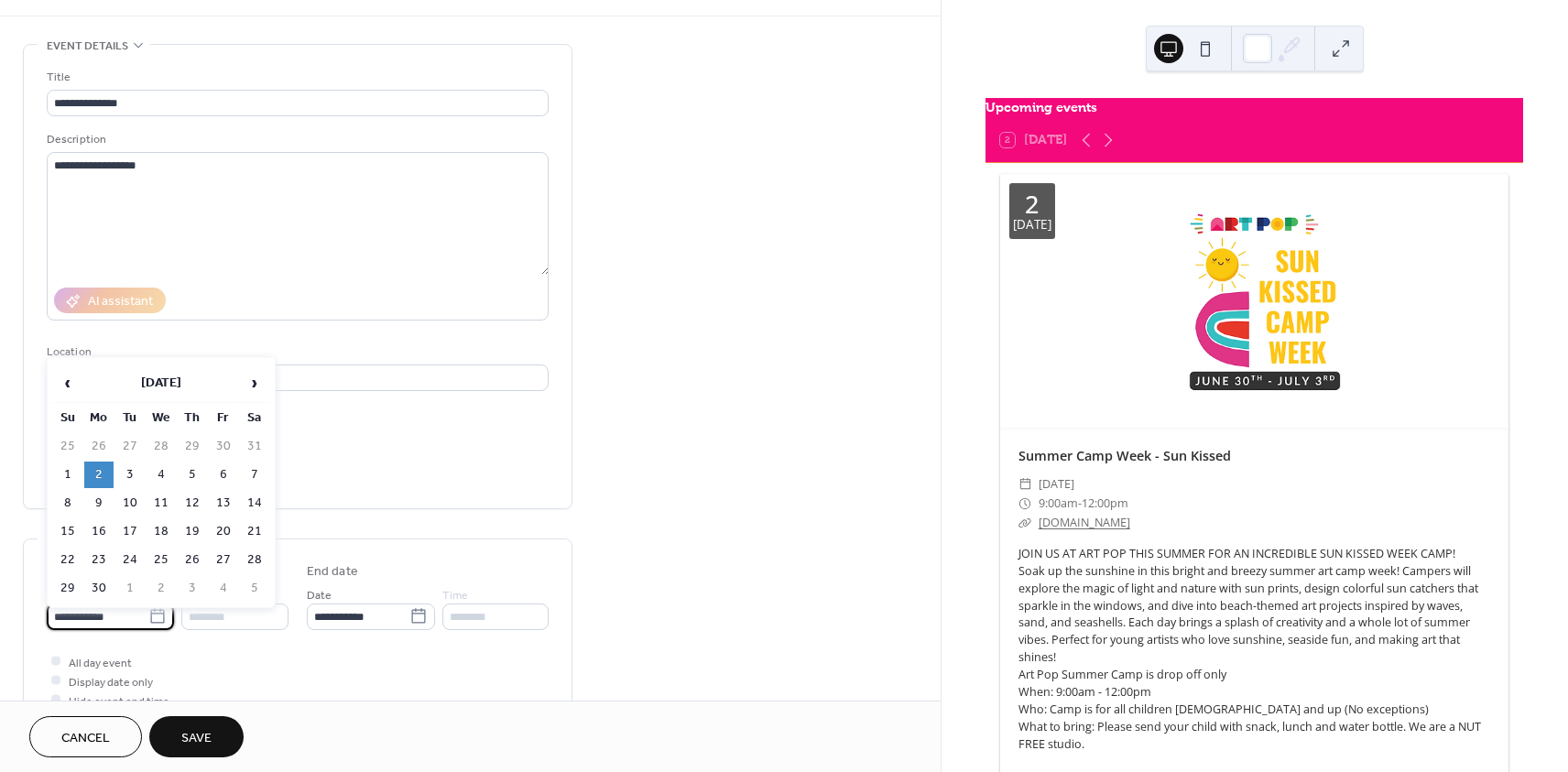 click on "**********" at bounding box center [97, 616] 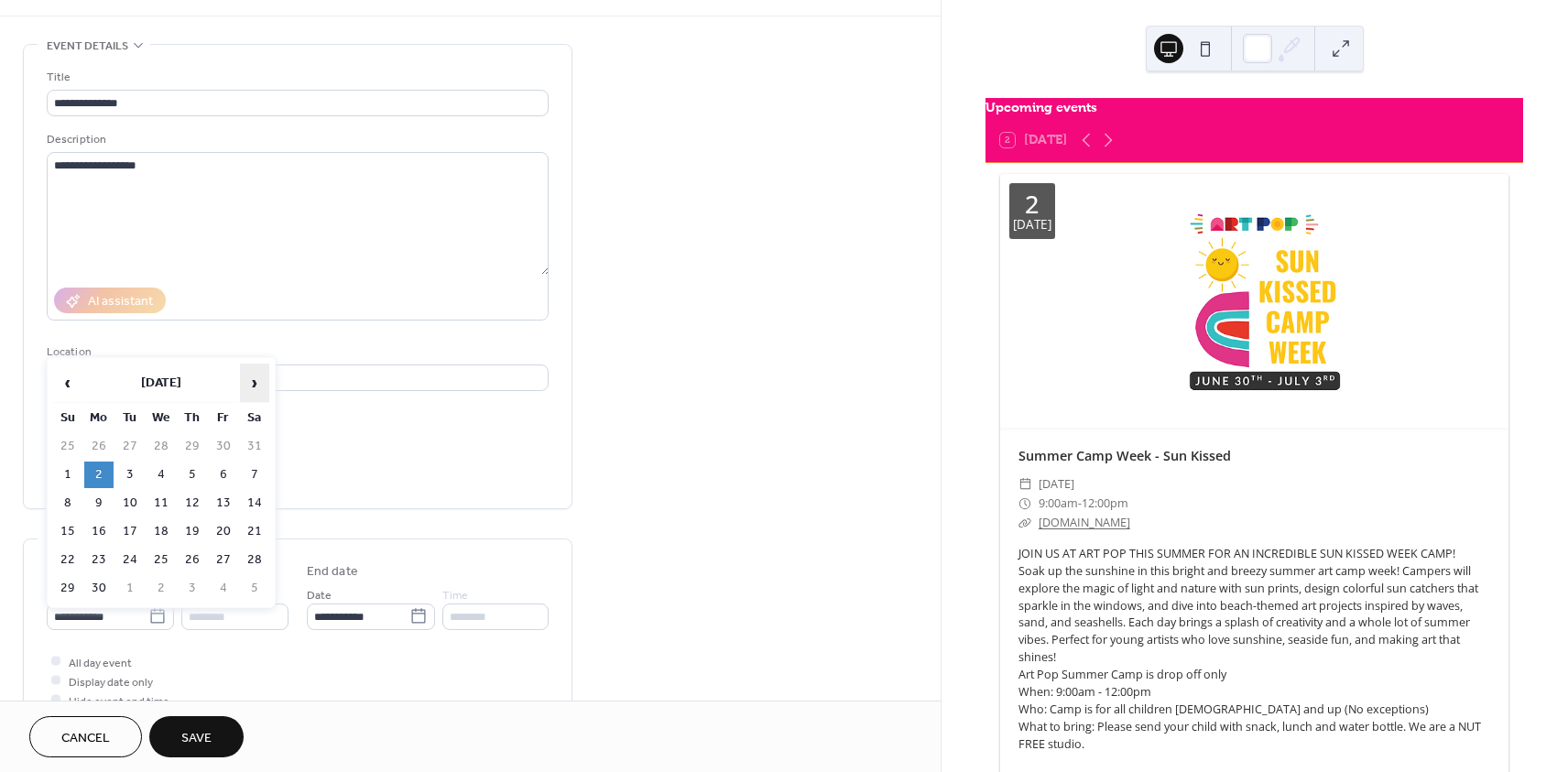 click on "›" at bounding box center [255, 383] 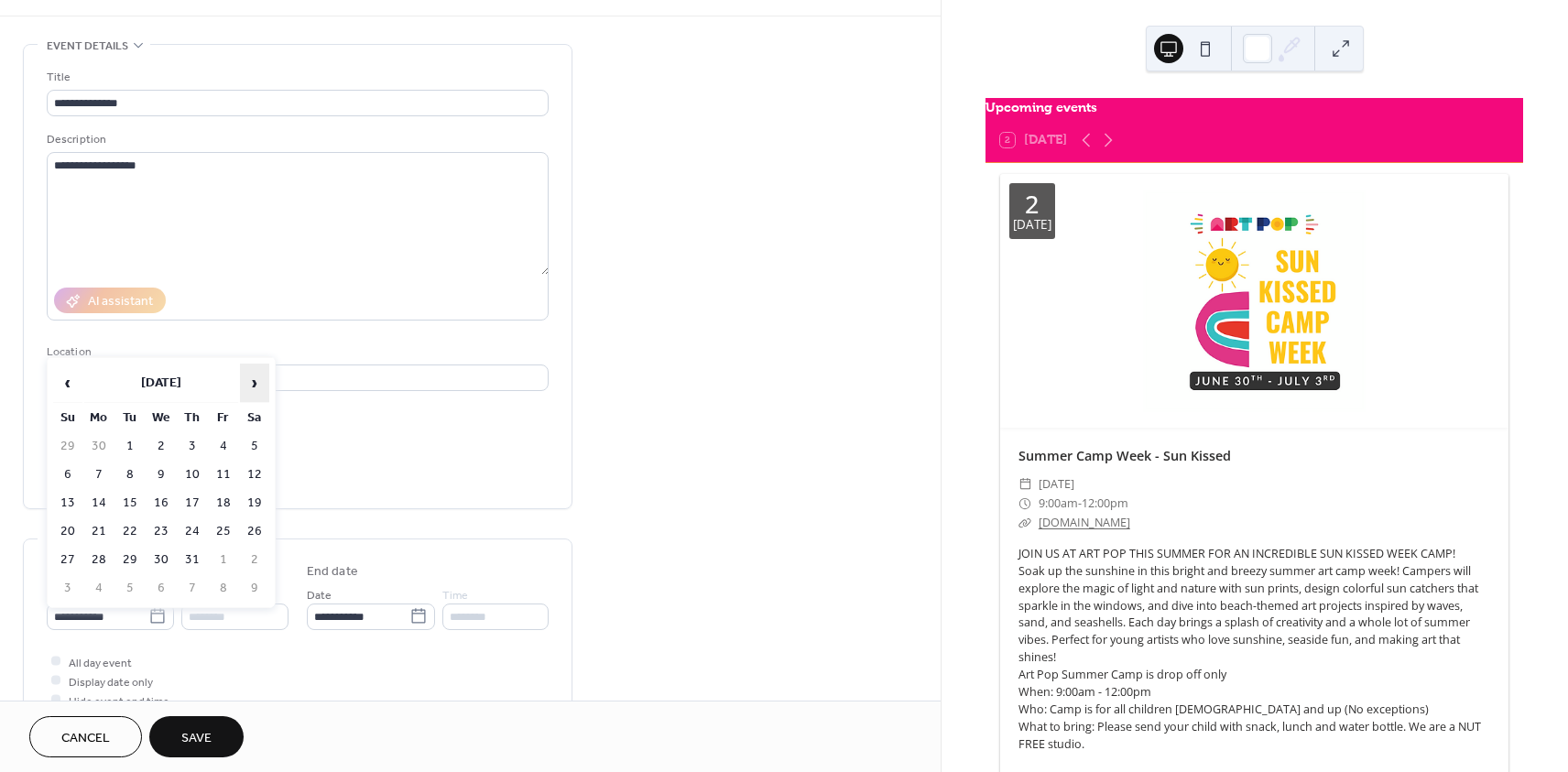click on "›" at bounding box center [255, 383] 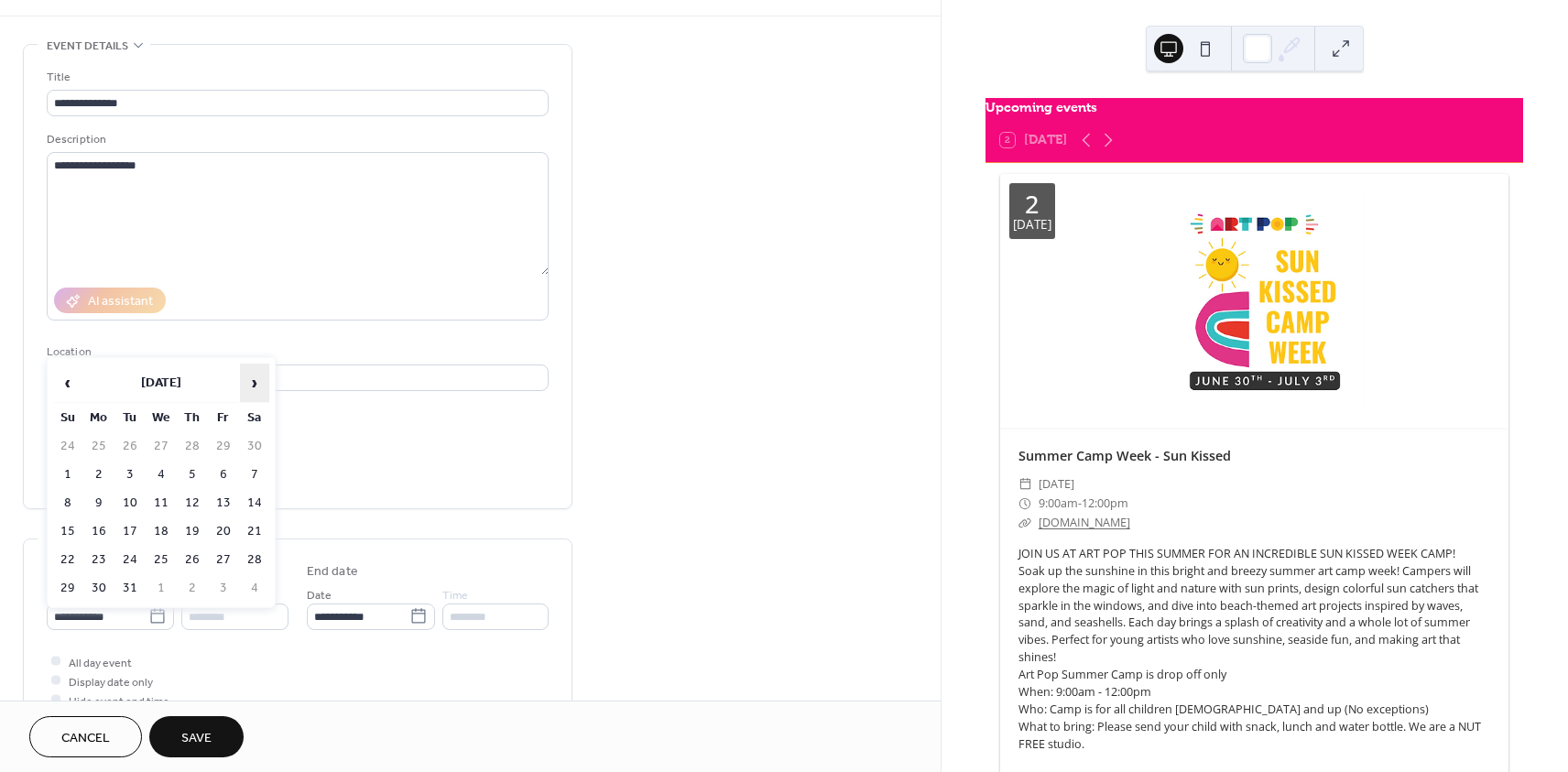 click on "›" at bounding box center (255, 383) 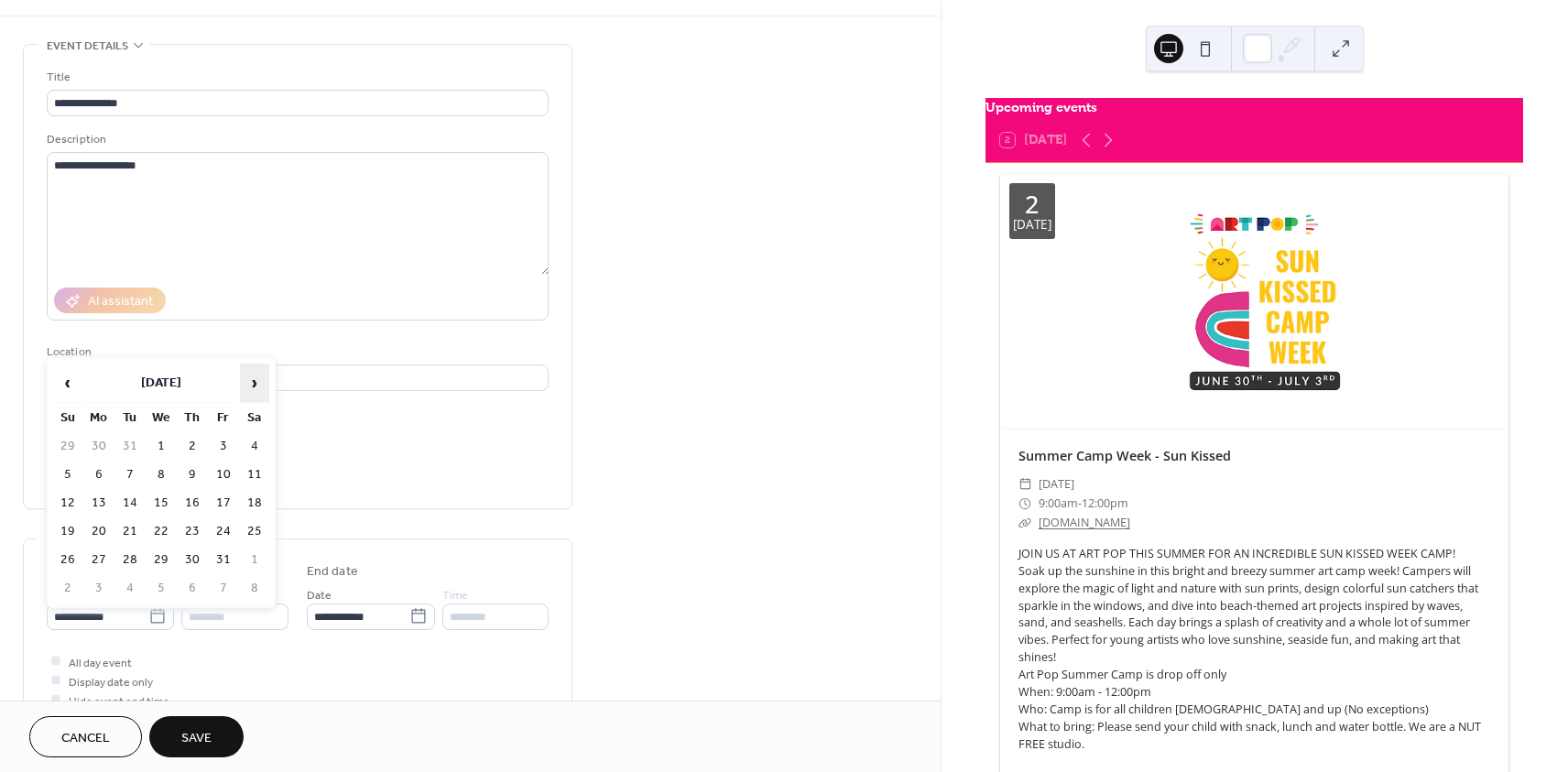 click on "›" at bounding box center [255, 383] 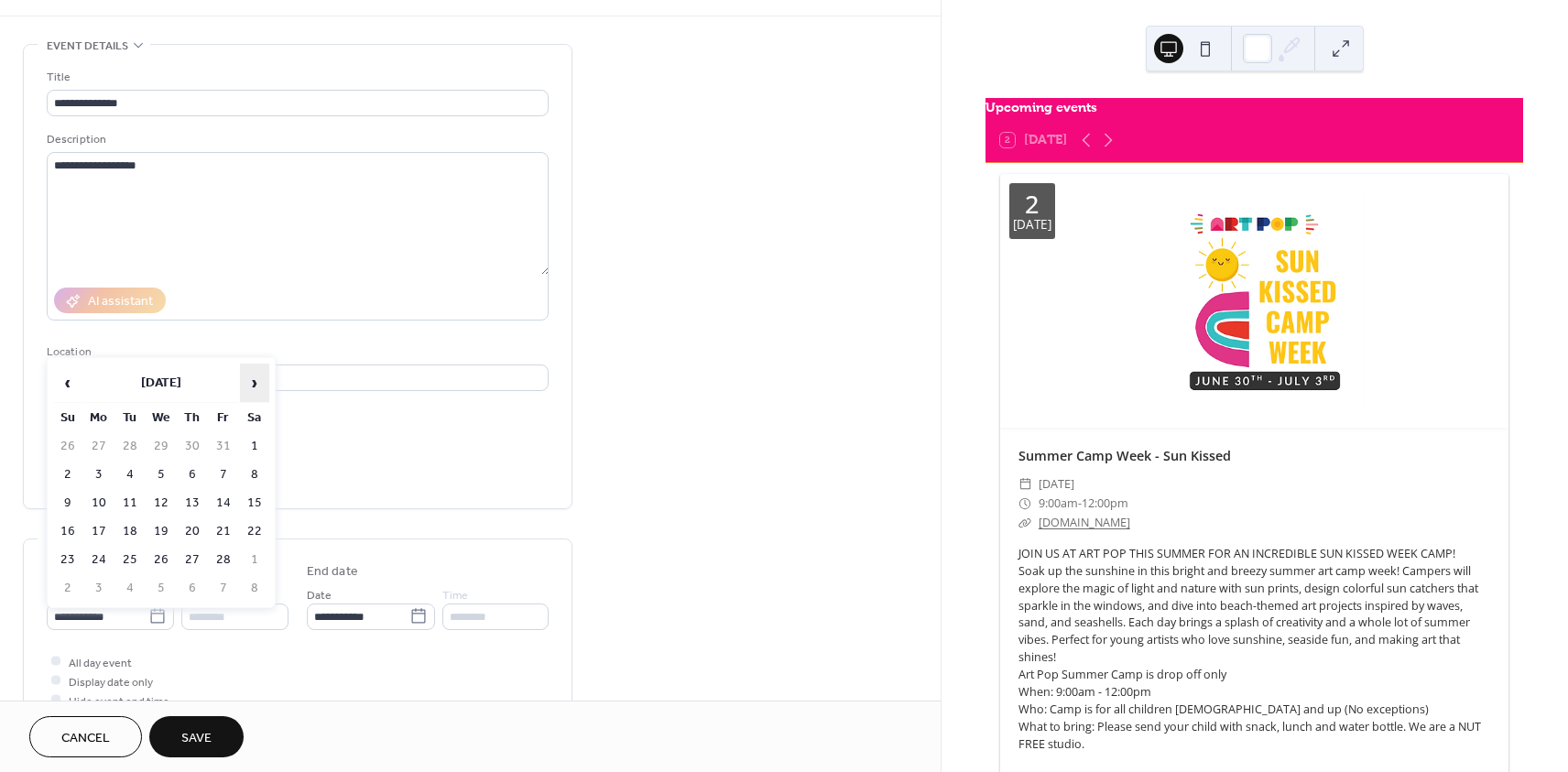 click on "›" at bounding box center (255, 383) 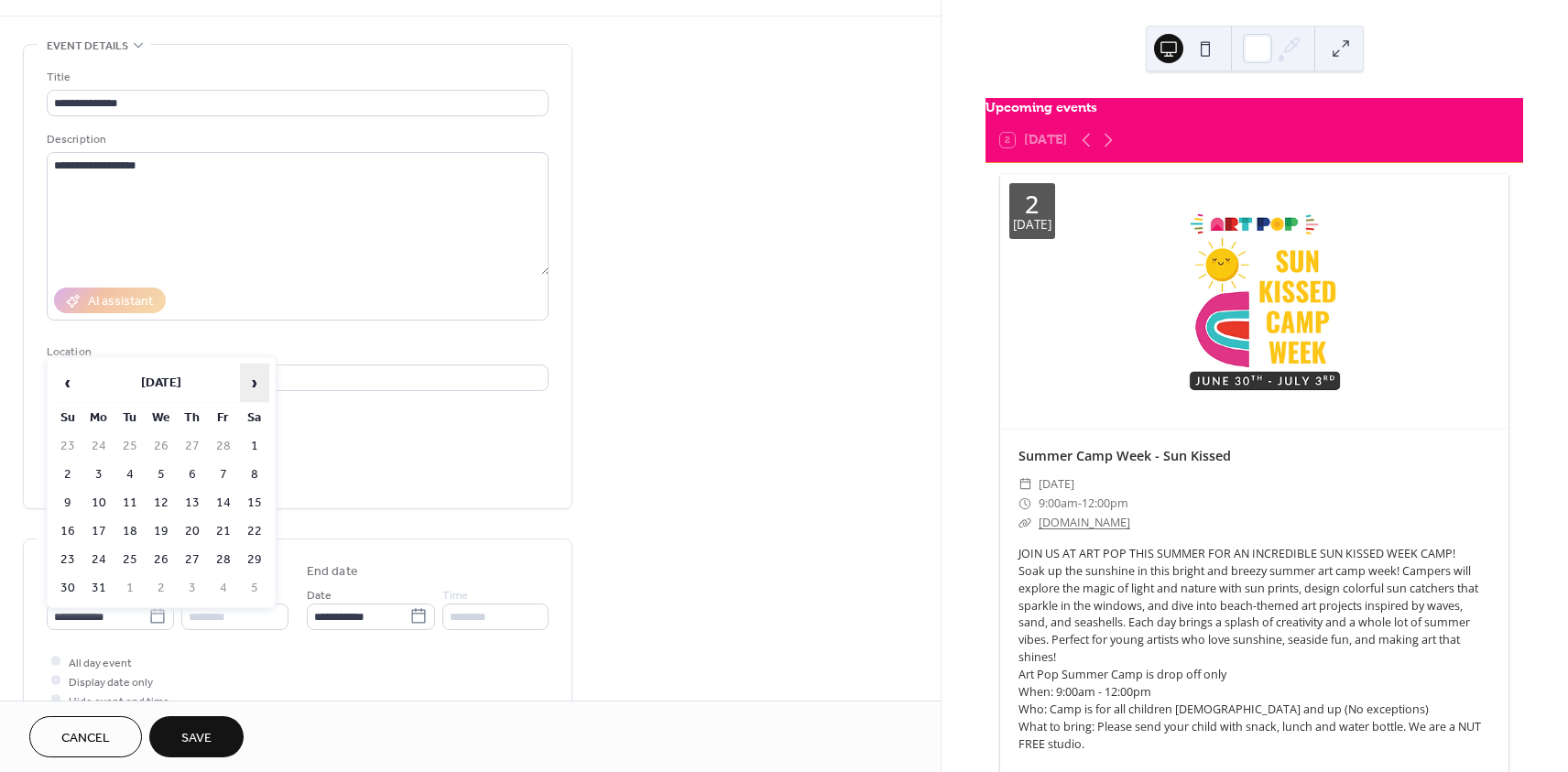 click on "›" at bounding box center (255, 383) 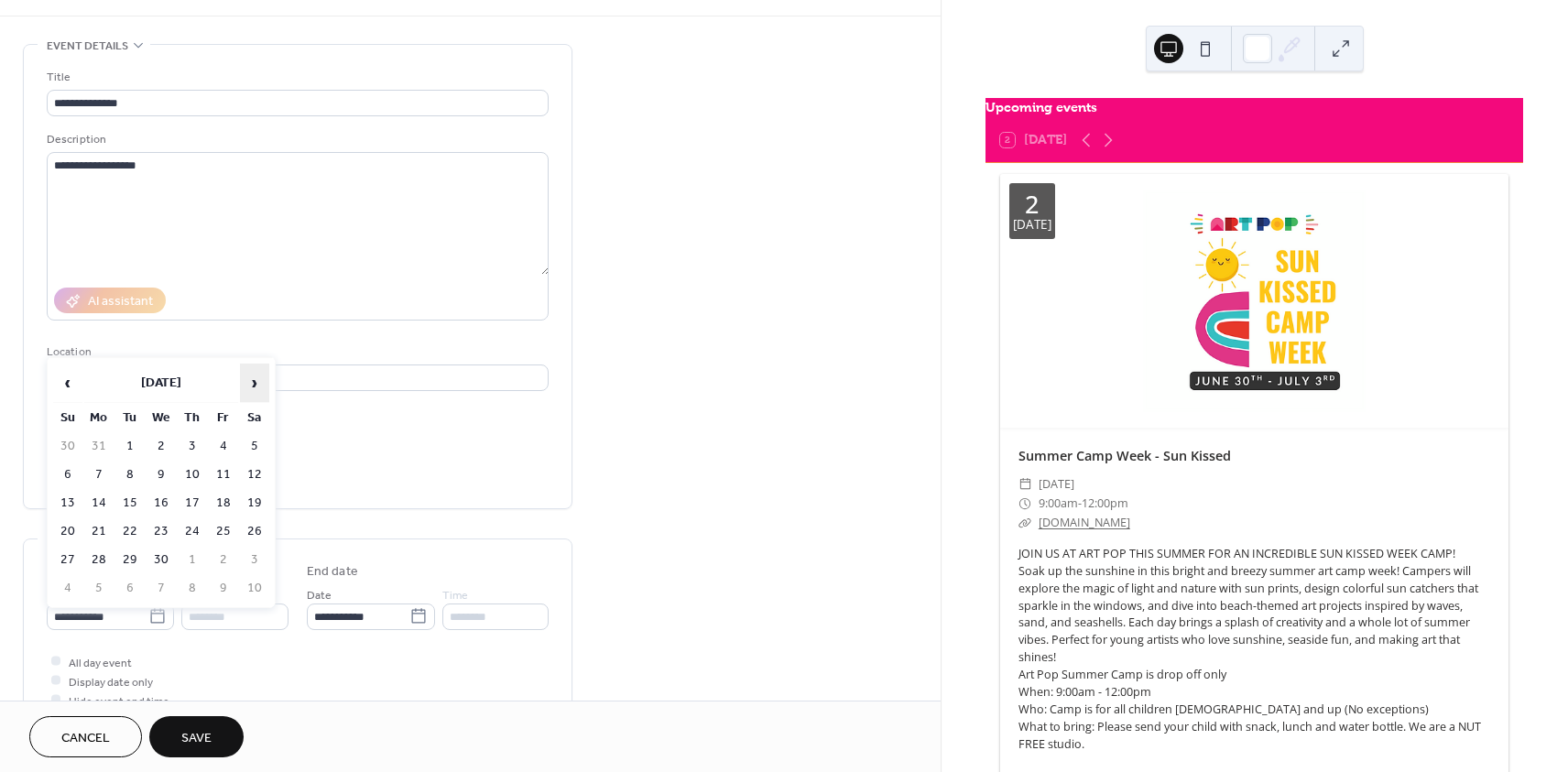 click on "›" at bounding box center (255, 383) 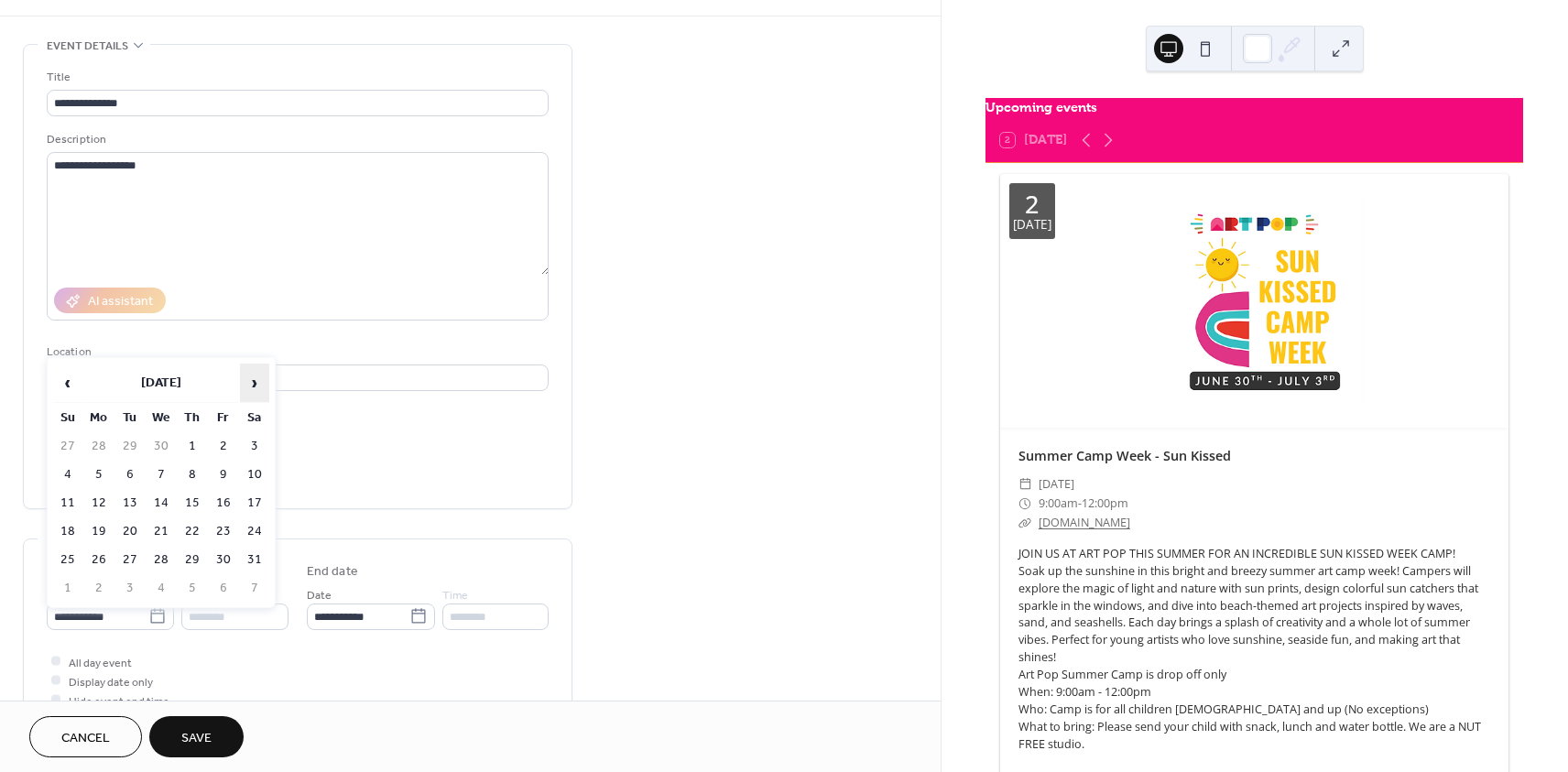 click on "›" at bounding box center [255, 383] 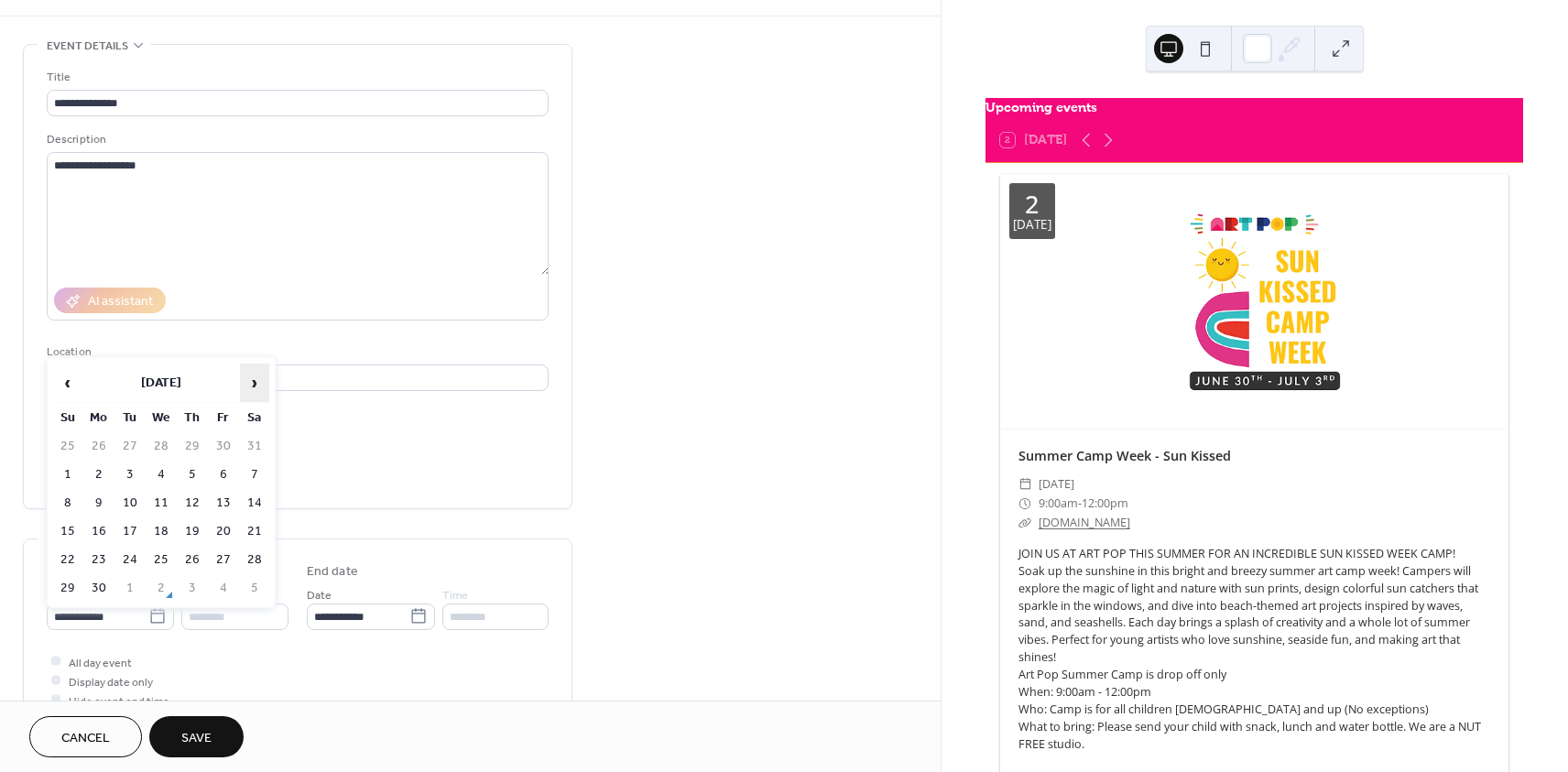 click on "›" at bounding box center [255, 383] 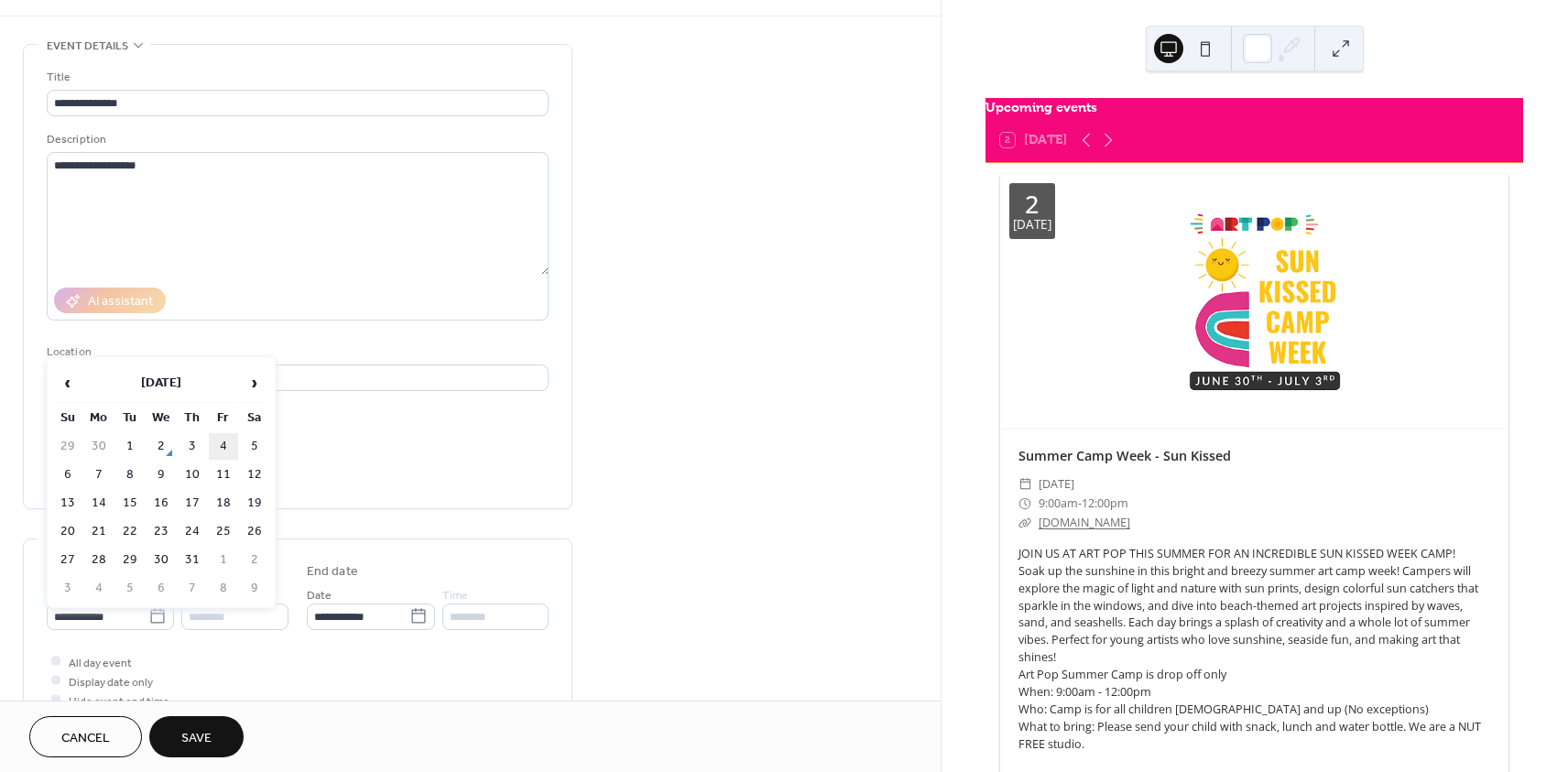 click on "4" at bounding box center (223, 446) 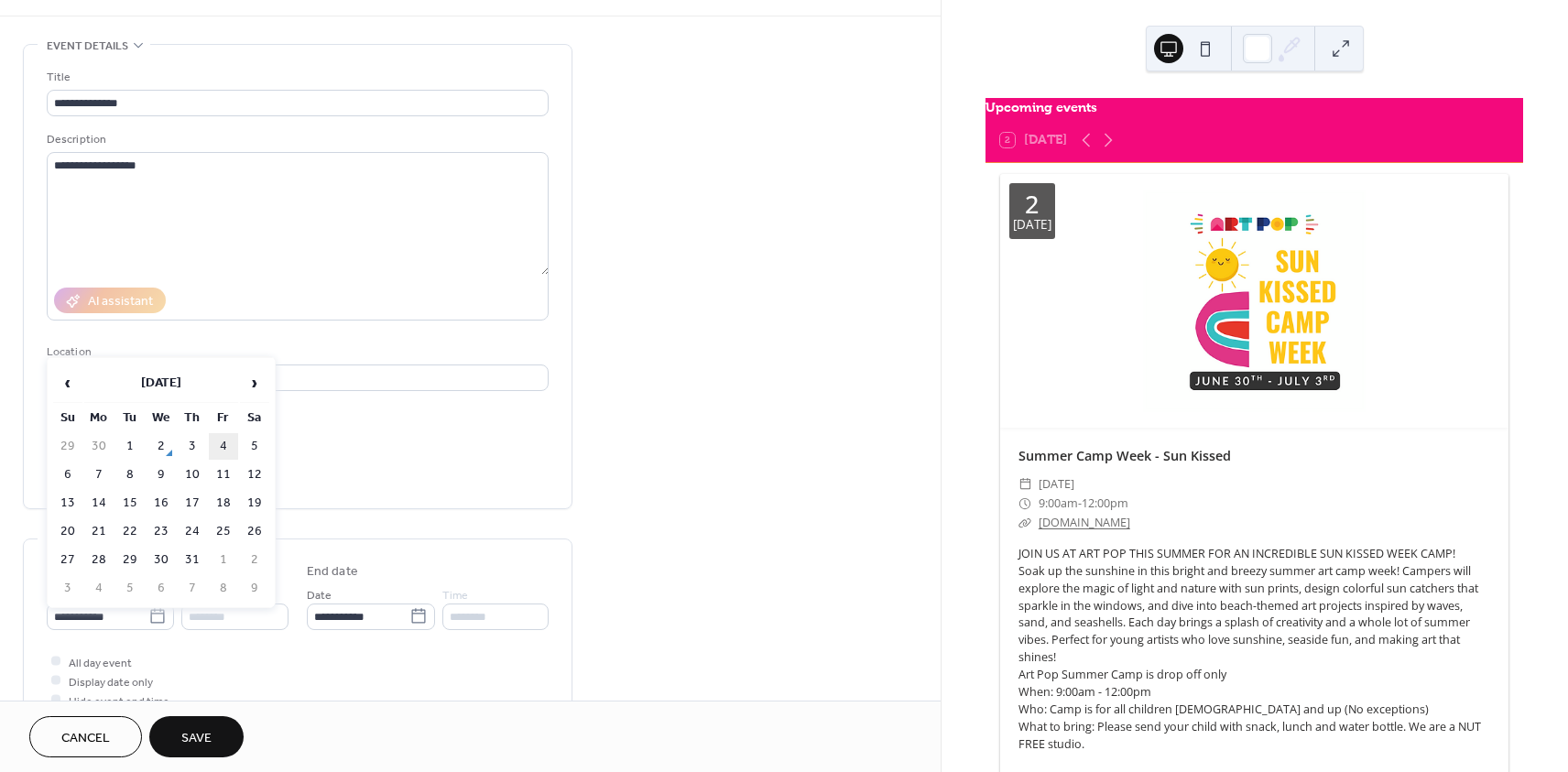 type on "**********" 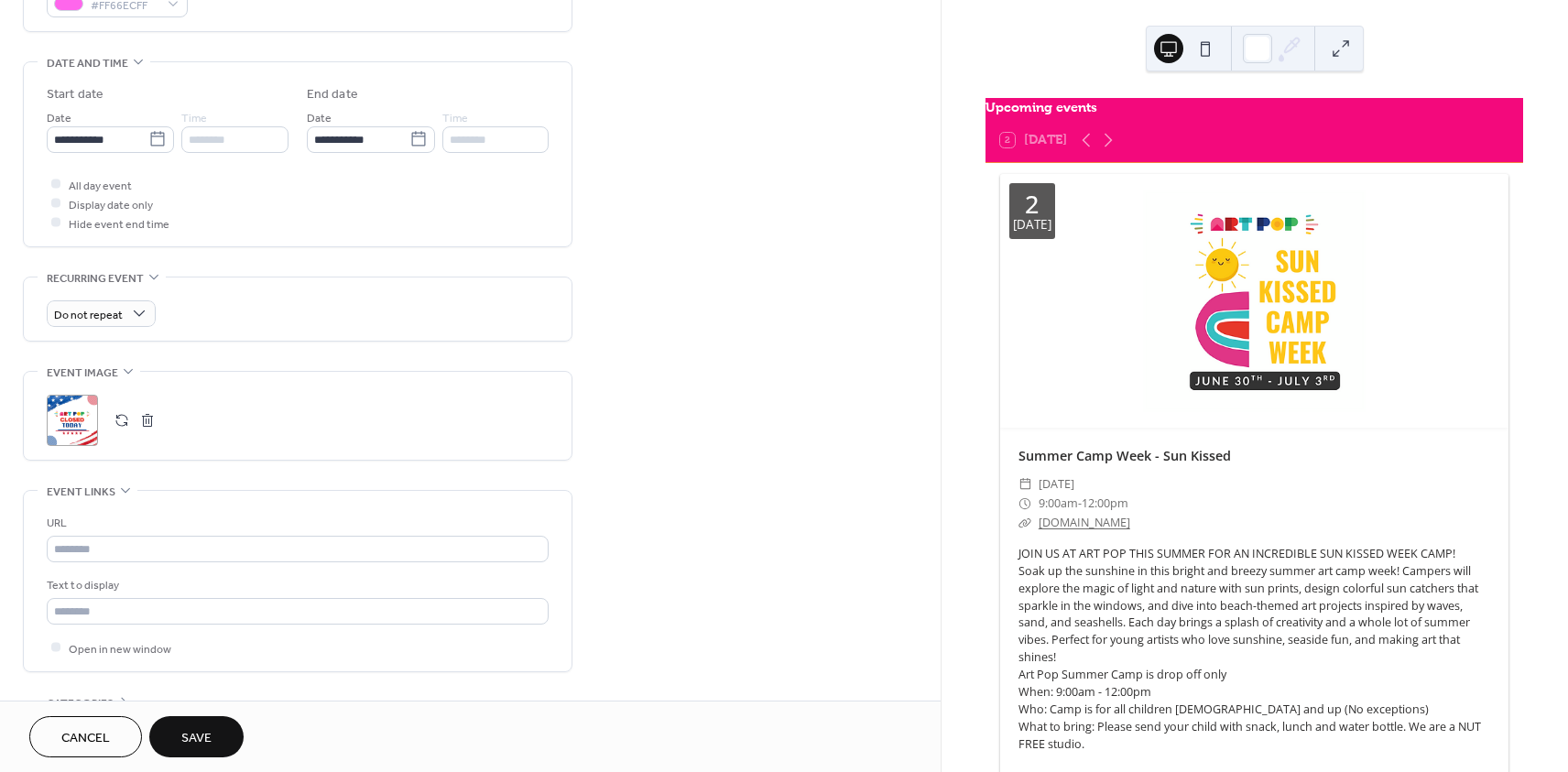 scroll, scrollTop: 653, scrollLeft: 0, axis: vertical 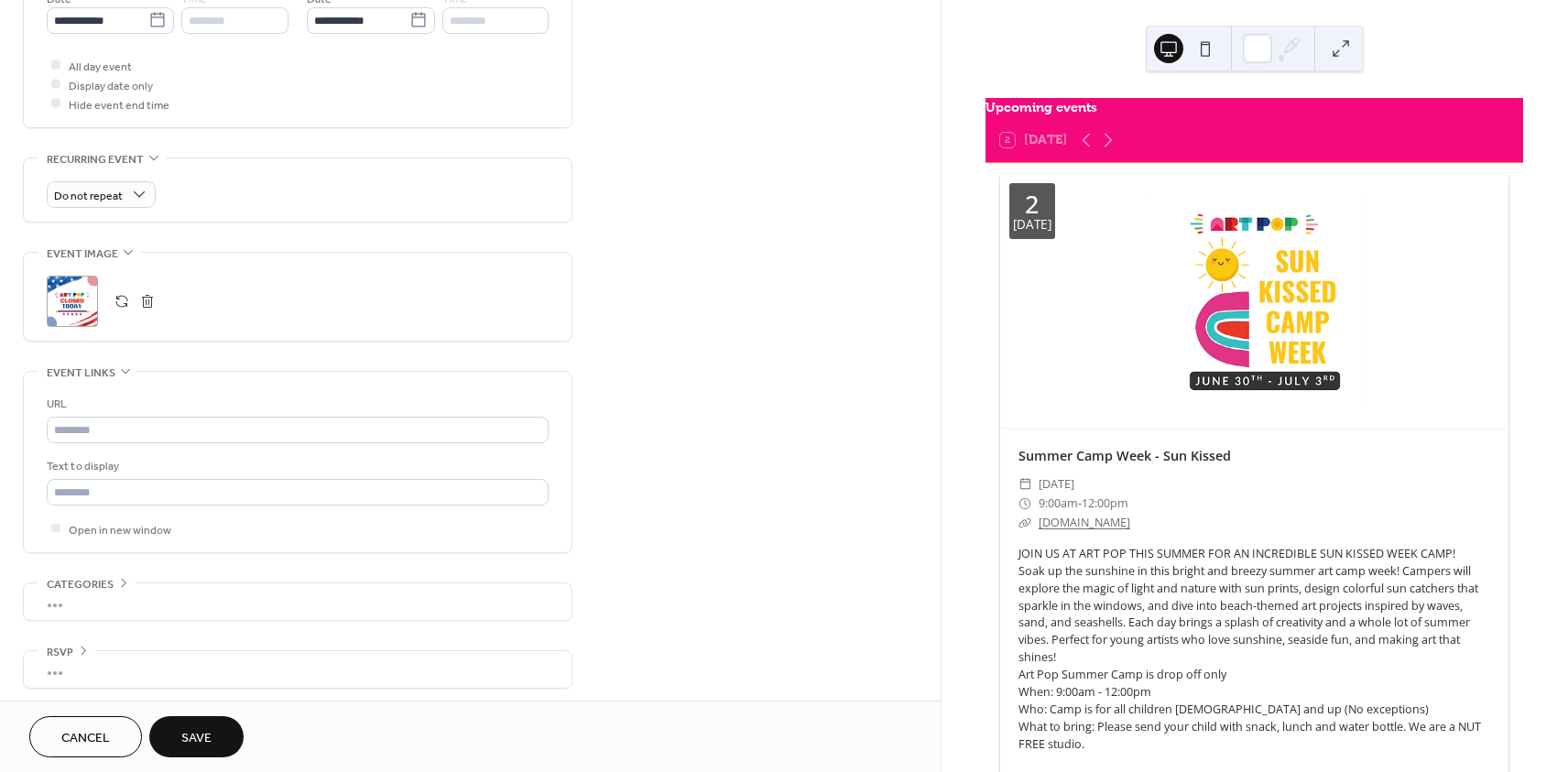 click on "Save" at bounding box center [196, 738] 